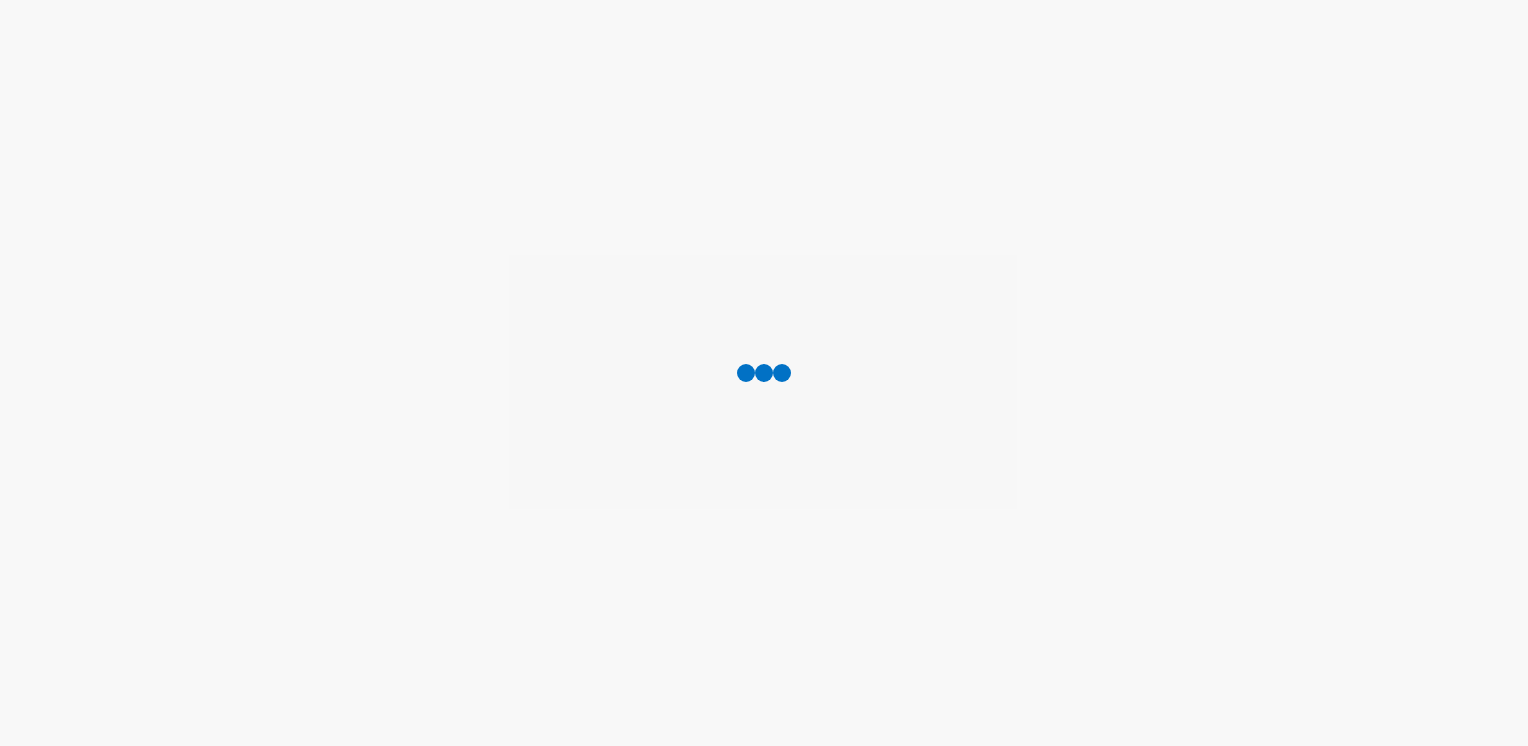 scroll, scrollTop: 0, scrollLeft: 0, axis: both 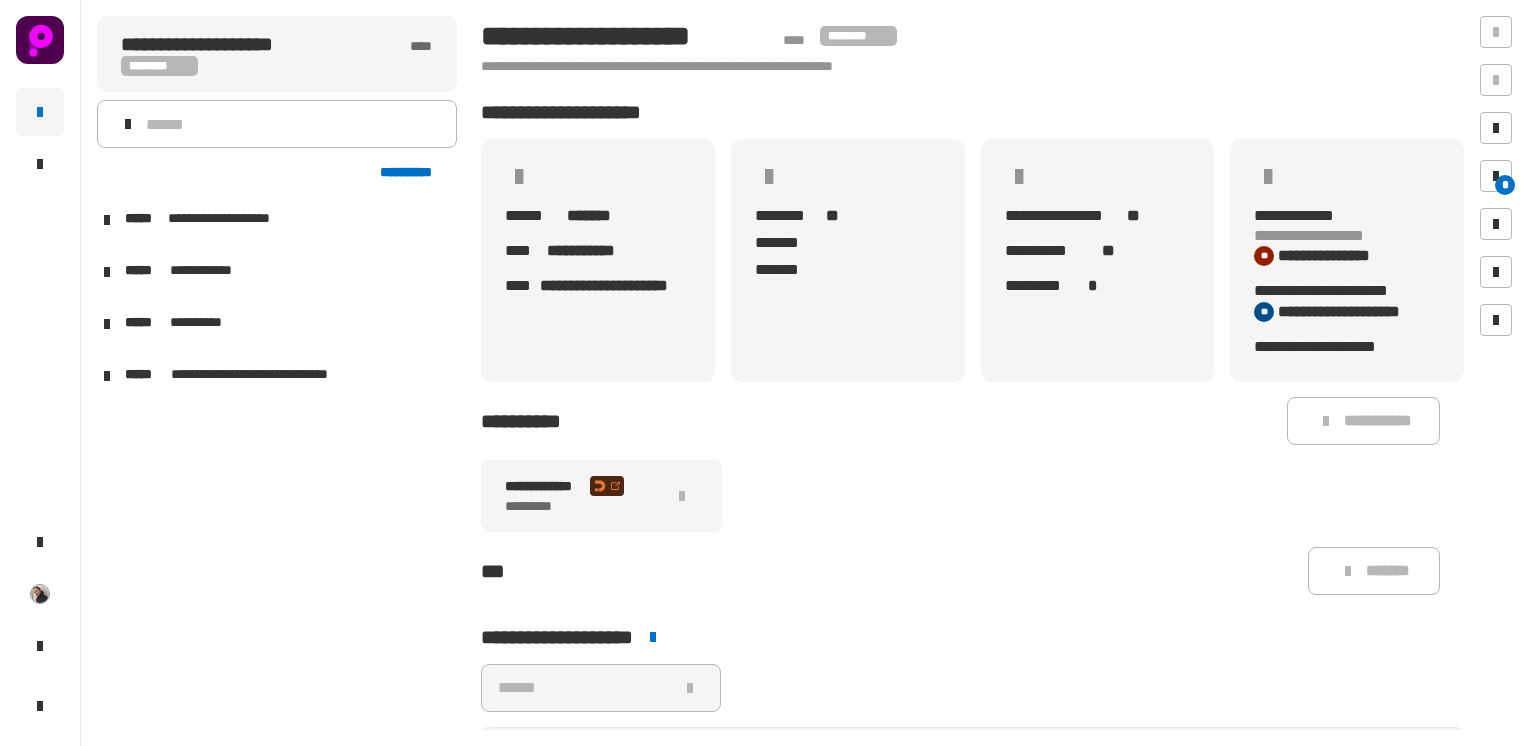 click at bounding box center (107, 272) 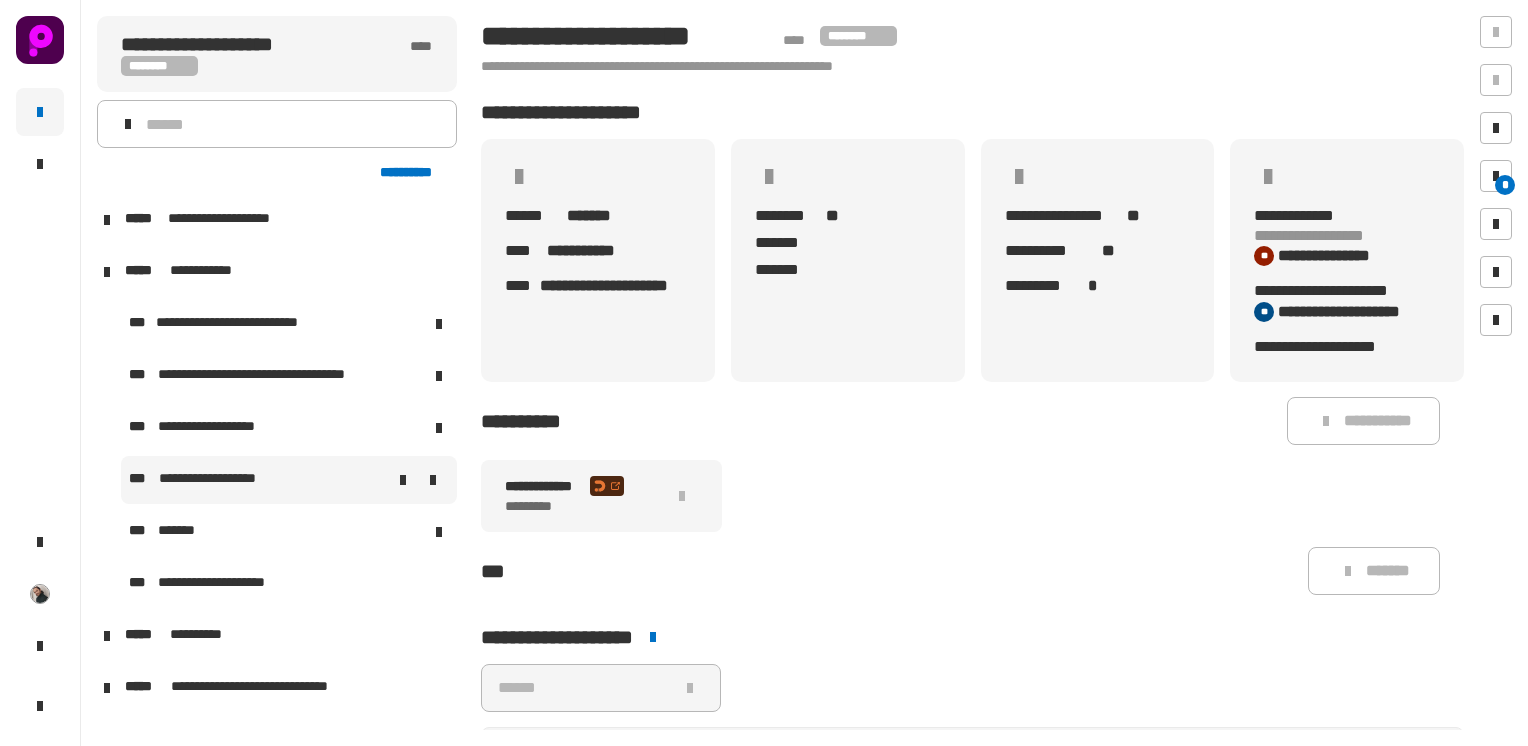 click on "**********" at bounding box center [211, 480] 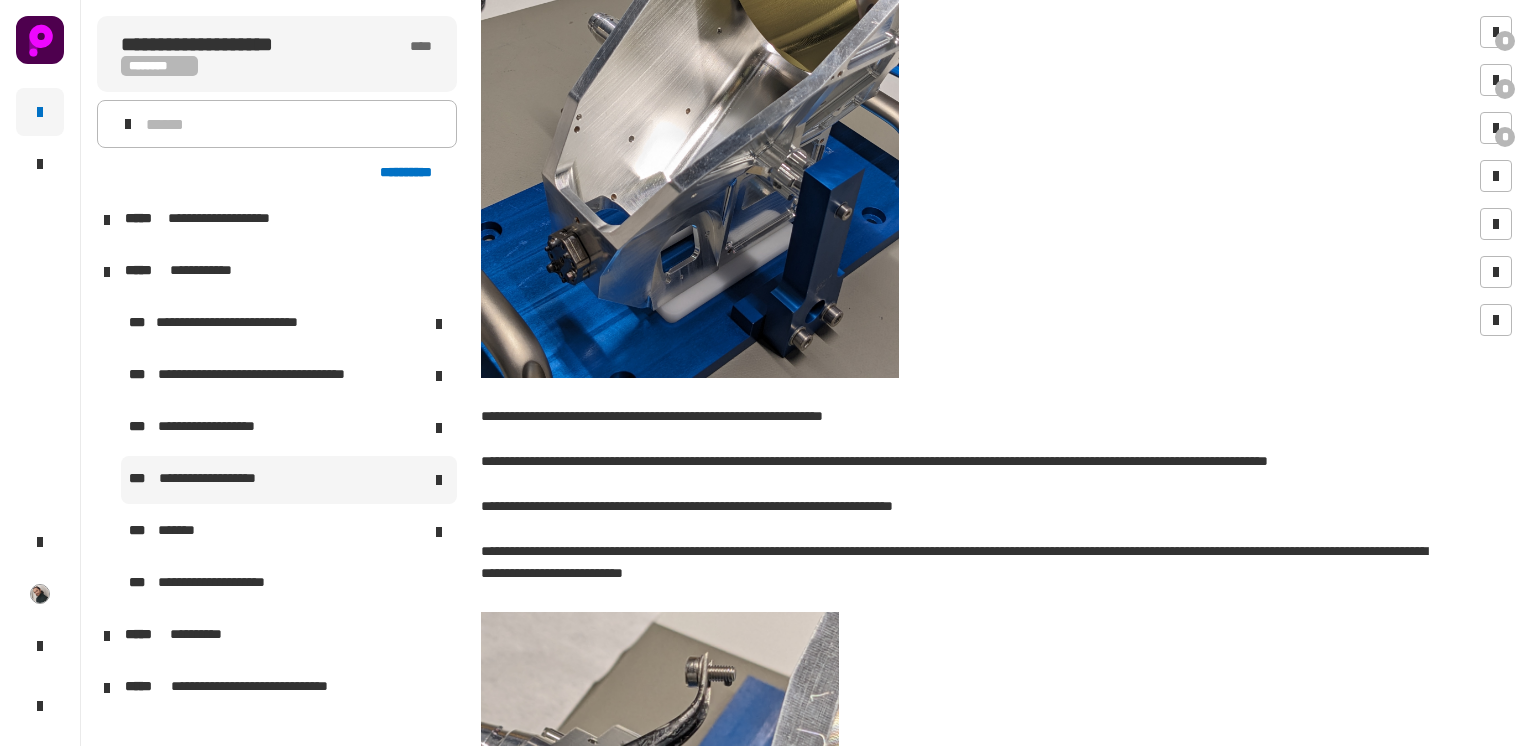 scroll, scrollTop: 1276, scrollLeft: 0, axis: vertical 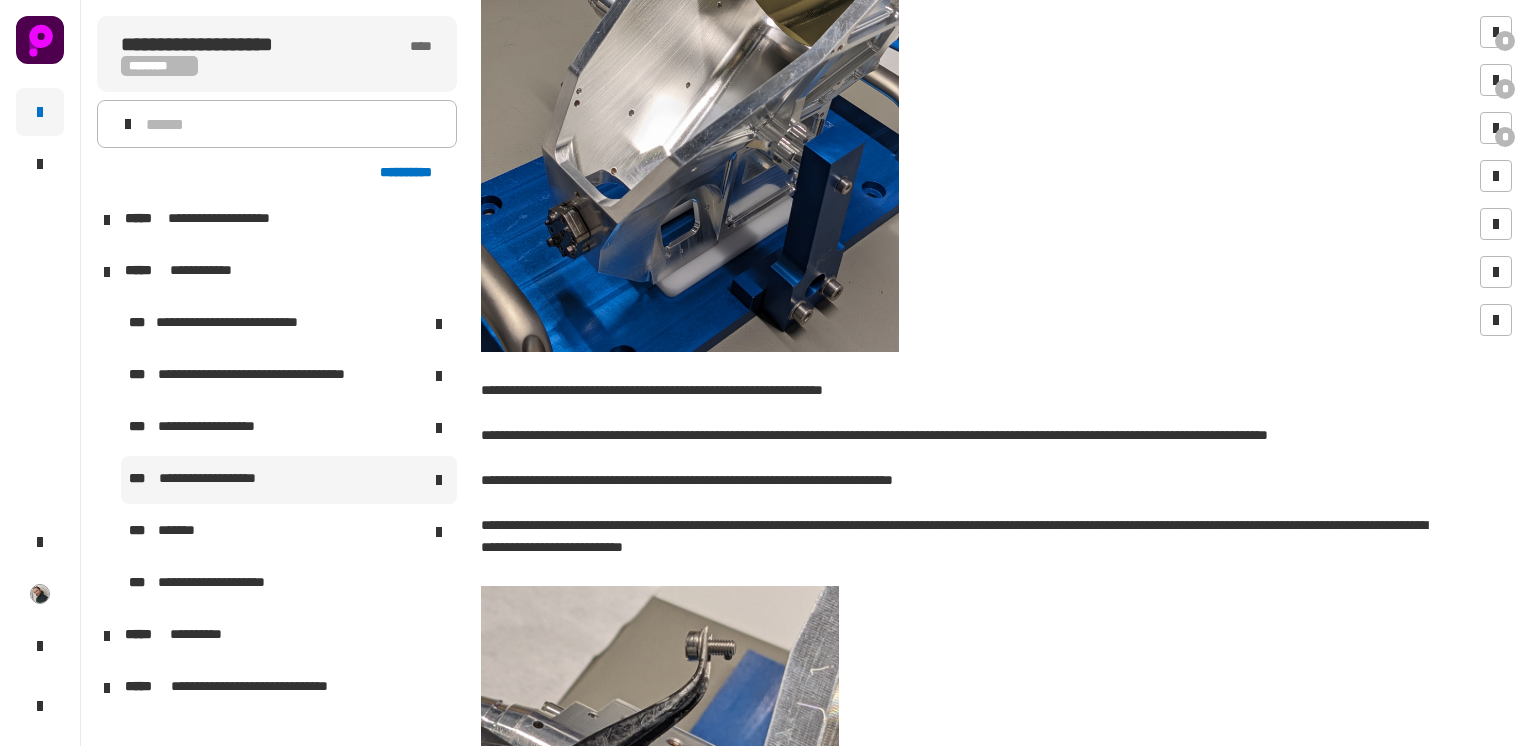 drag, startPoint x: 744, startPoint y: 438, endPoint x: 630, endPoint y: 514, distance: 137.01096 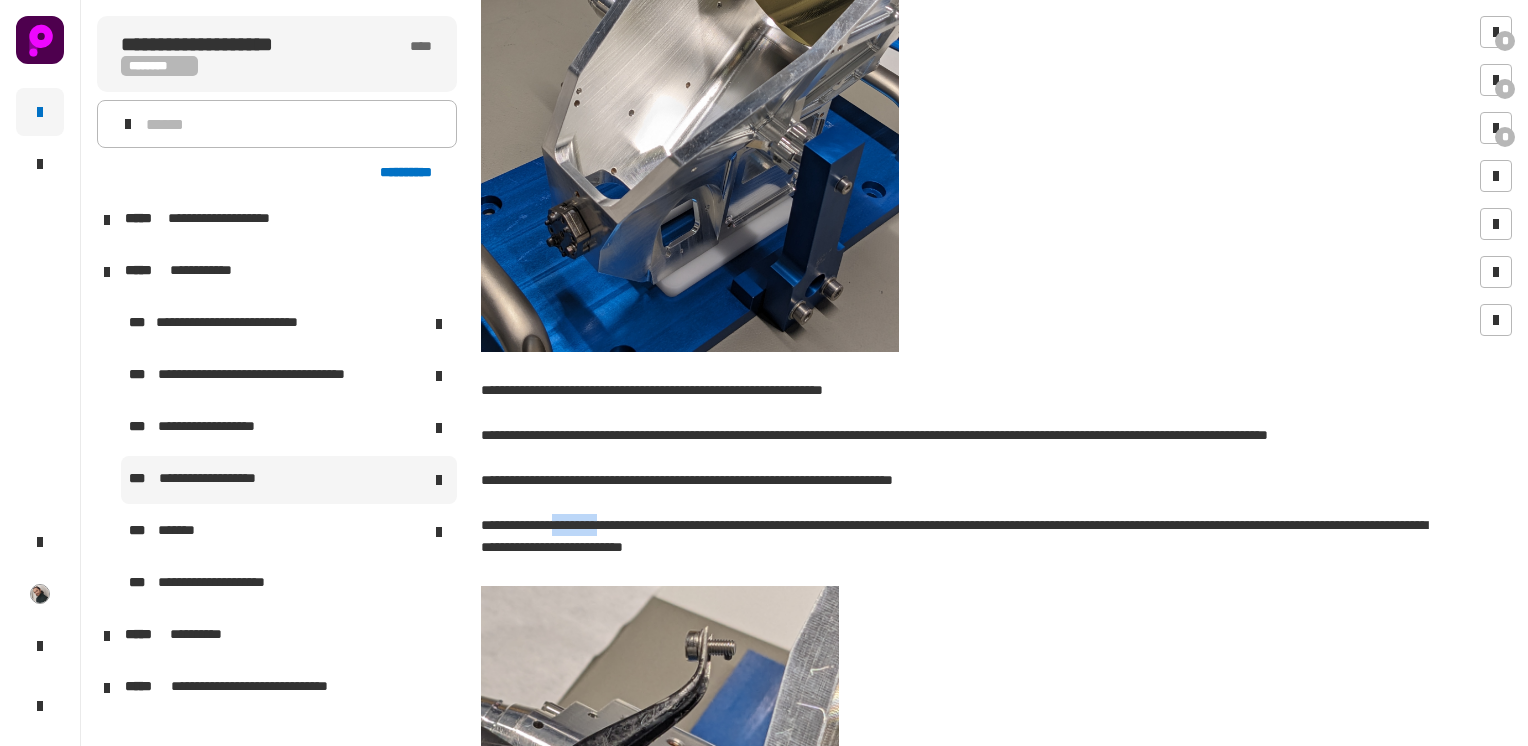 click on "**********" 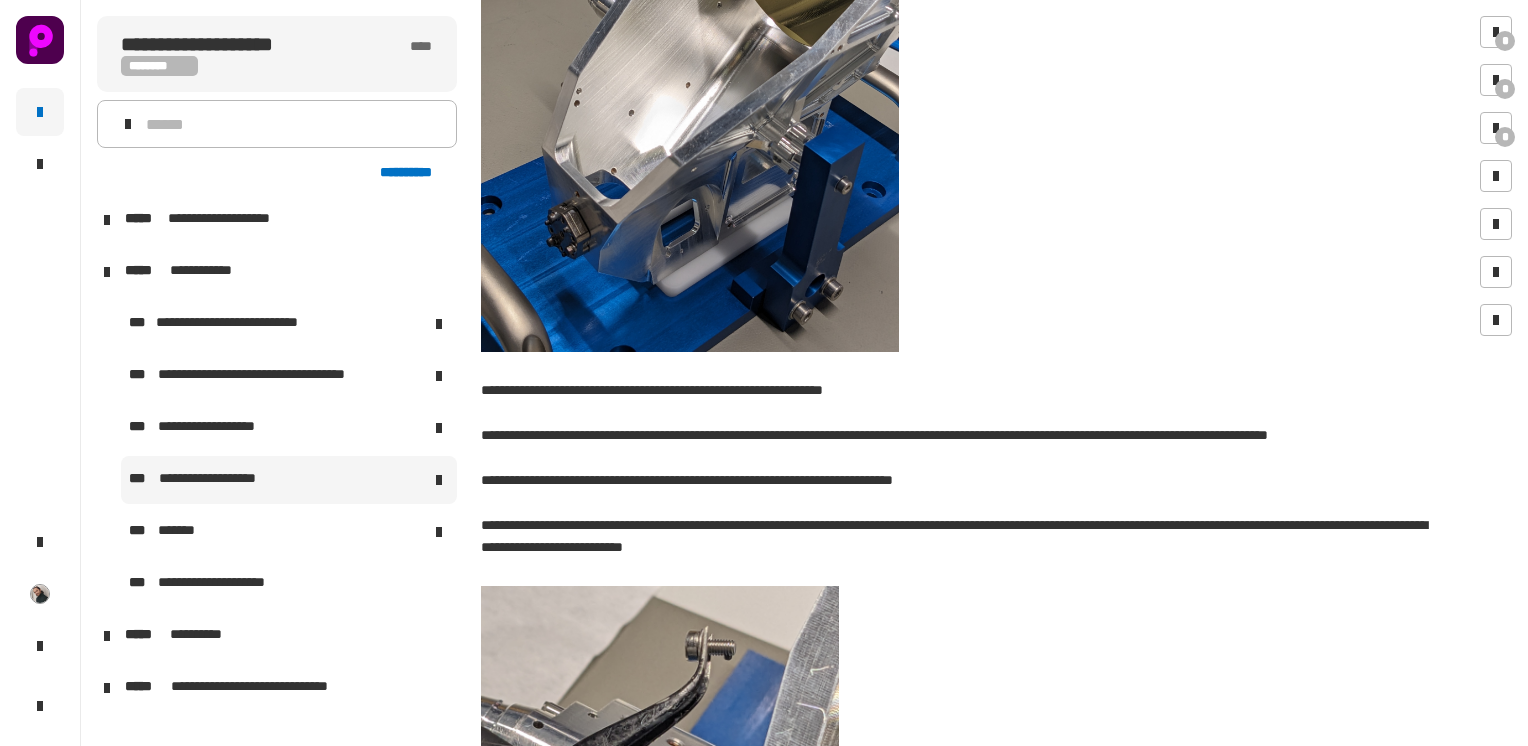 drag, startPoint x: 630, startPoint y: 514, endPoint x: 744, endPoint y: 520, distance: 114.15778 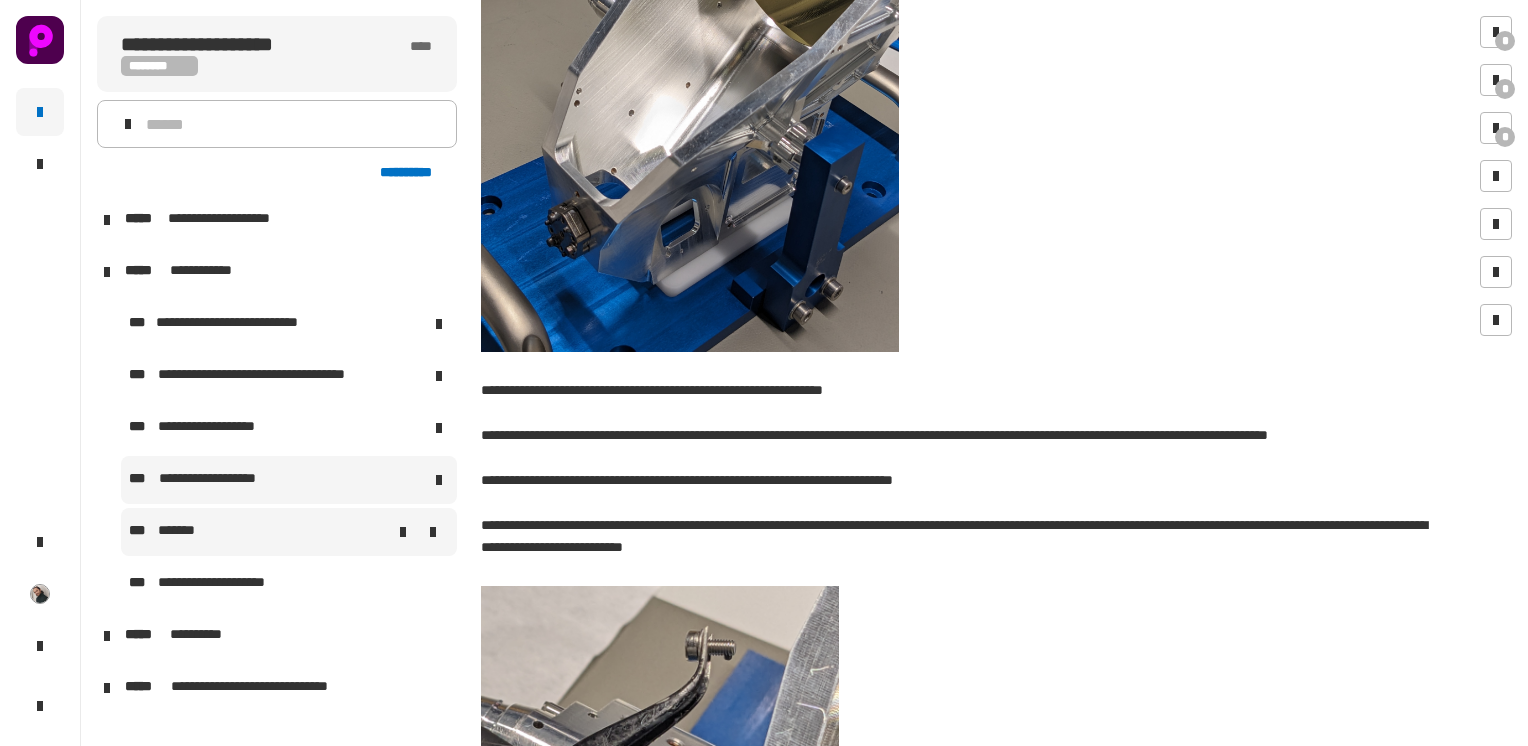 click at bounding box center (328, 532) 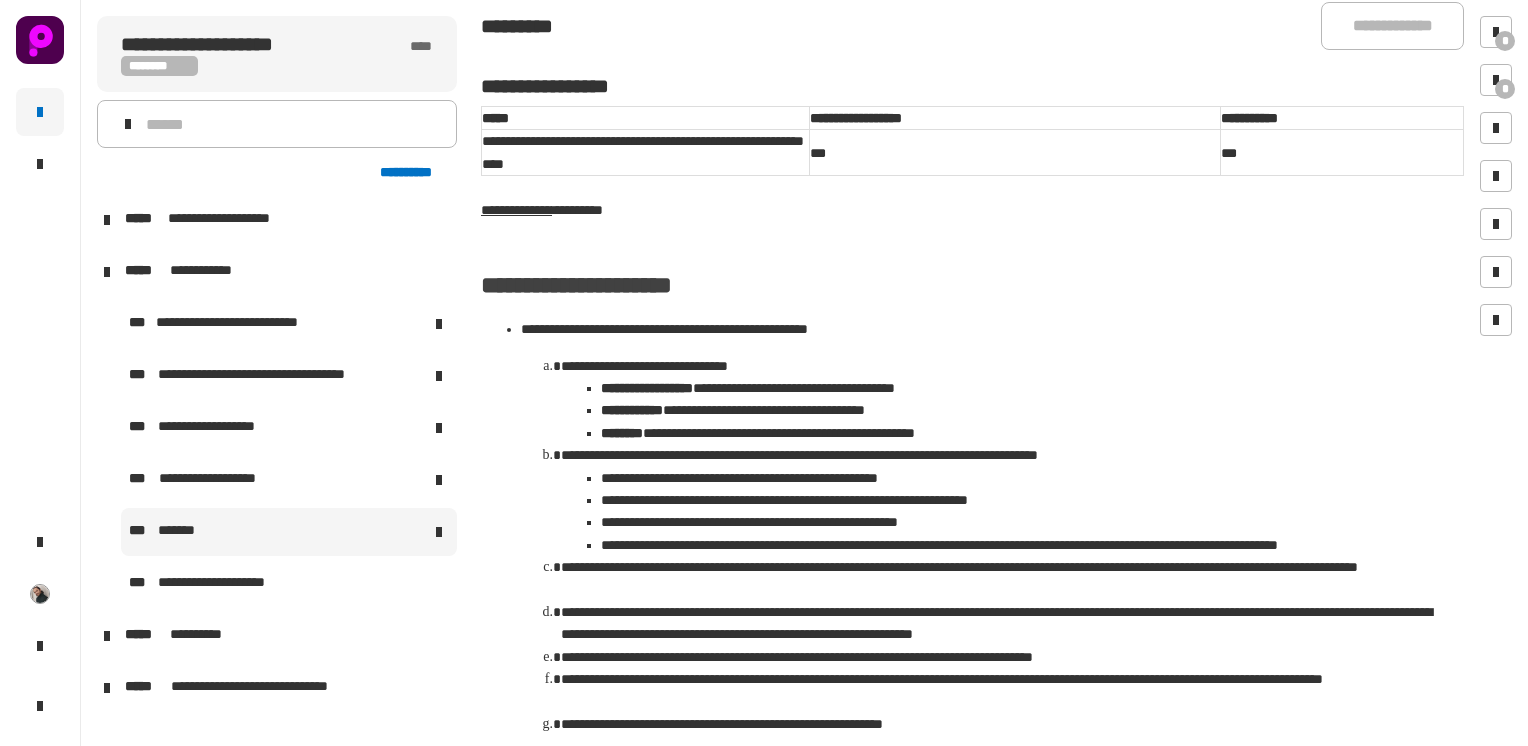 scroll, scrollTop: 0, scrollLeft: 0, axis: both 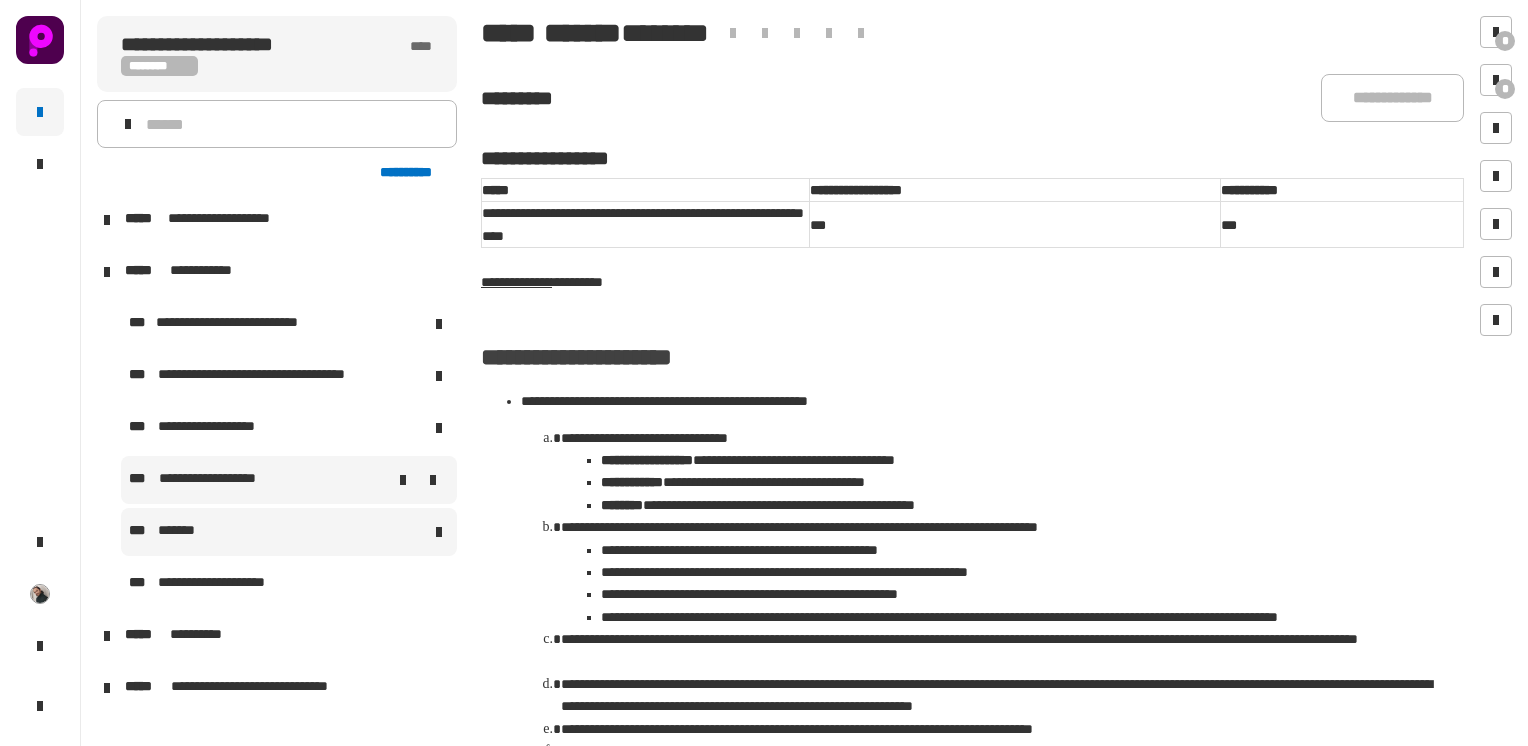 click on "**********" at bounding box center [211, 480] 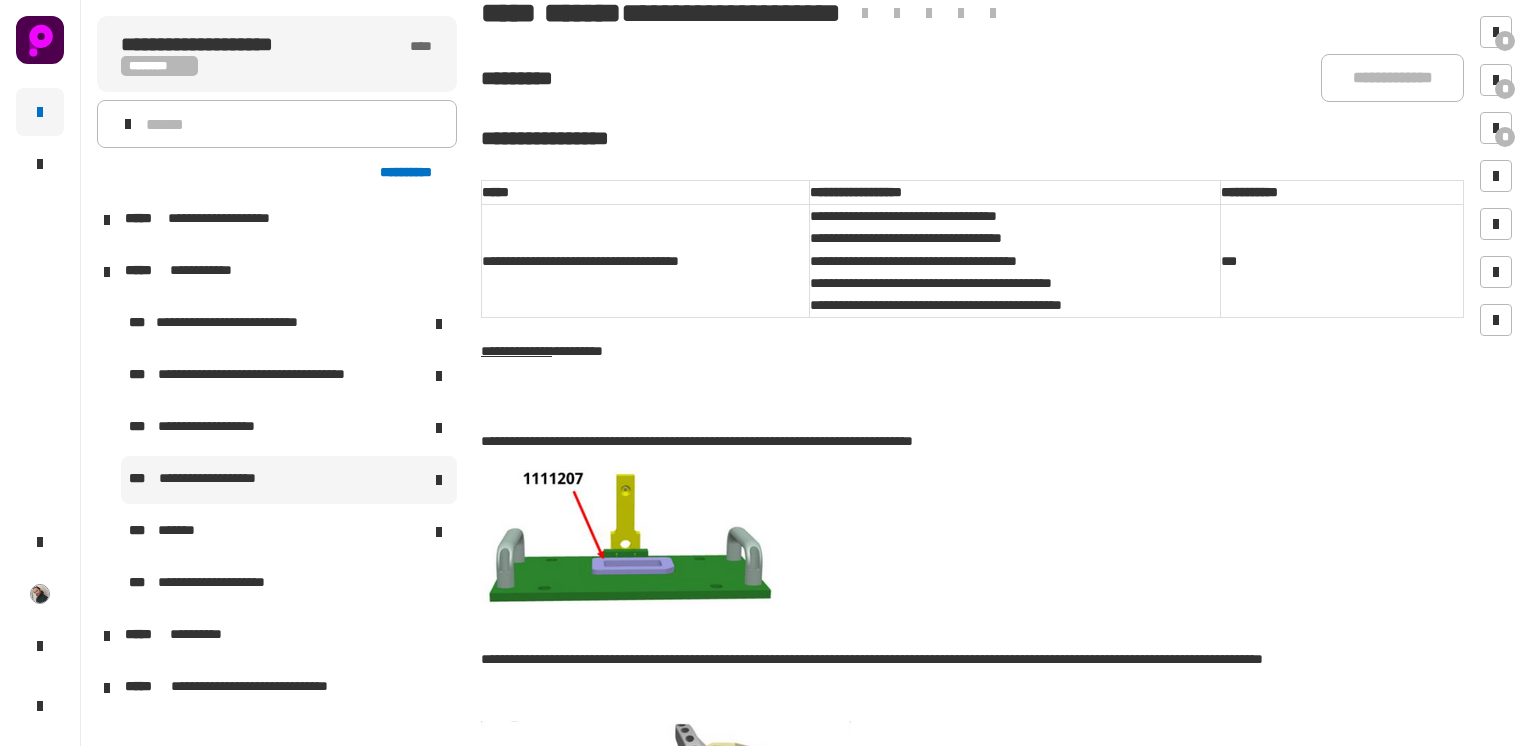 scroll, scrollTop: 0, scrollLeft: 0, axis: both 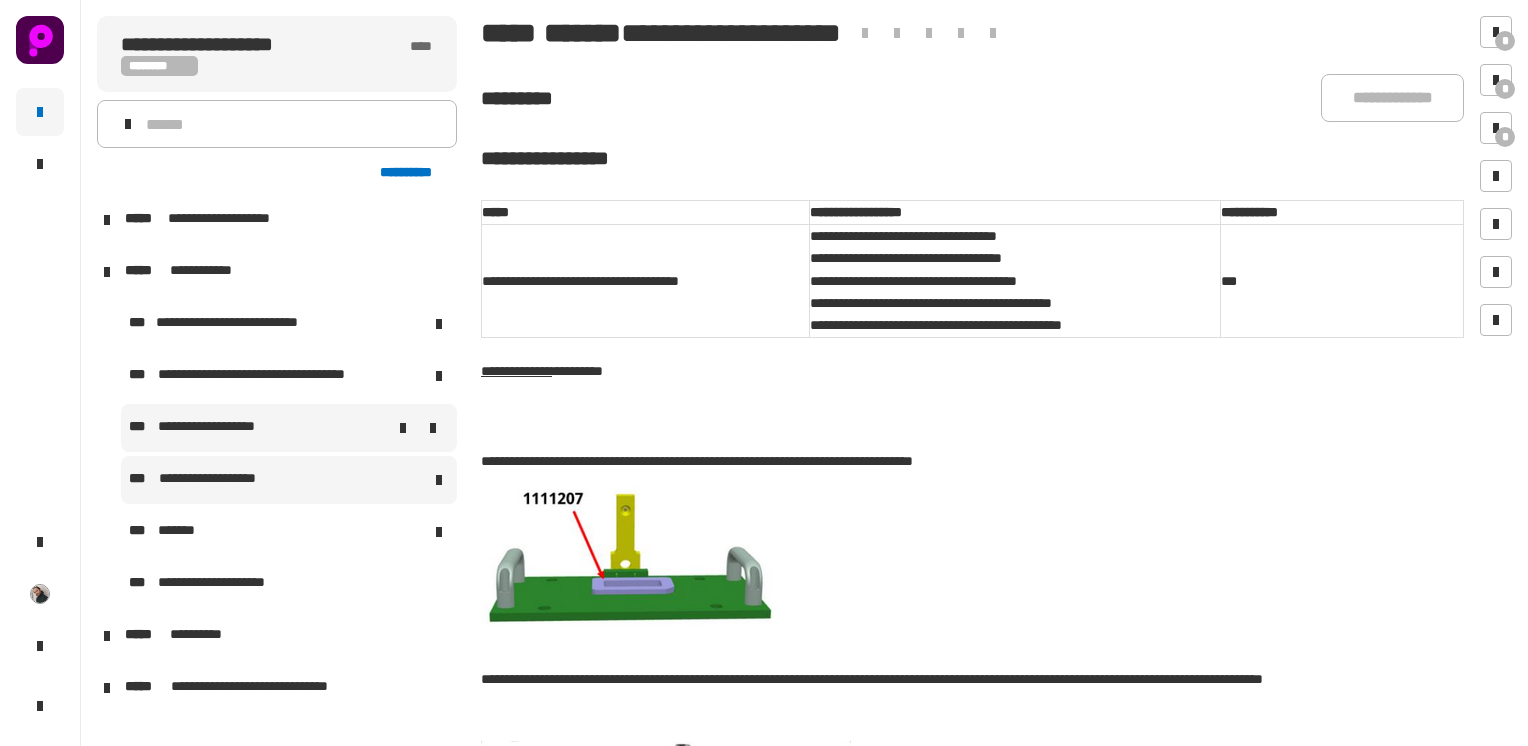 click at bounding box center (373, 428) 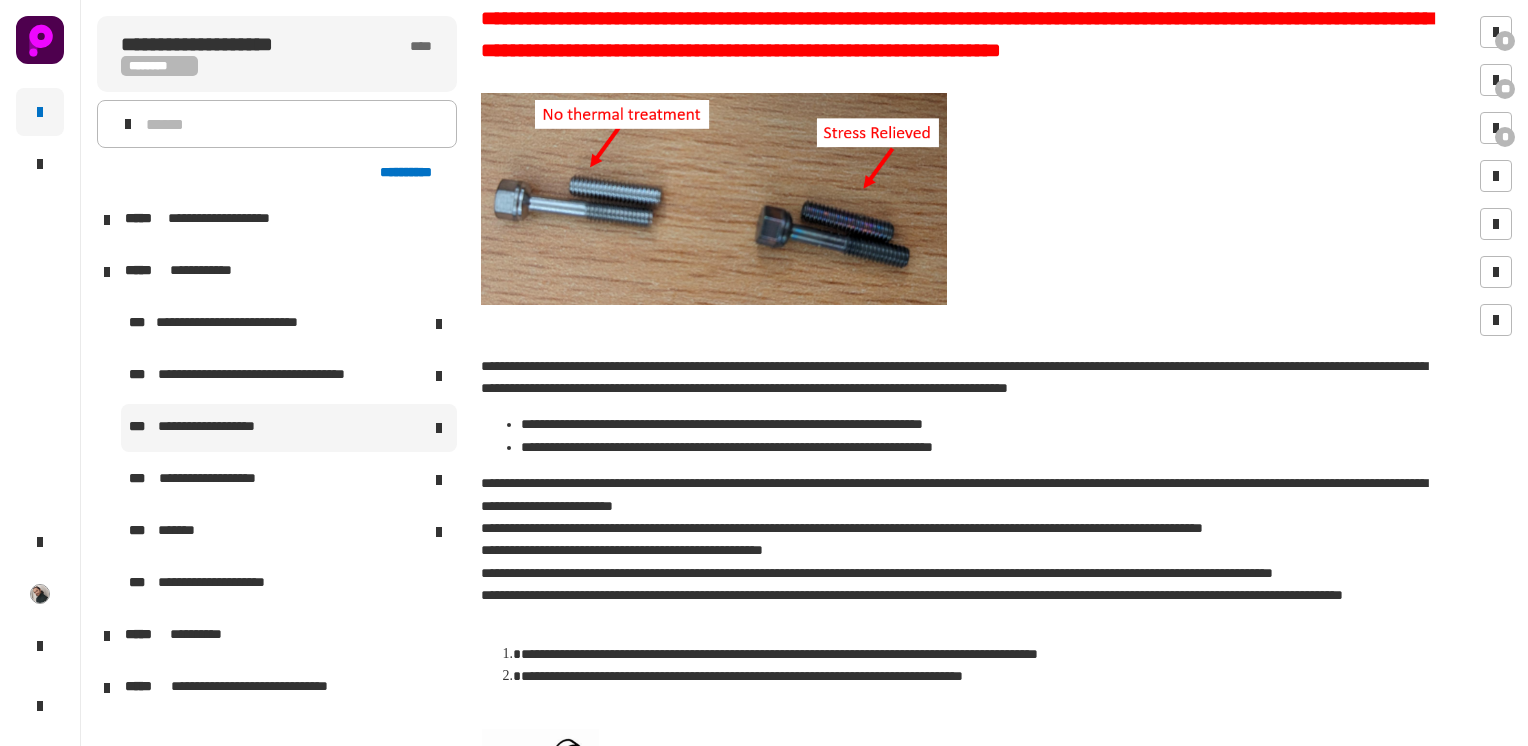 scroll, scrollTop: 9559, scrollLeft: 0, axis: vertical 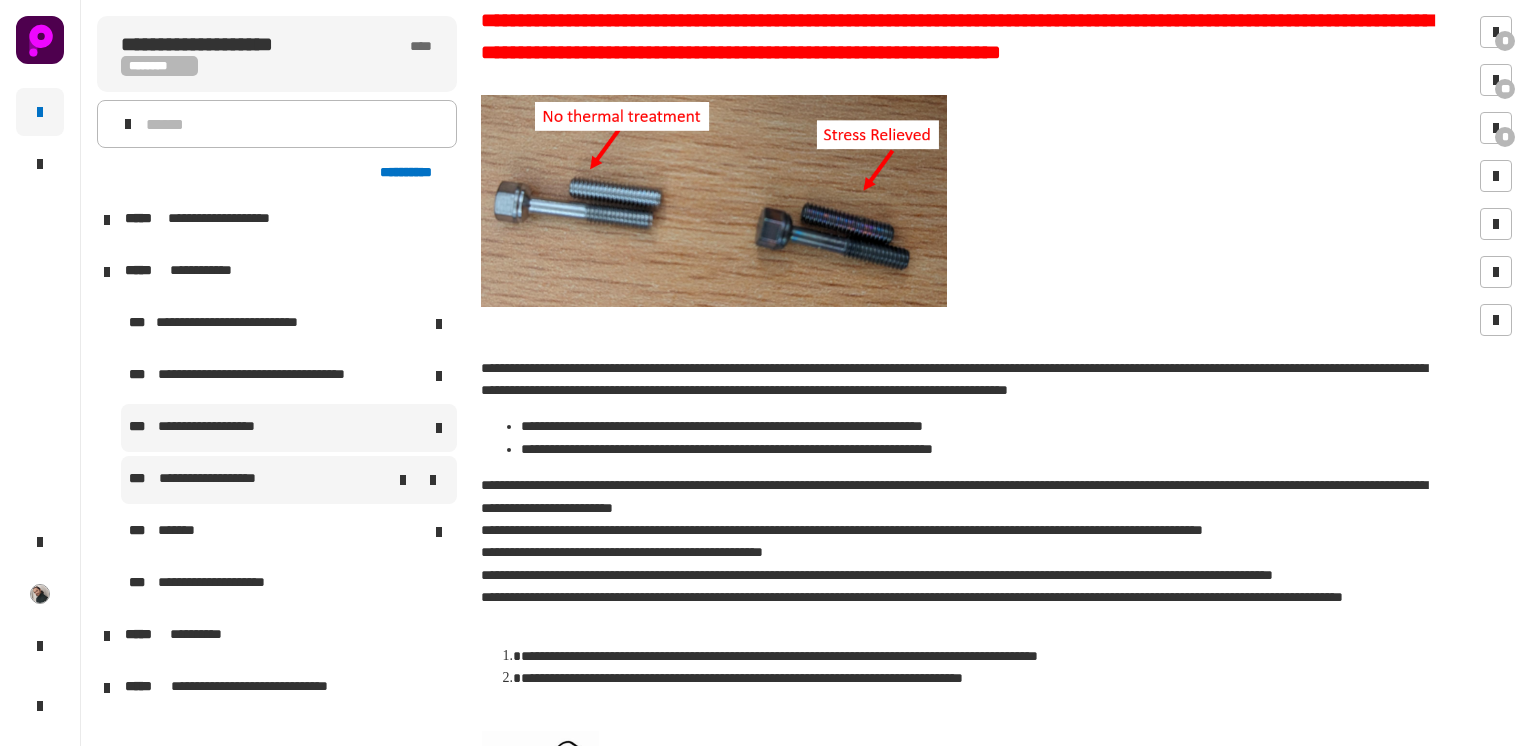 click on "**********" at bounding box center (289, 480) 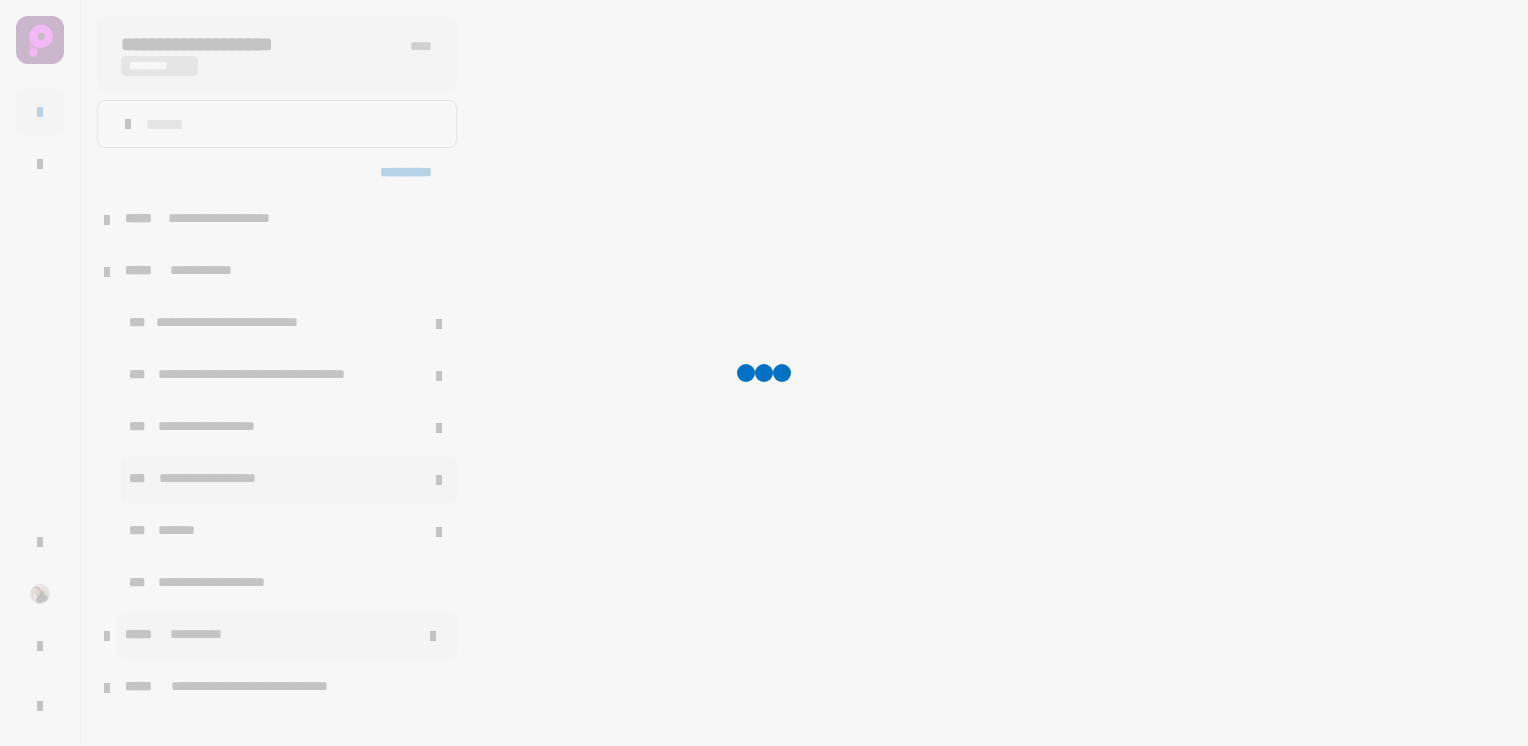 scroll, scrollTop: 0, scrollLeft: 0, axis: both 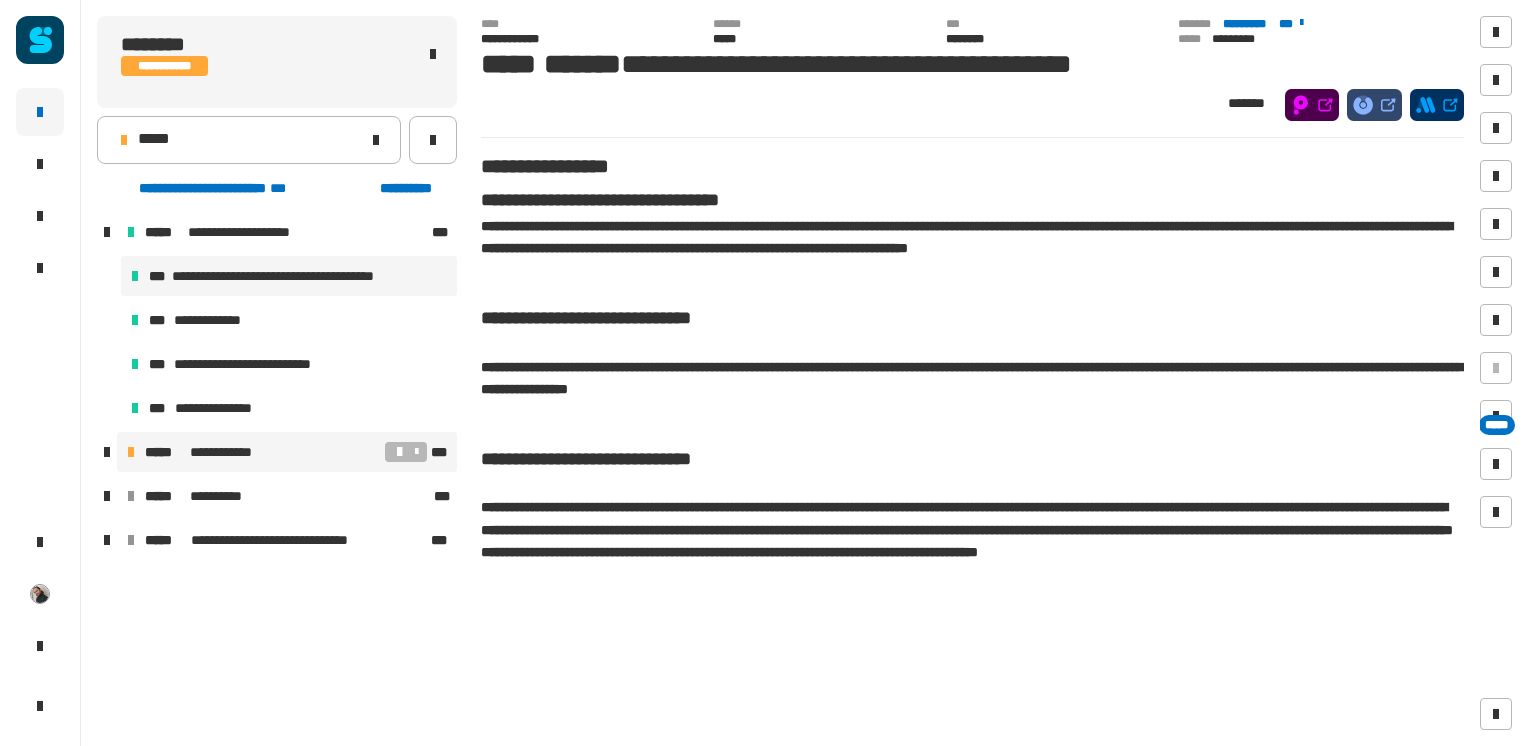 click on "**********" at bounding box center [287, 452] 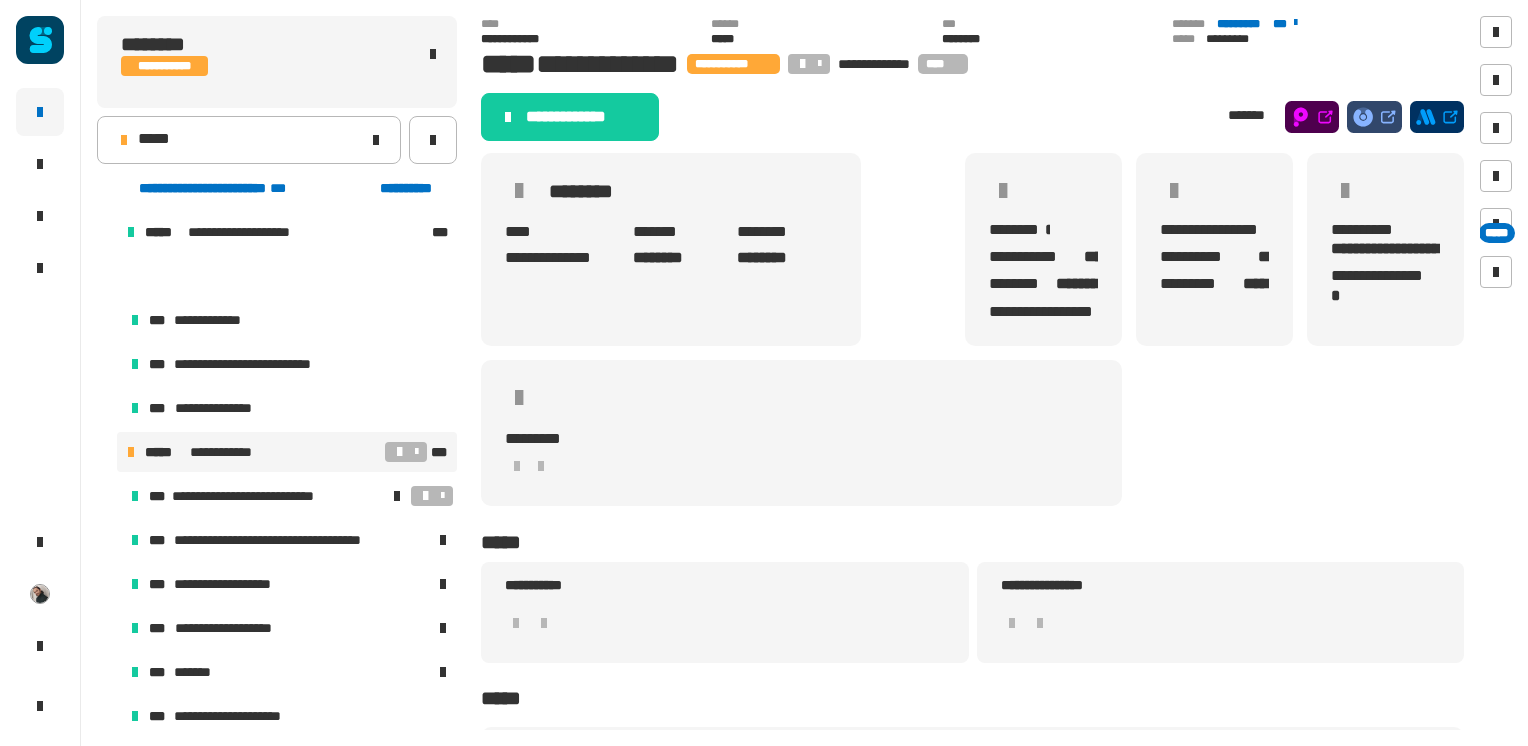 scroll, scrollTop: 93, scrollLeft: 0, axis: vertical 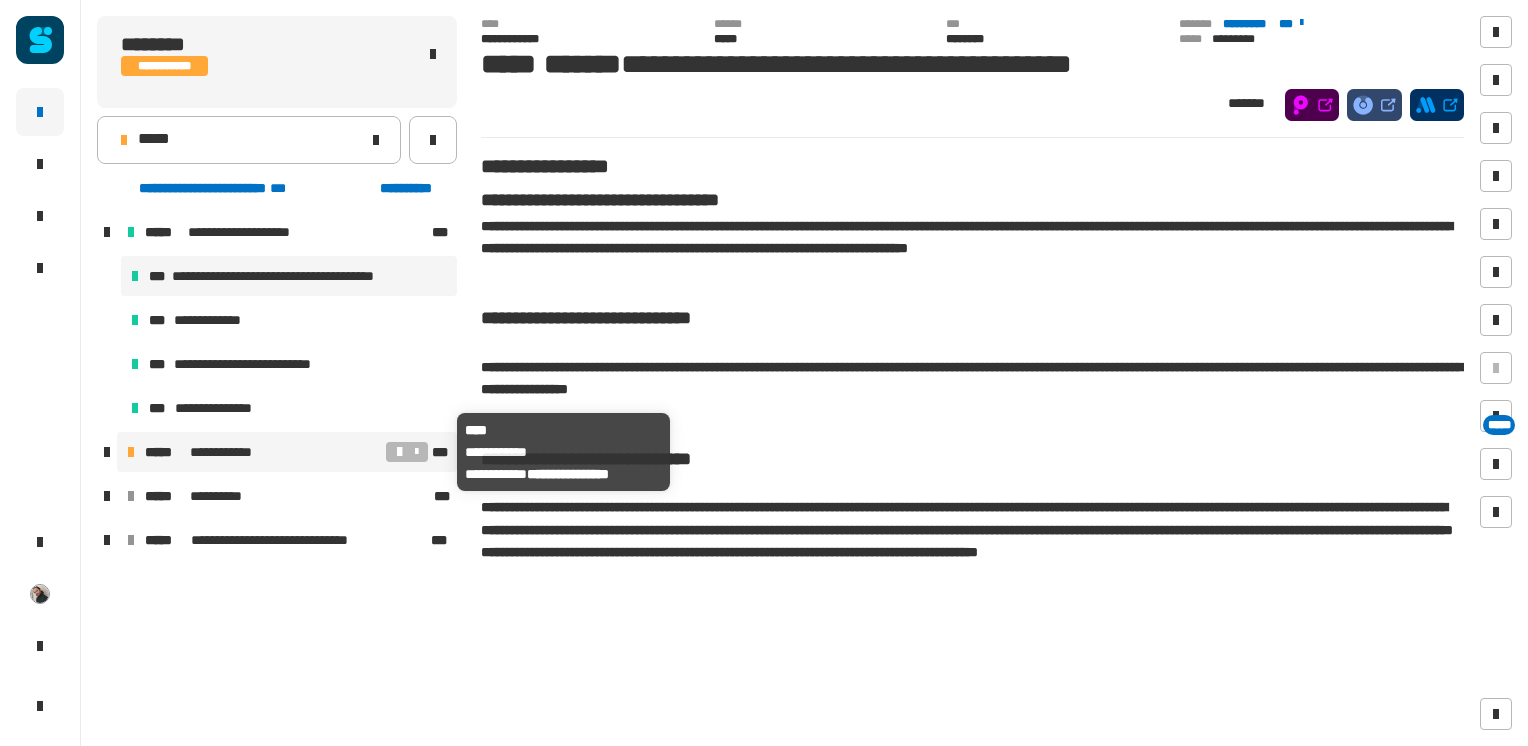click on "**********" at bounding box center (233, 452) 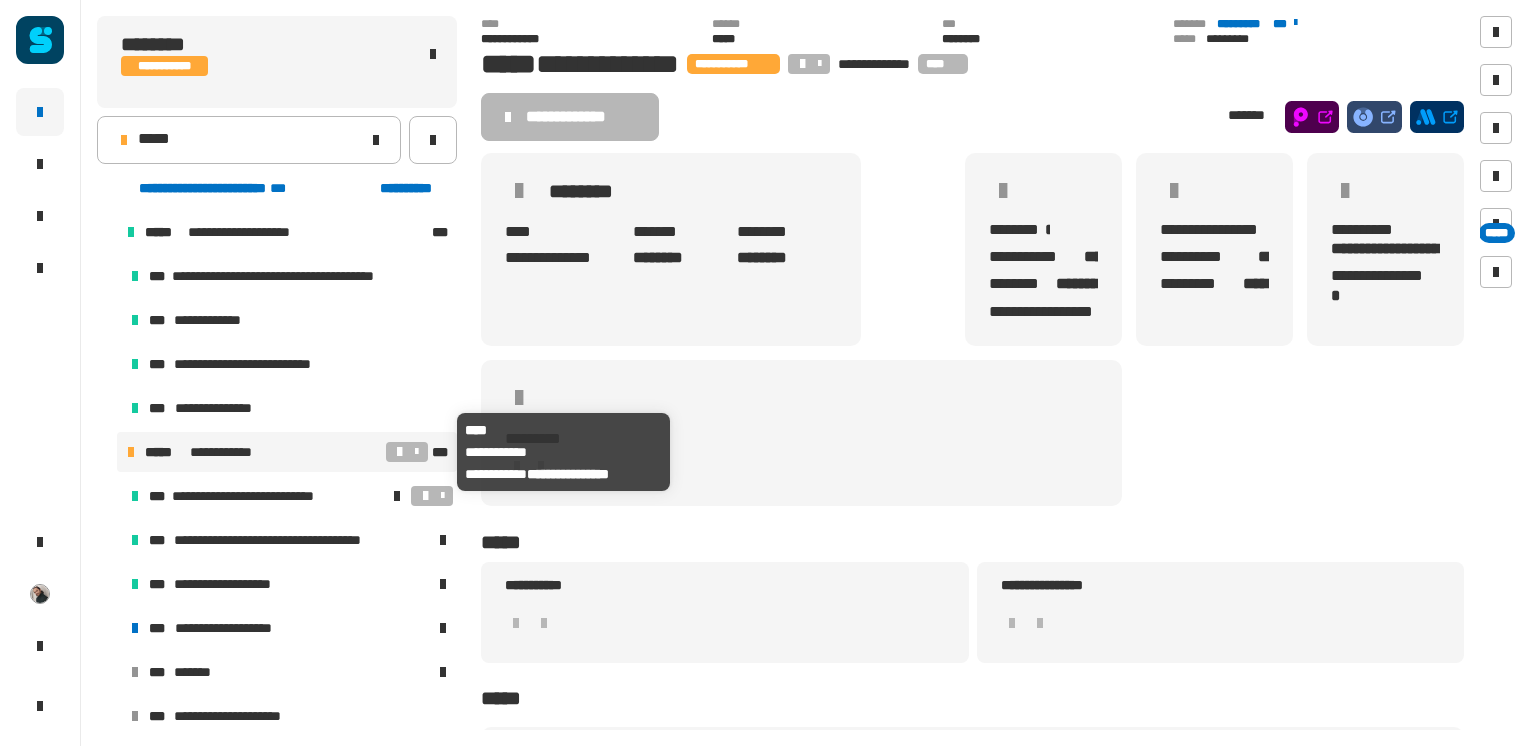 scroll, scrollTop: 93, scrollLeft: 0, axis: vertical 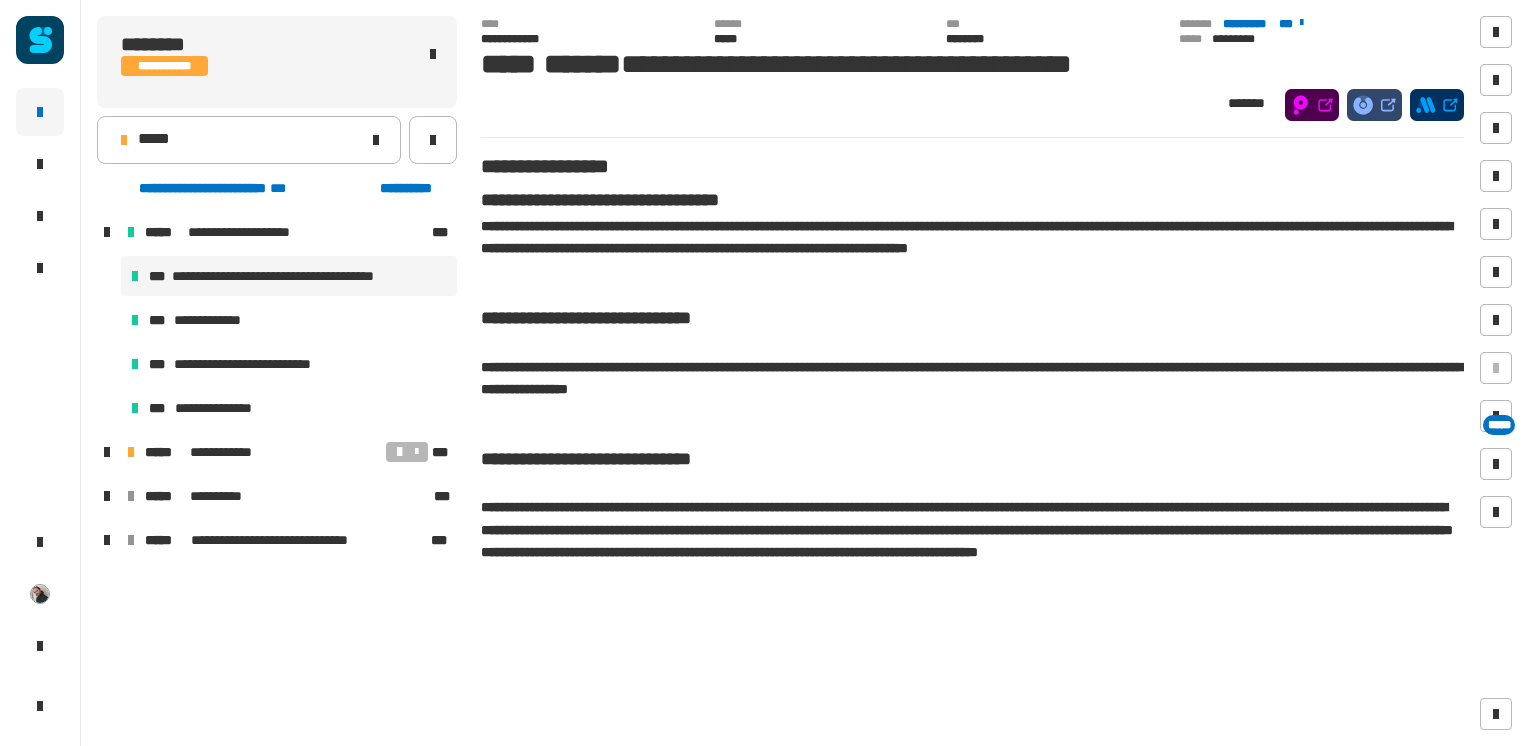 click on "**********" 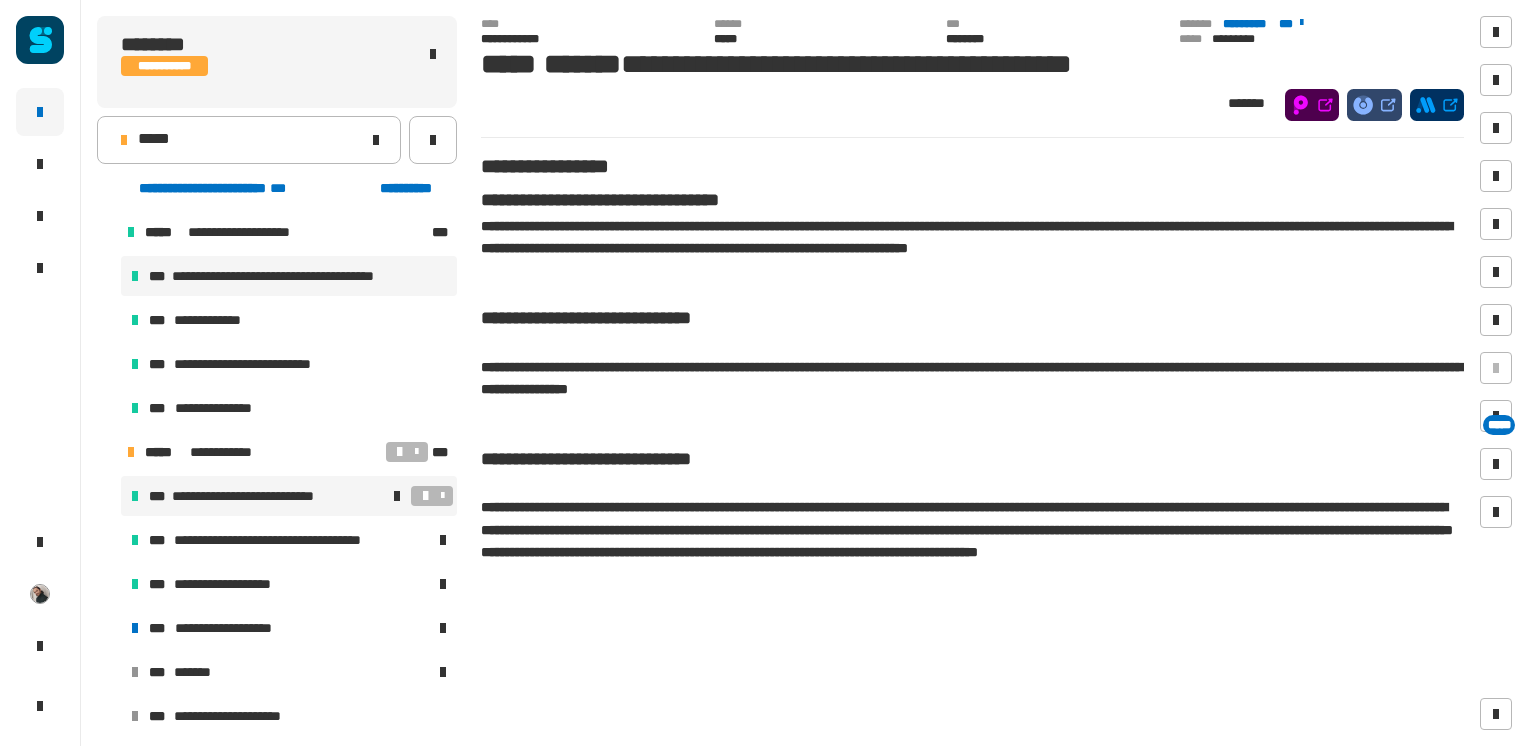 scroll, scrollTop: 93, scrollLeft: 0, axis: vertical 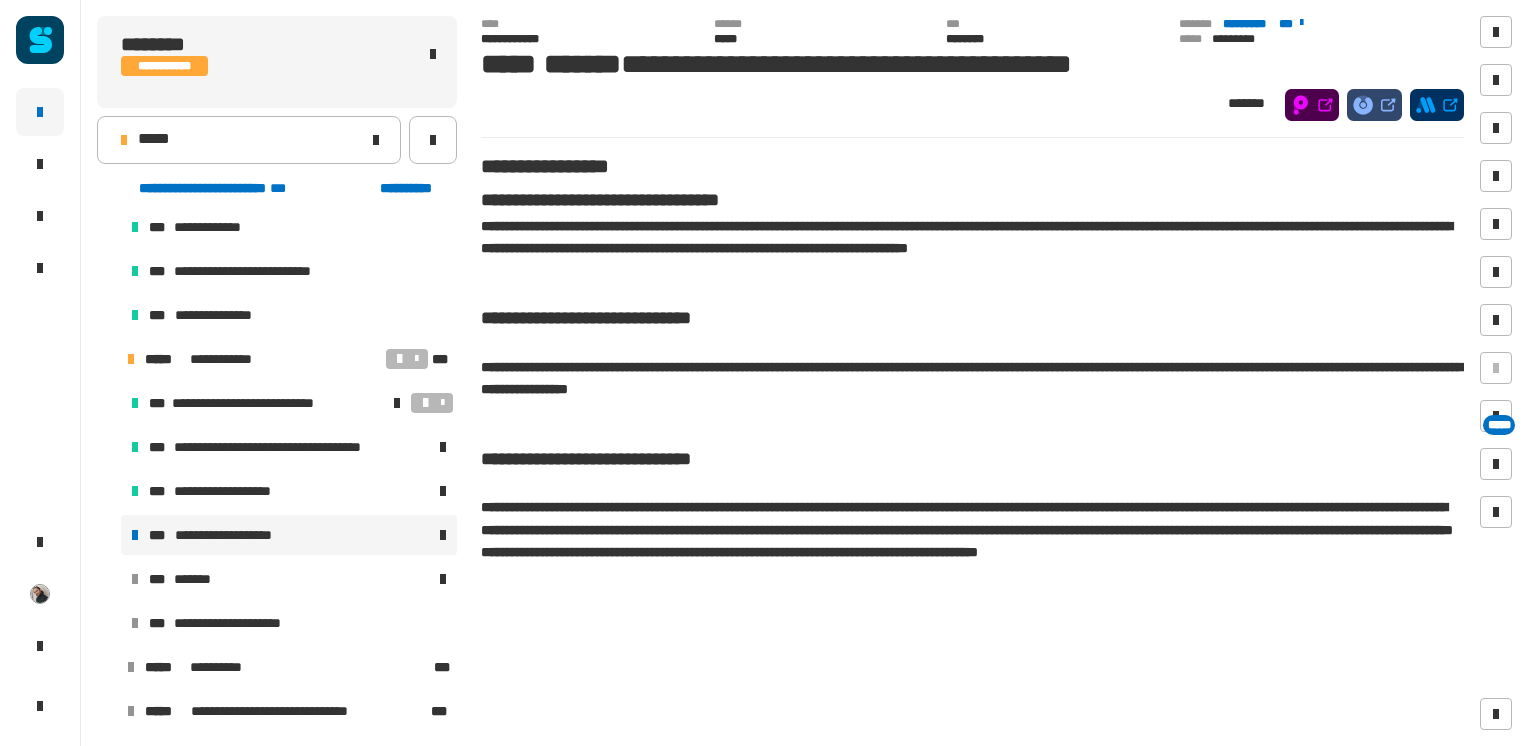 click on "**********" at bounding box center (227, 535) 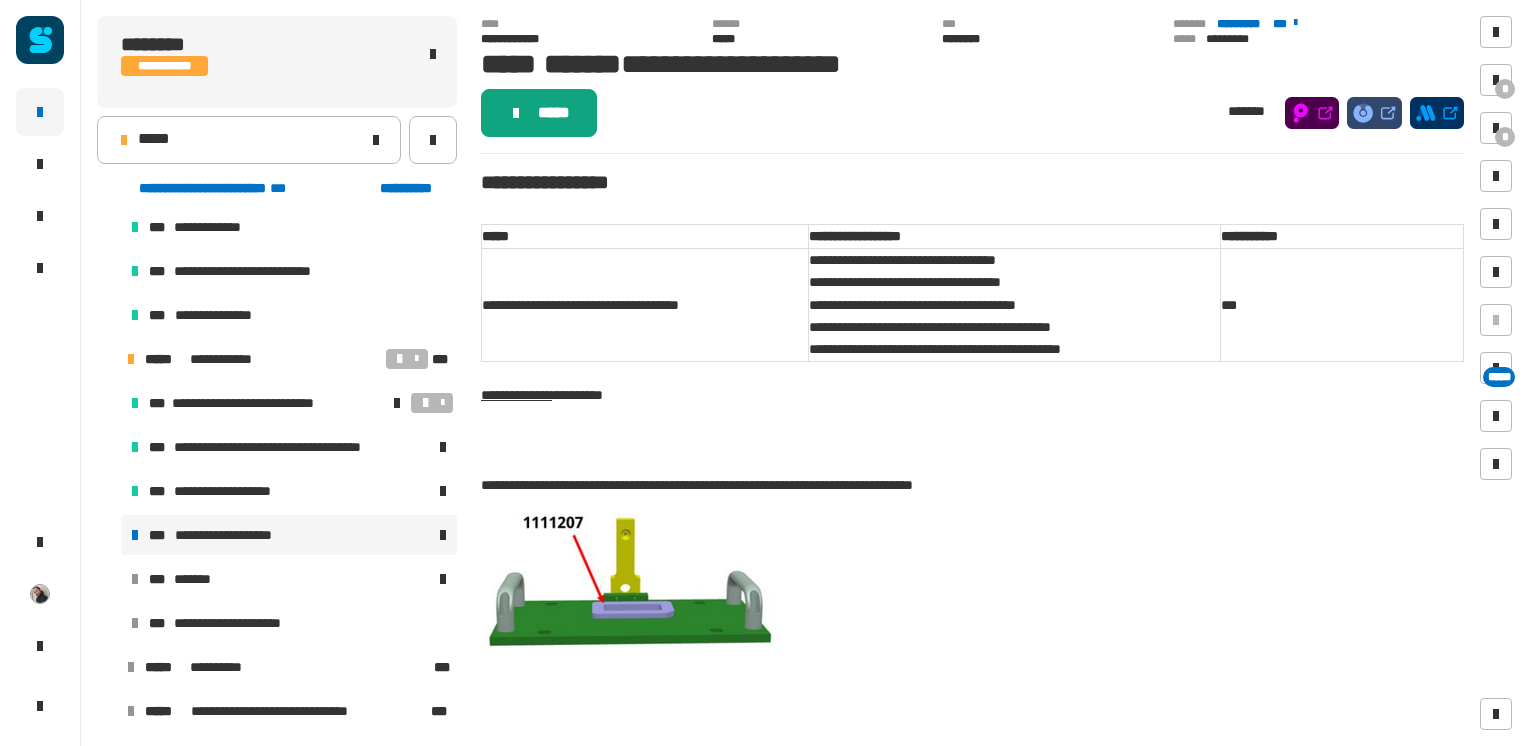 click on "*****" 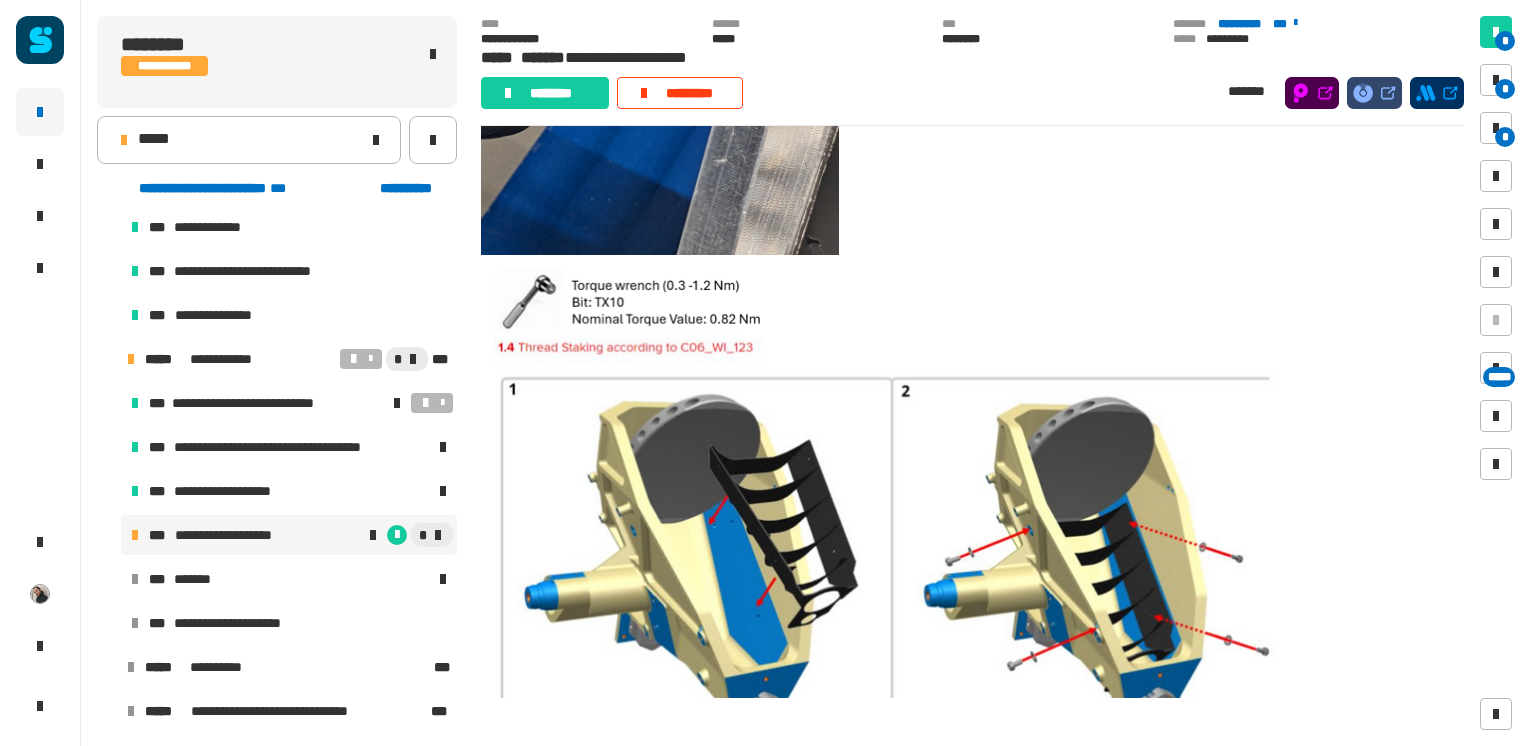 scroll, scrollTop: 2106, scrollLeft: 0, axis: vertical 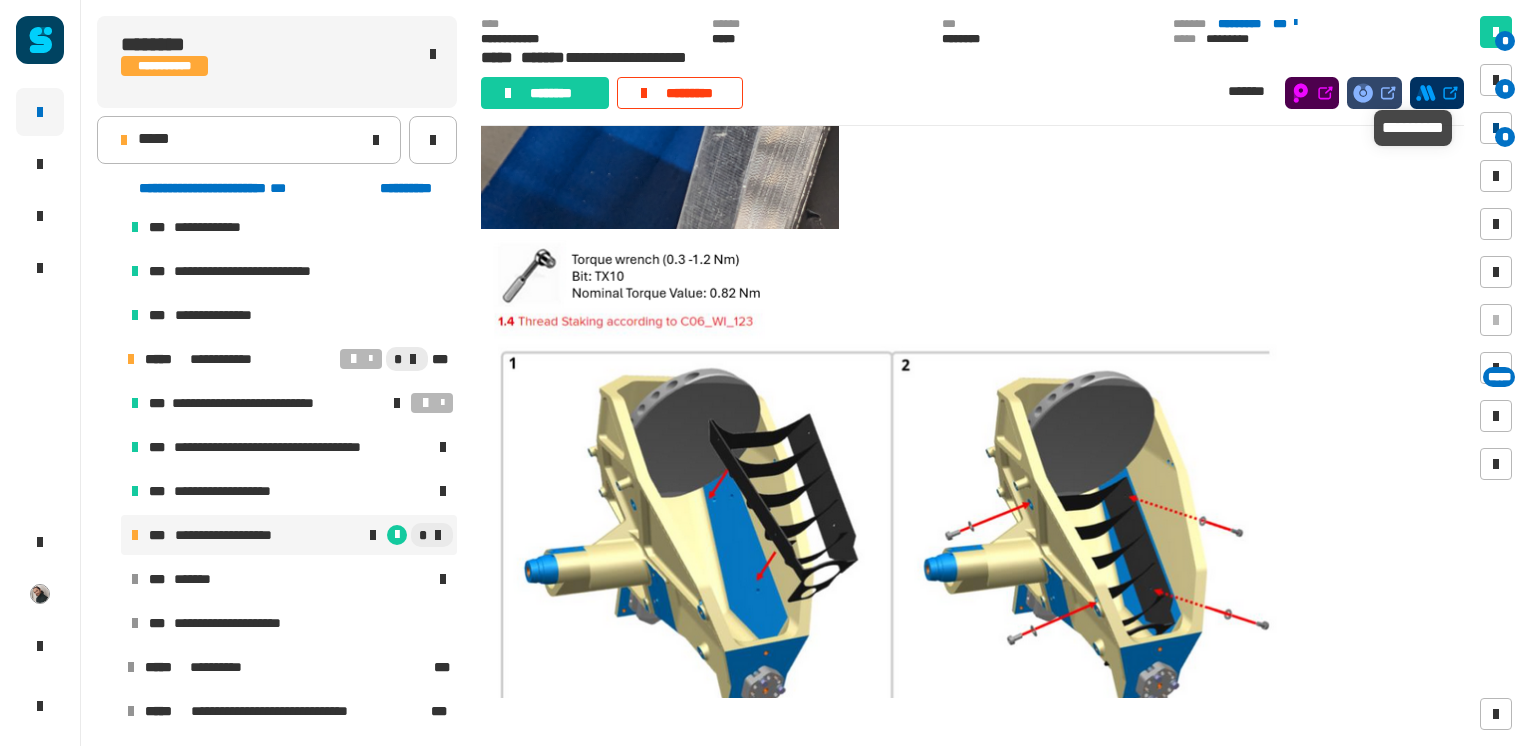click on "*" at bounding box center (1505, 137) 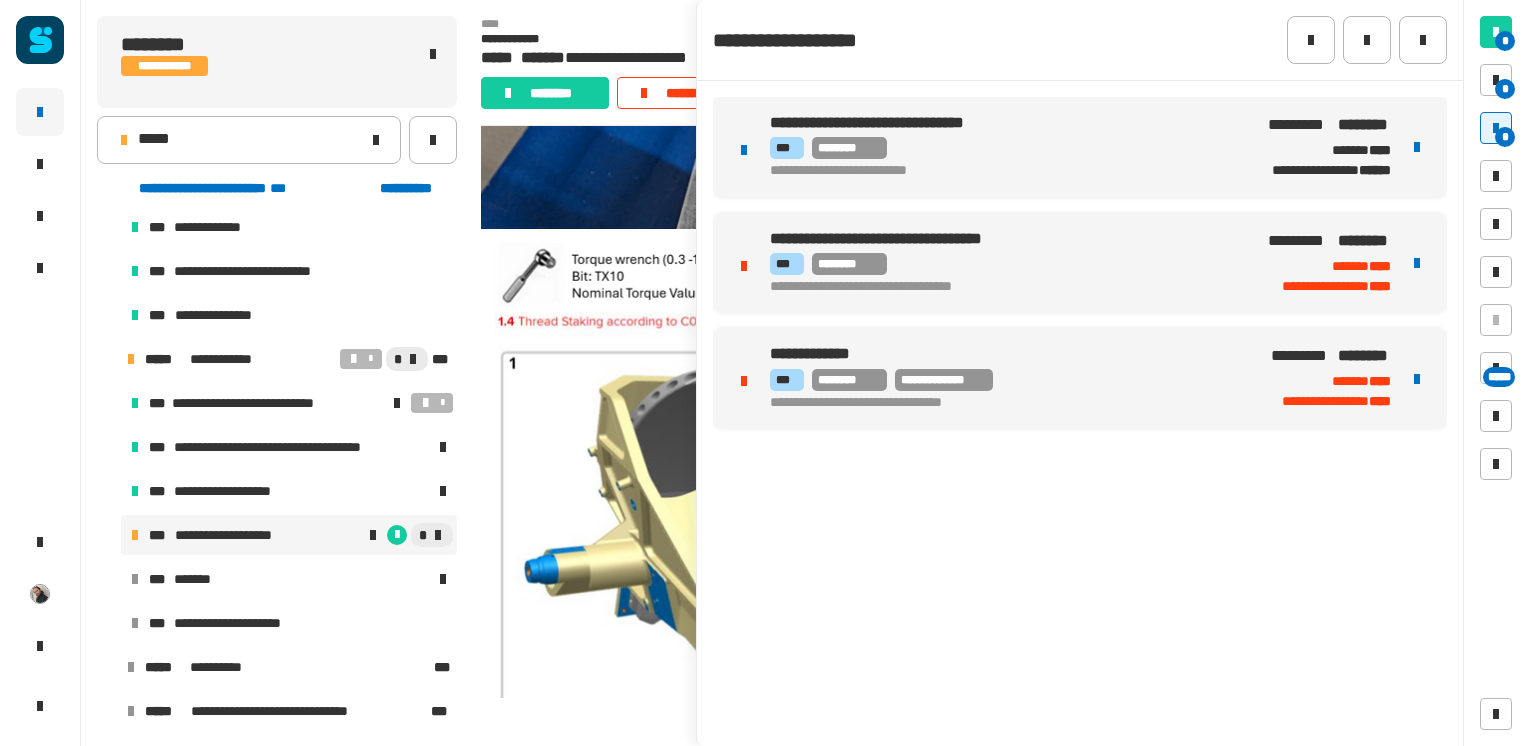 click on "**********" at bounding box center (998, 172) 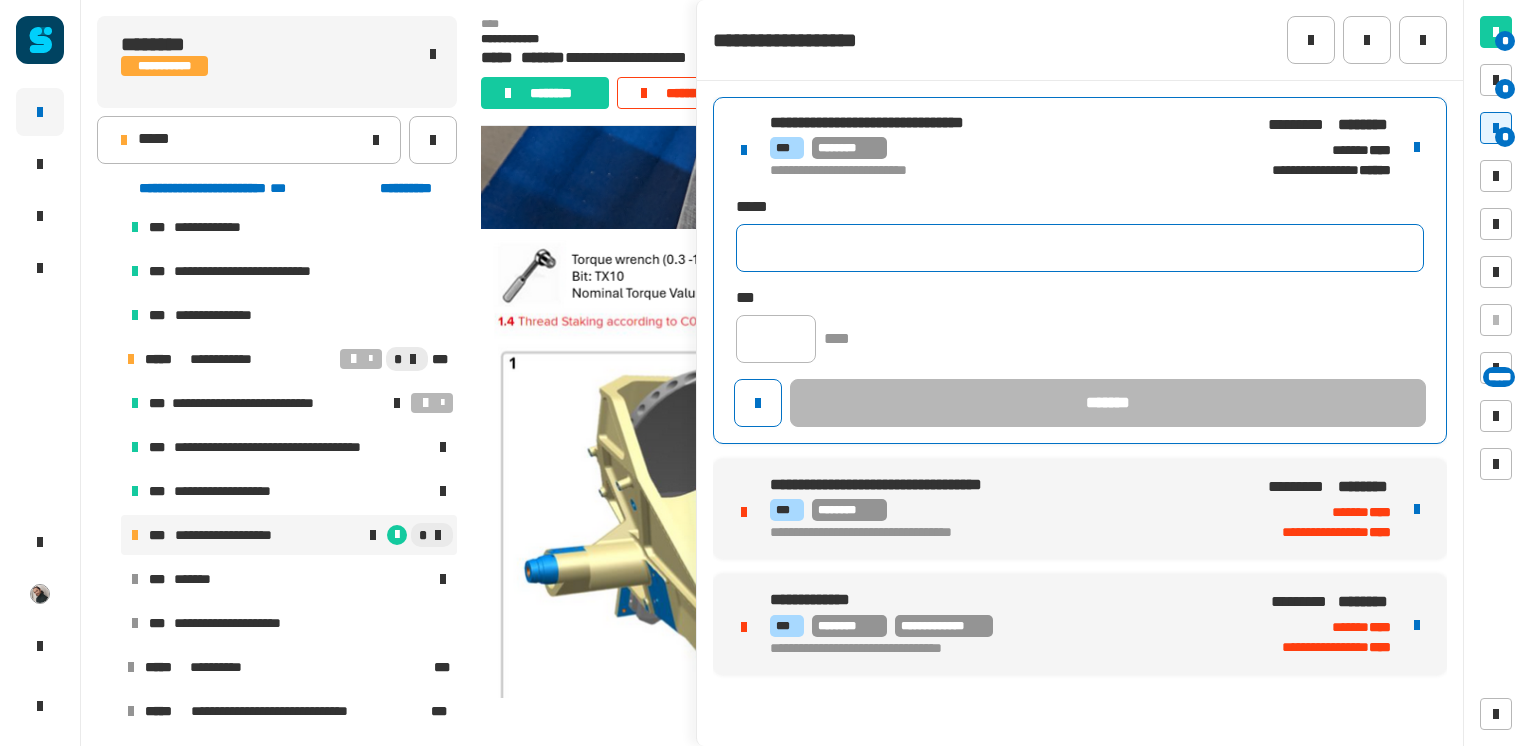 click 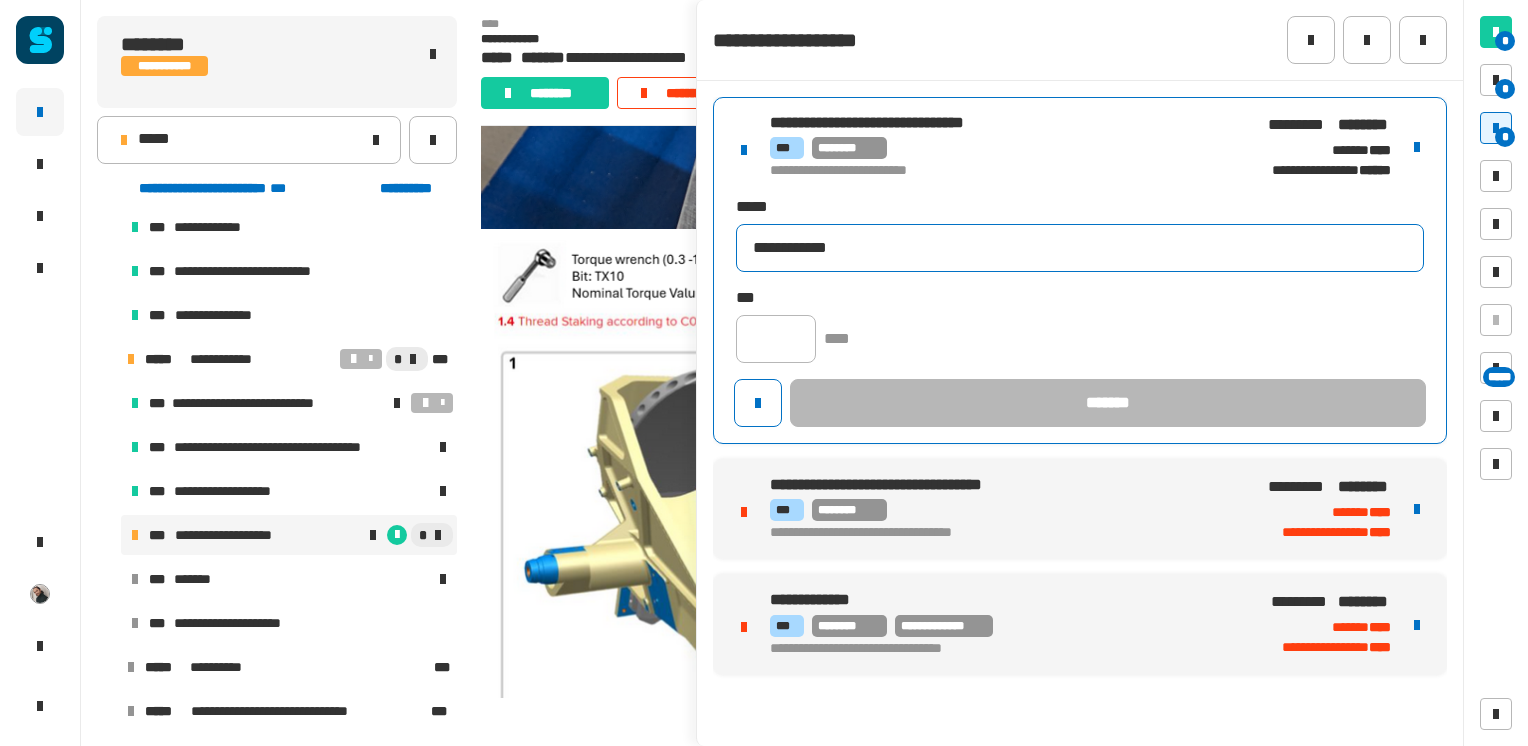 type on "**********" 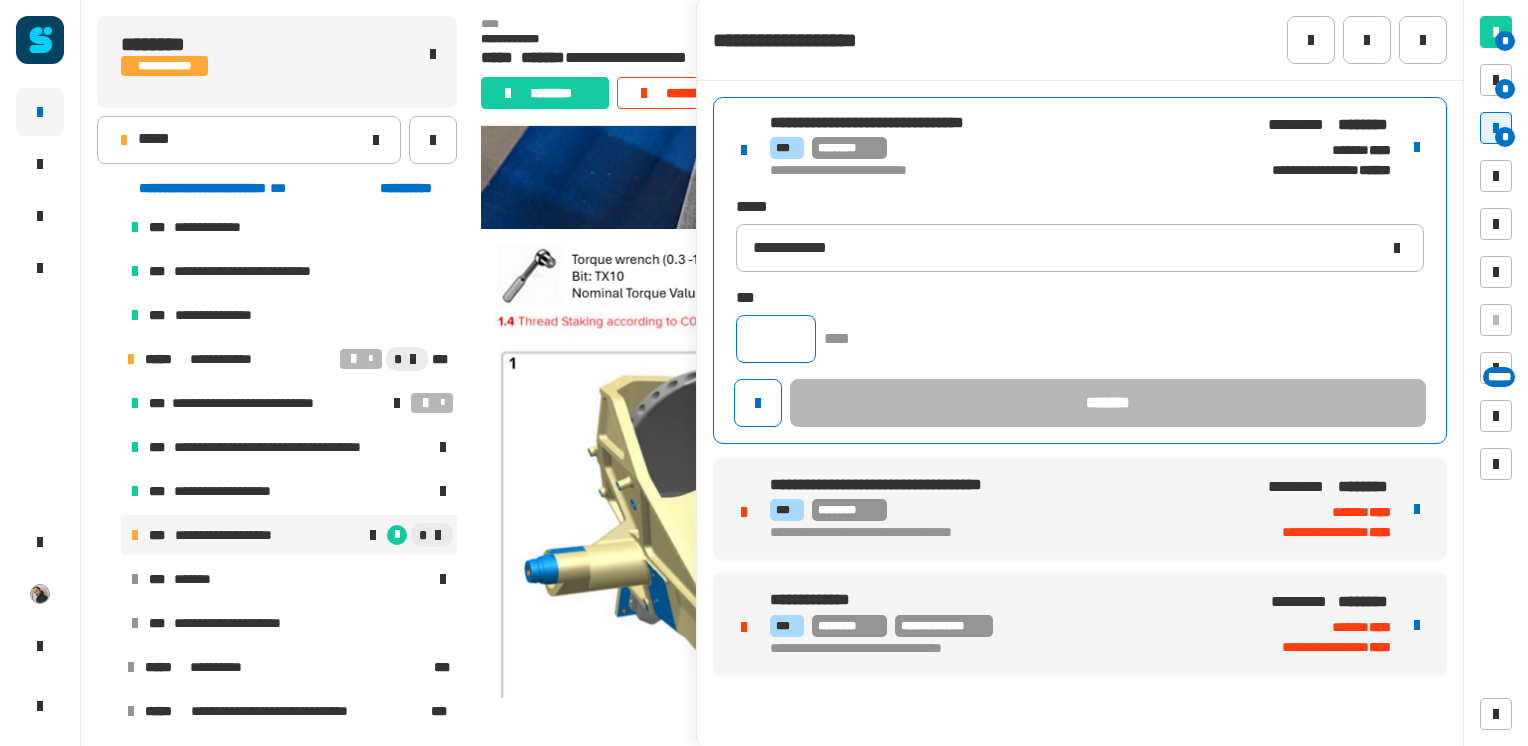 click 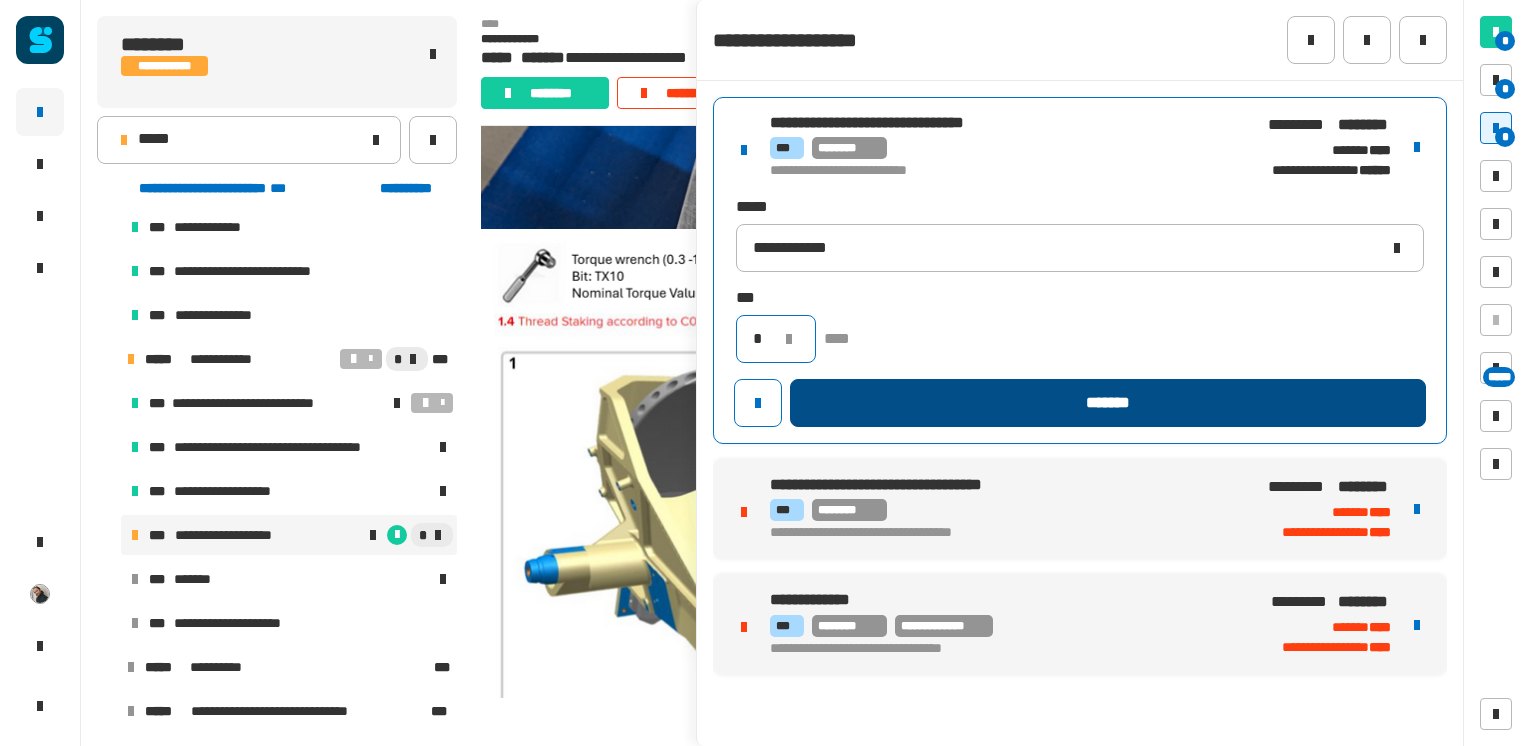 type on "*" 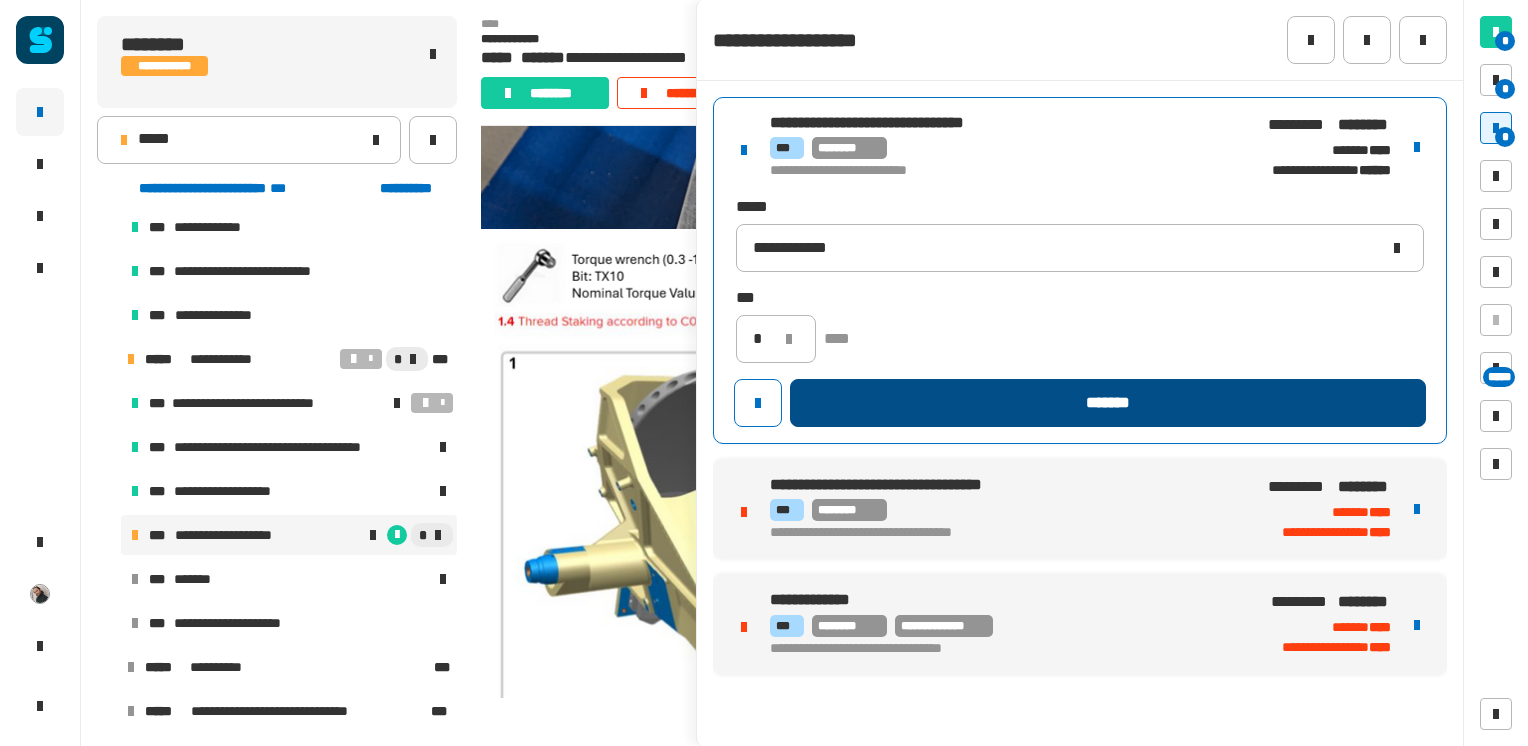 click on "*******" 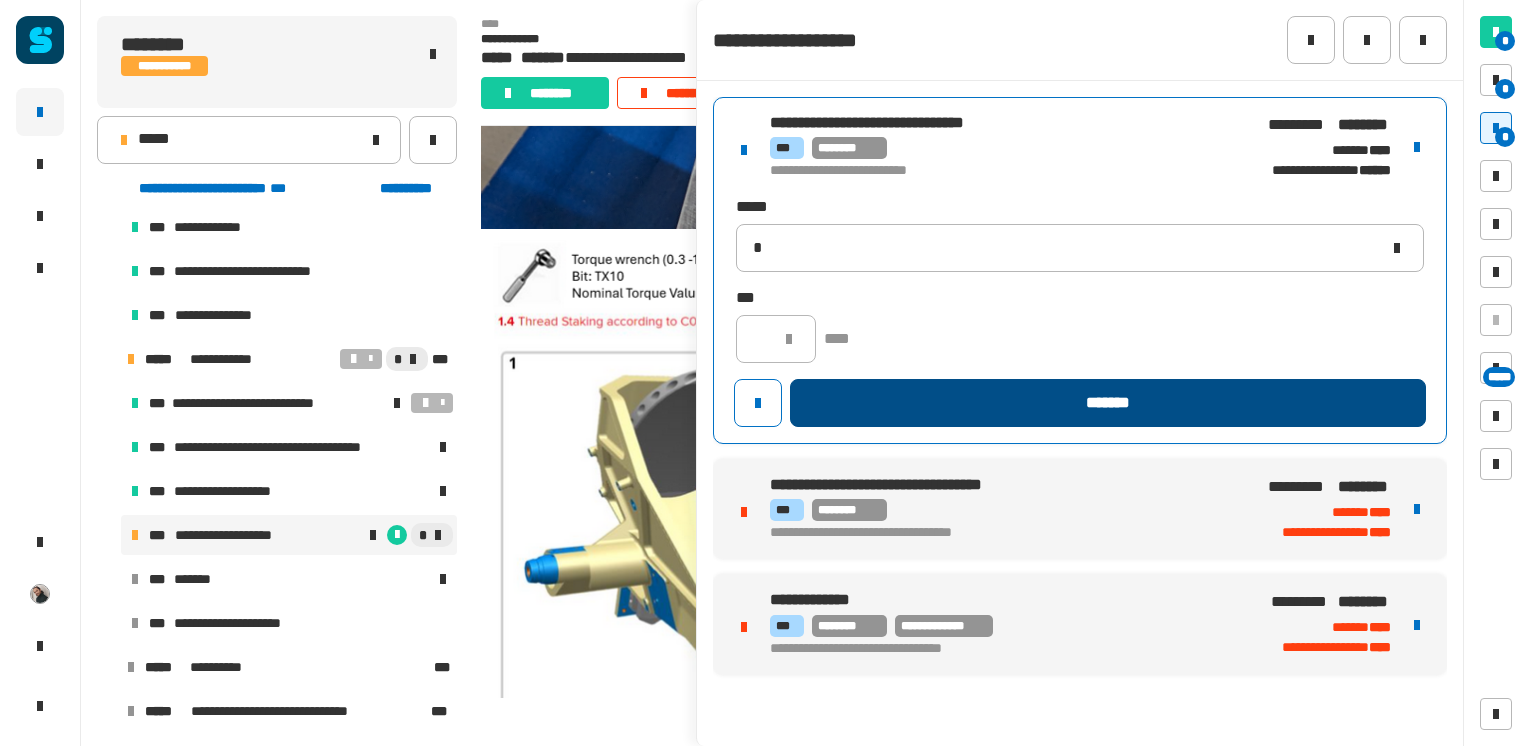 type 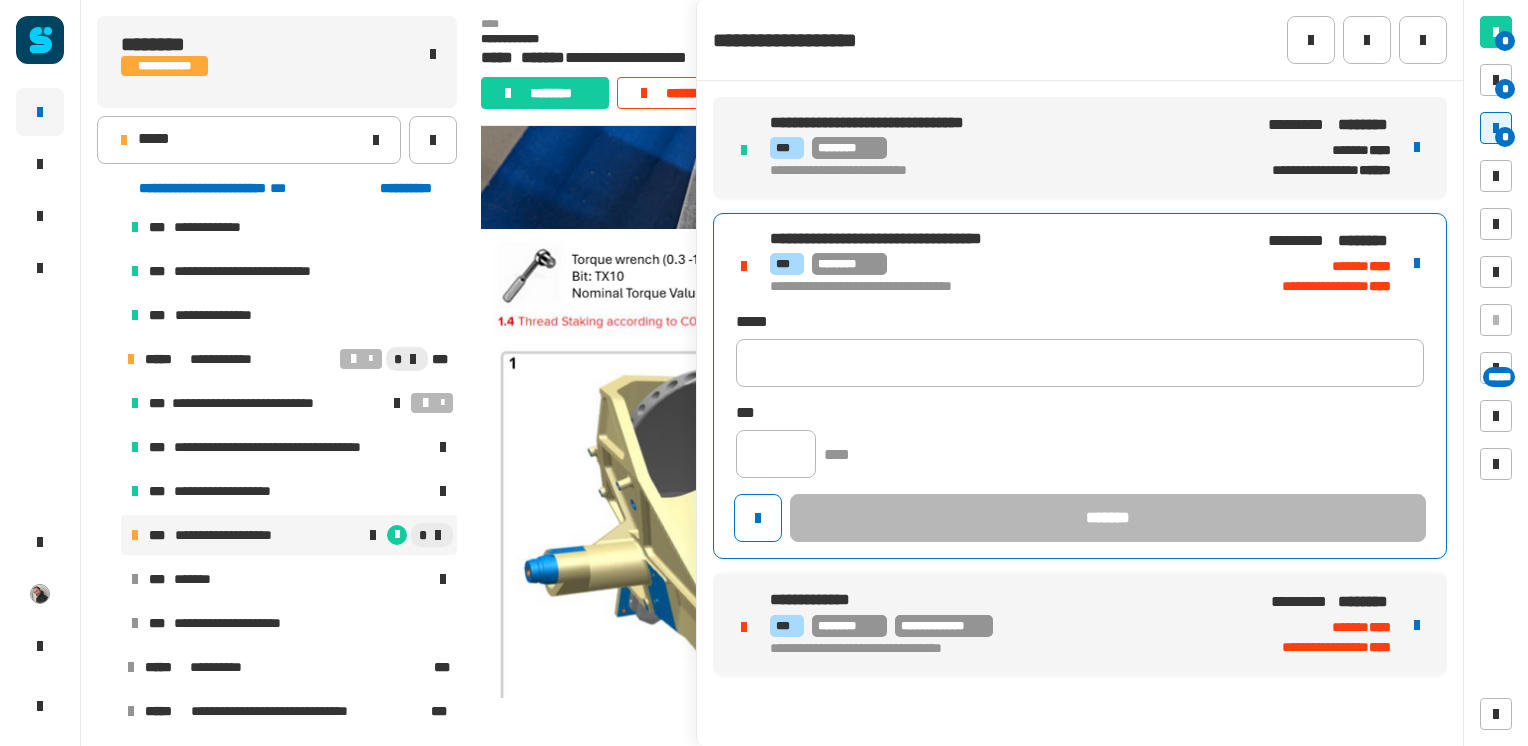click on "**********" at bounding box center (1080, 386) 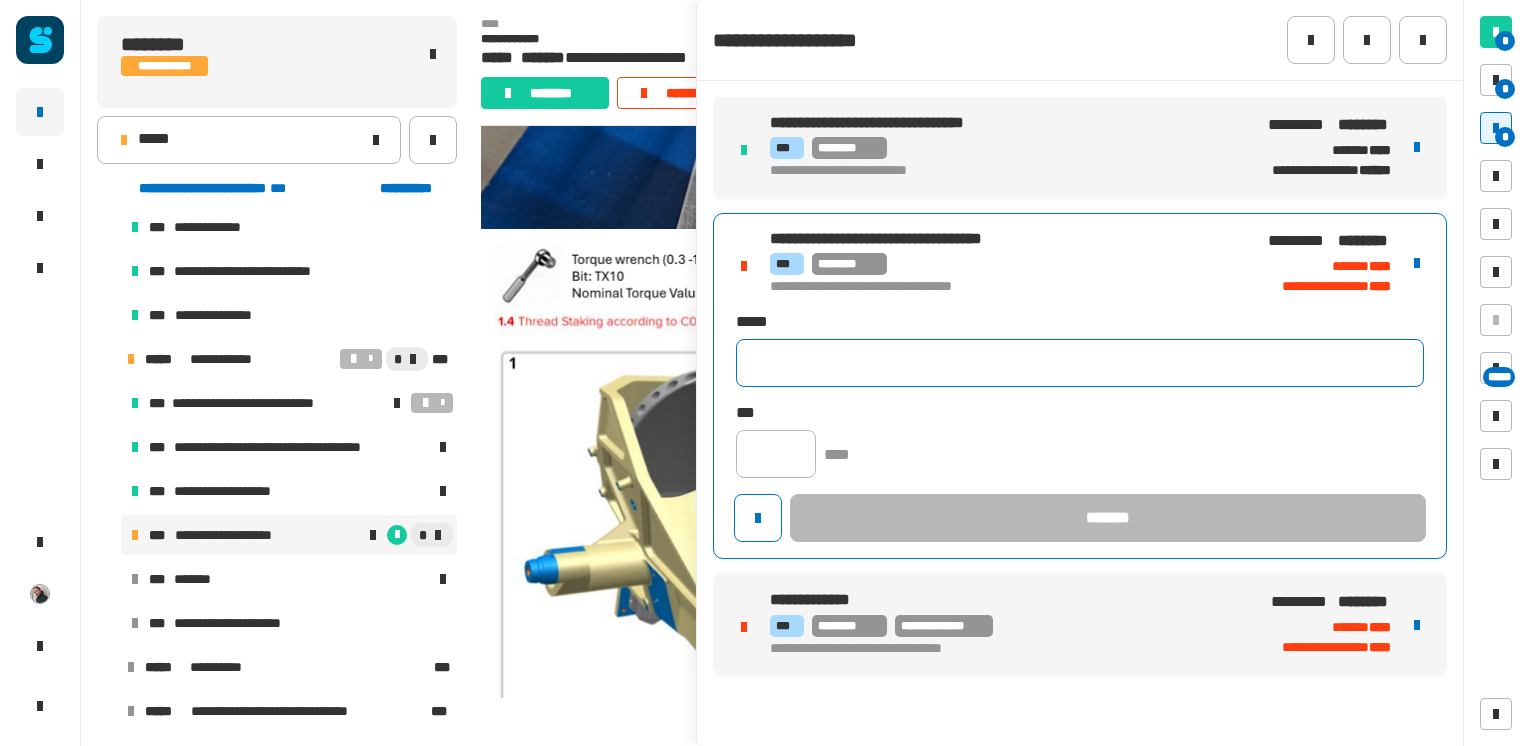 click 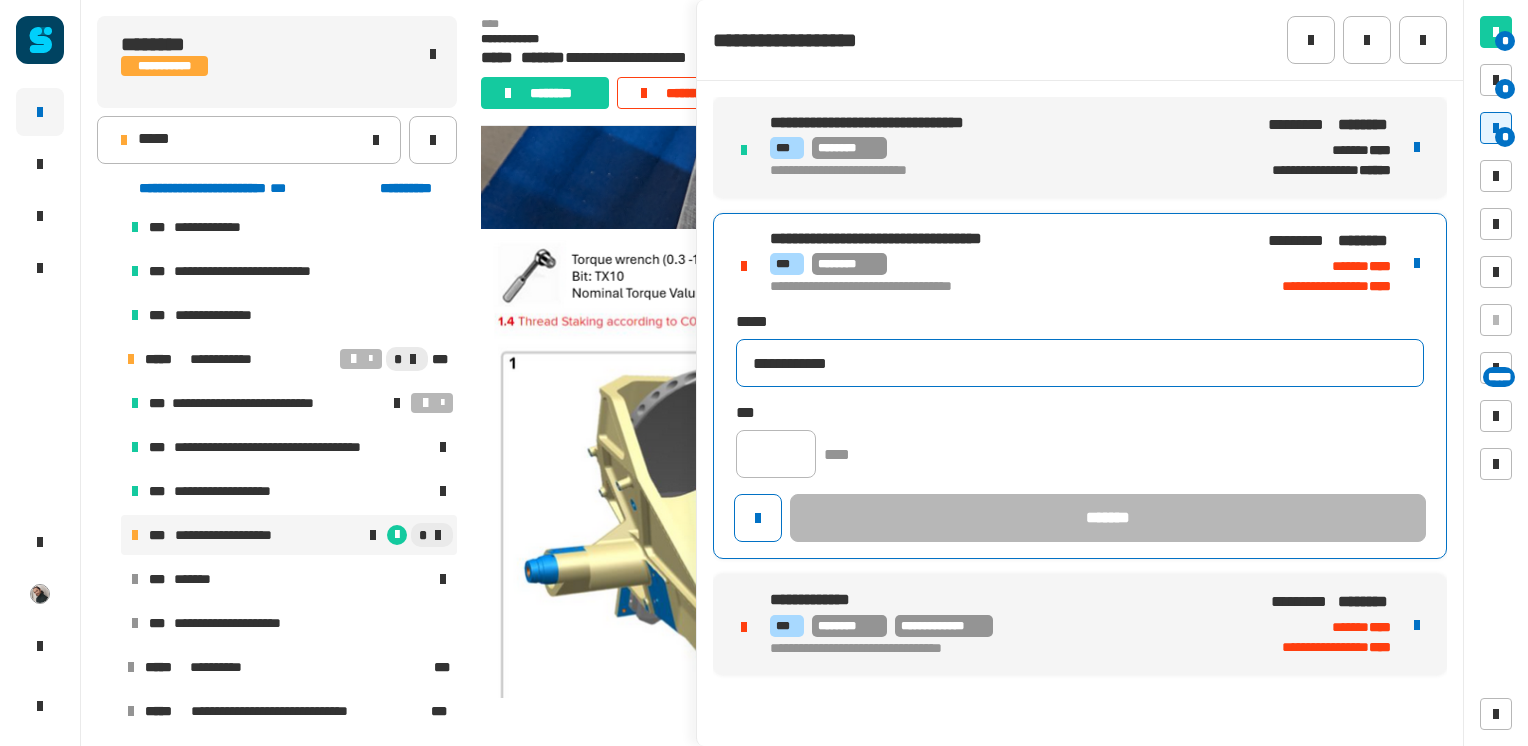 type on "**********" 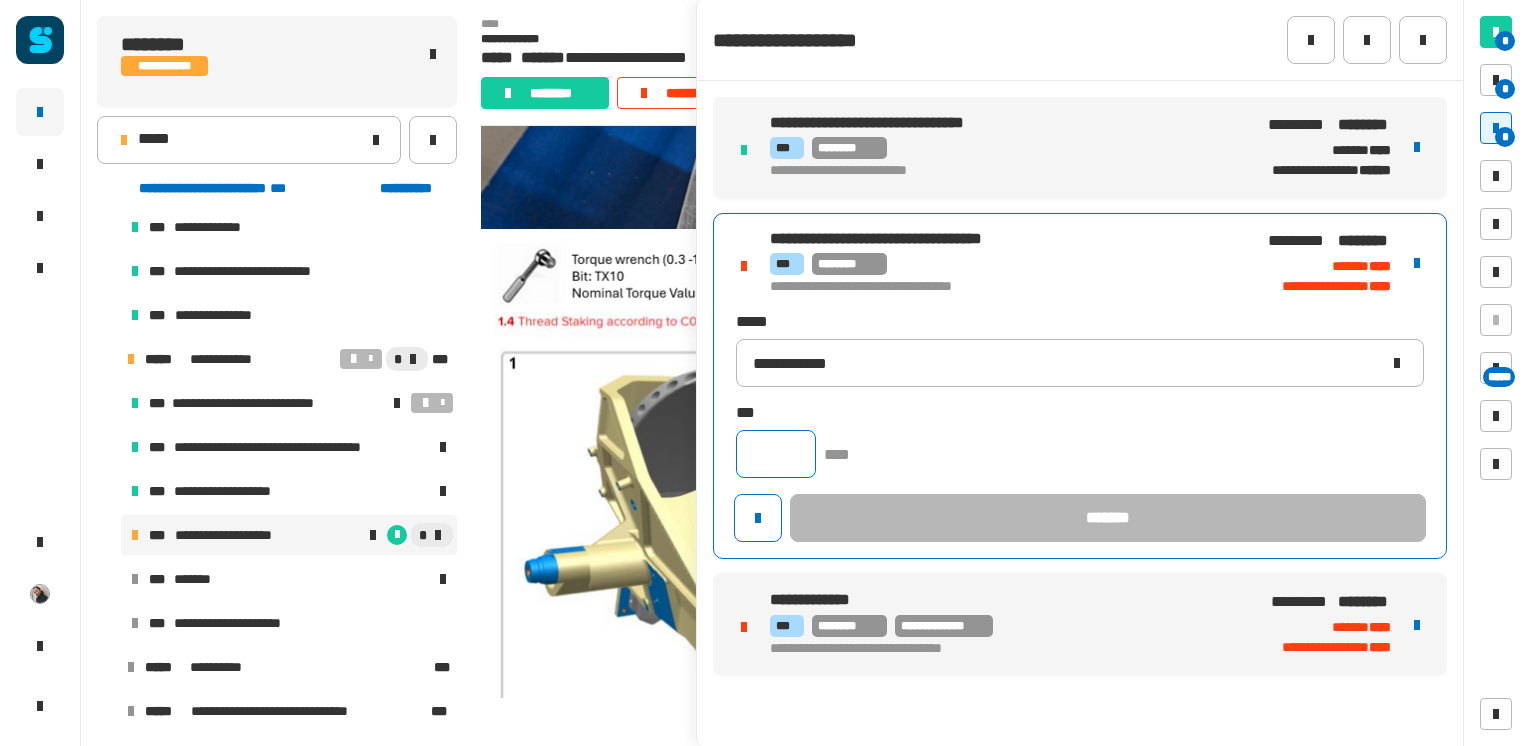 click 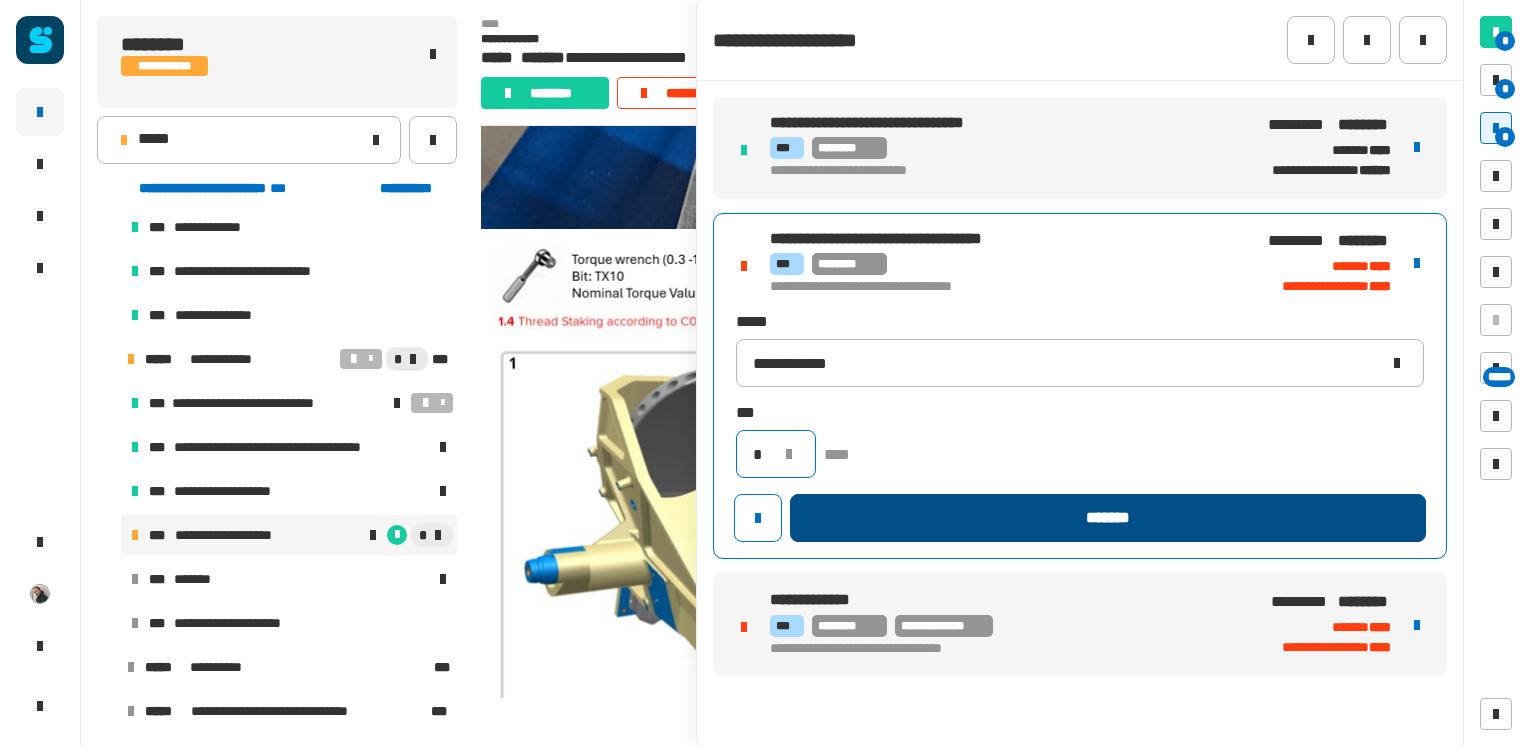 type on "*" 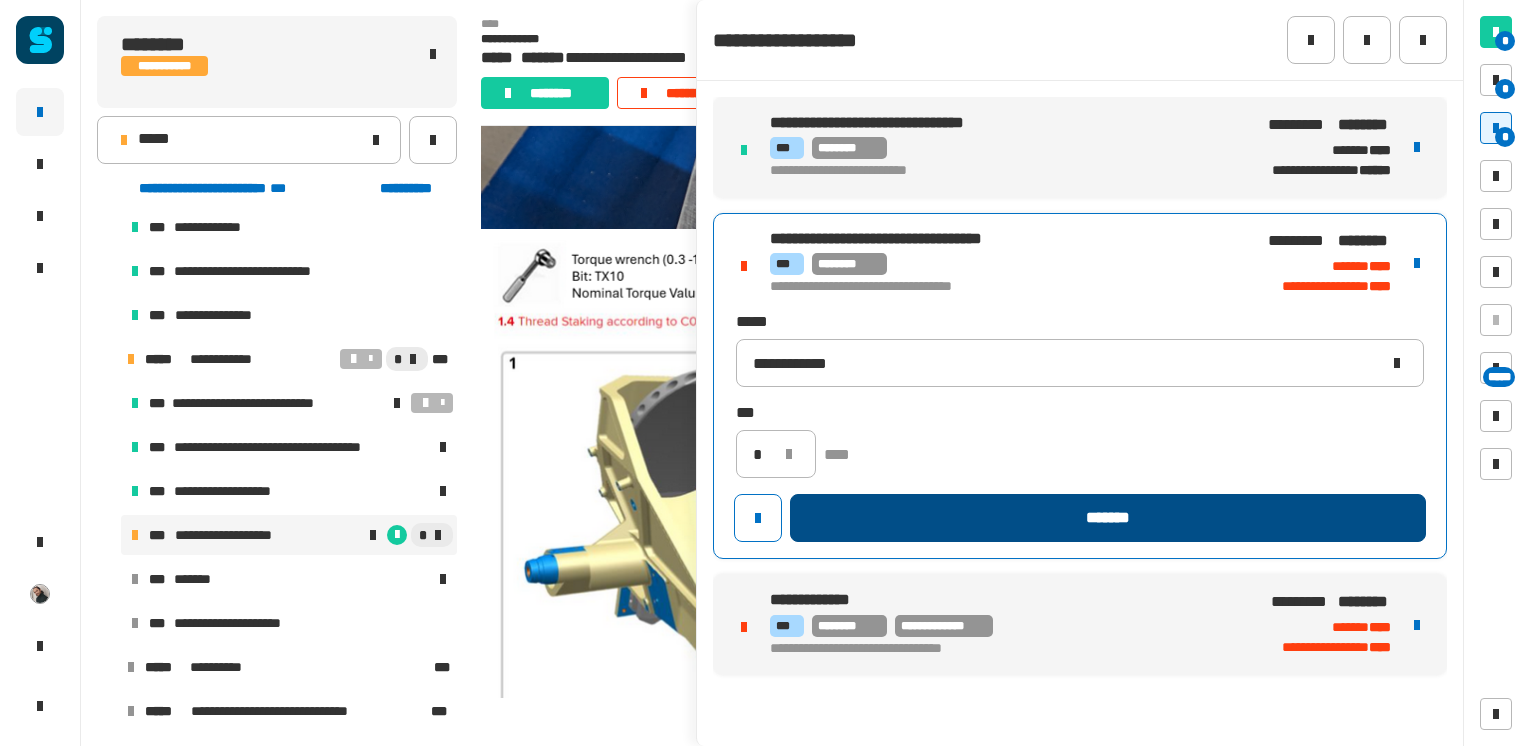 click on "*******" 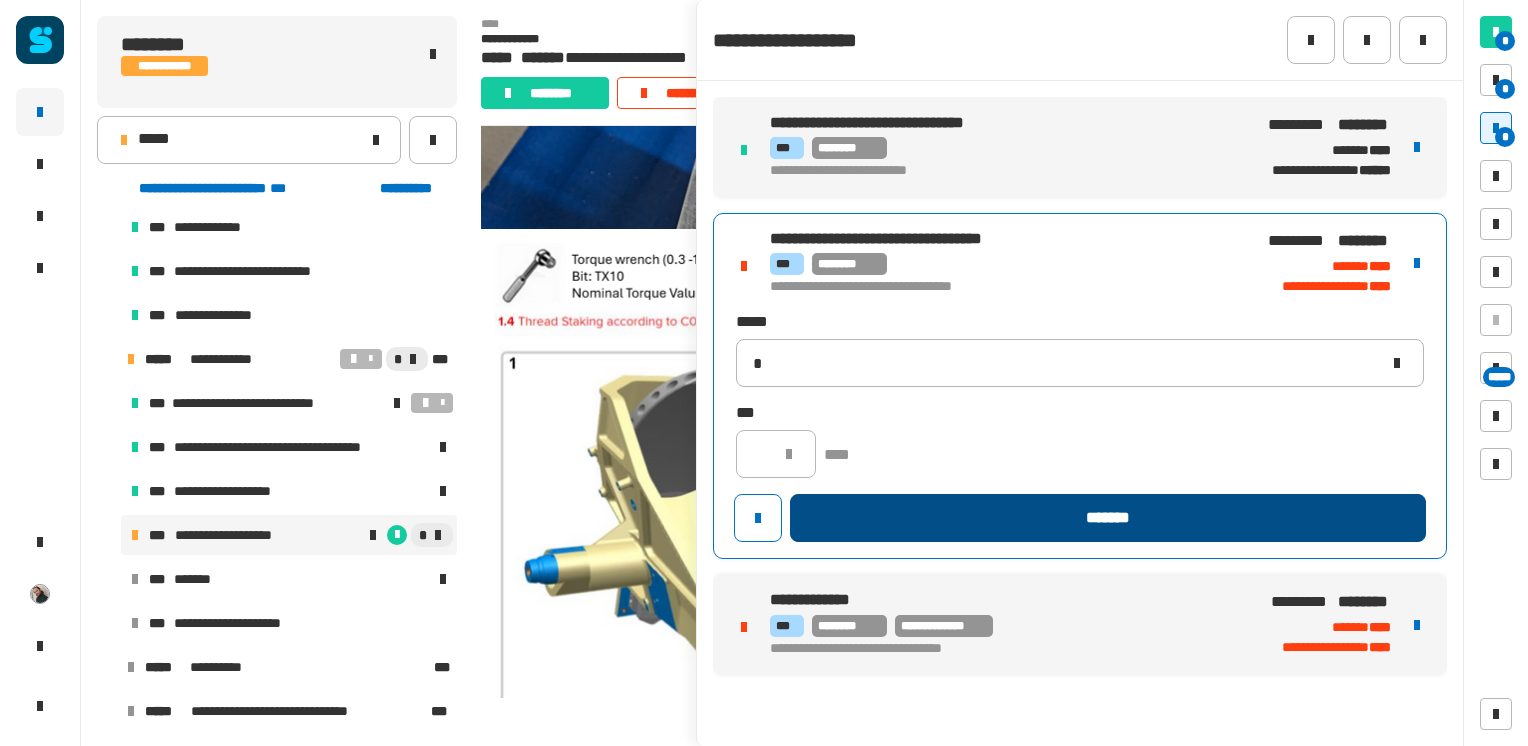 type 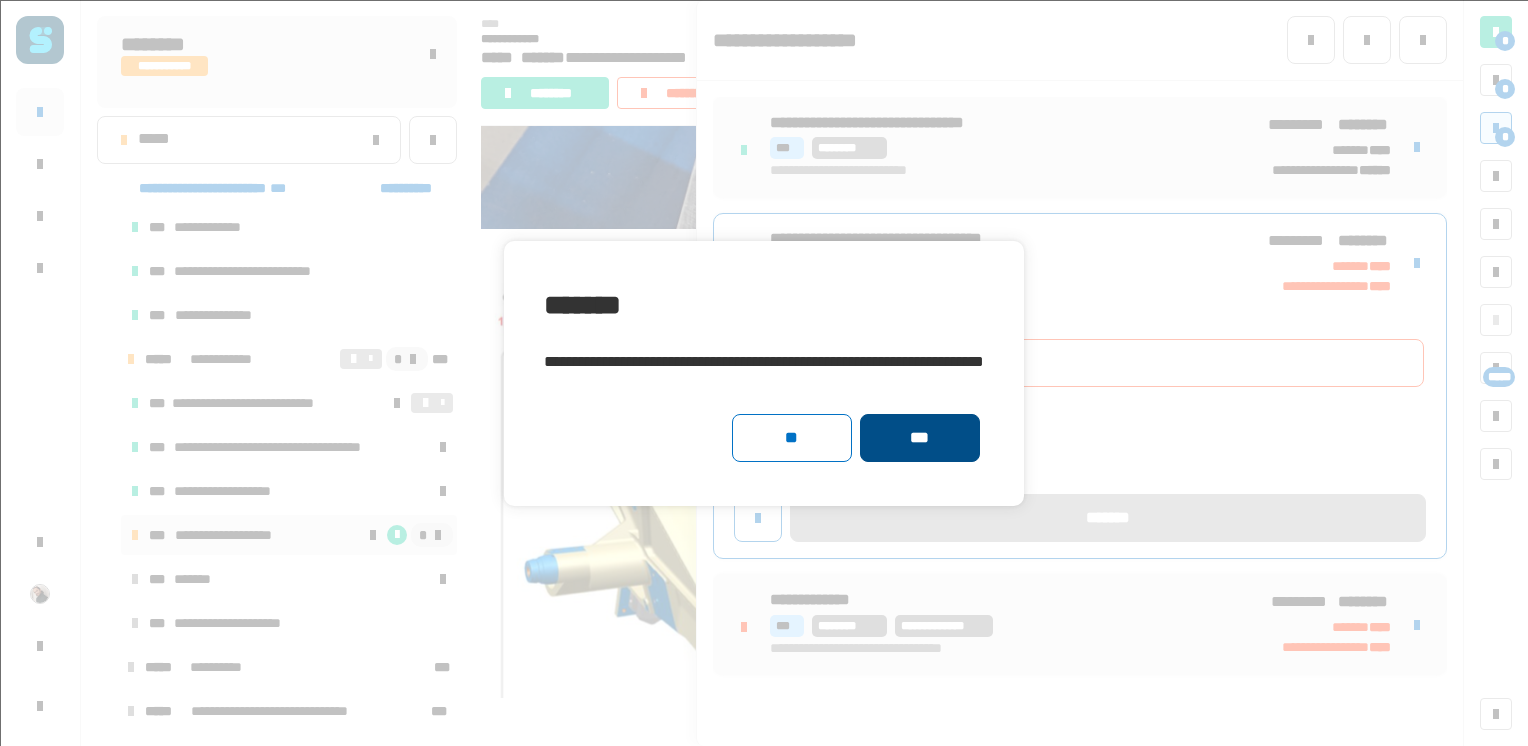 click on "***" 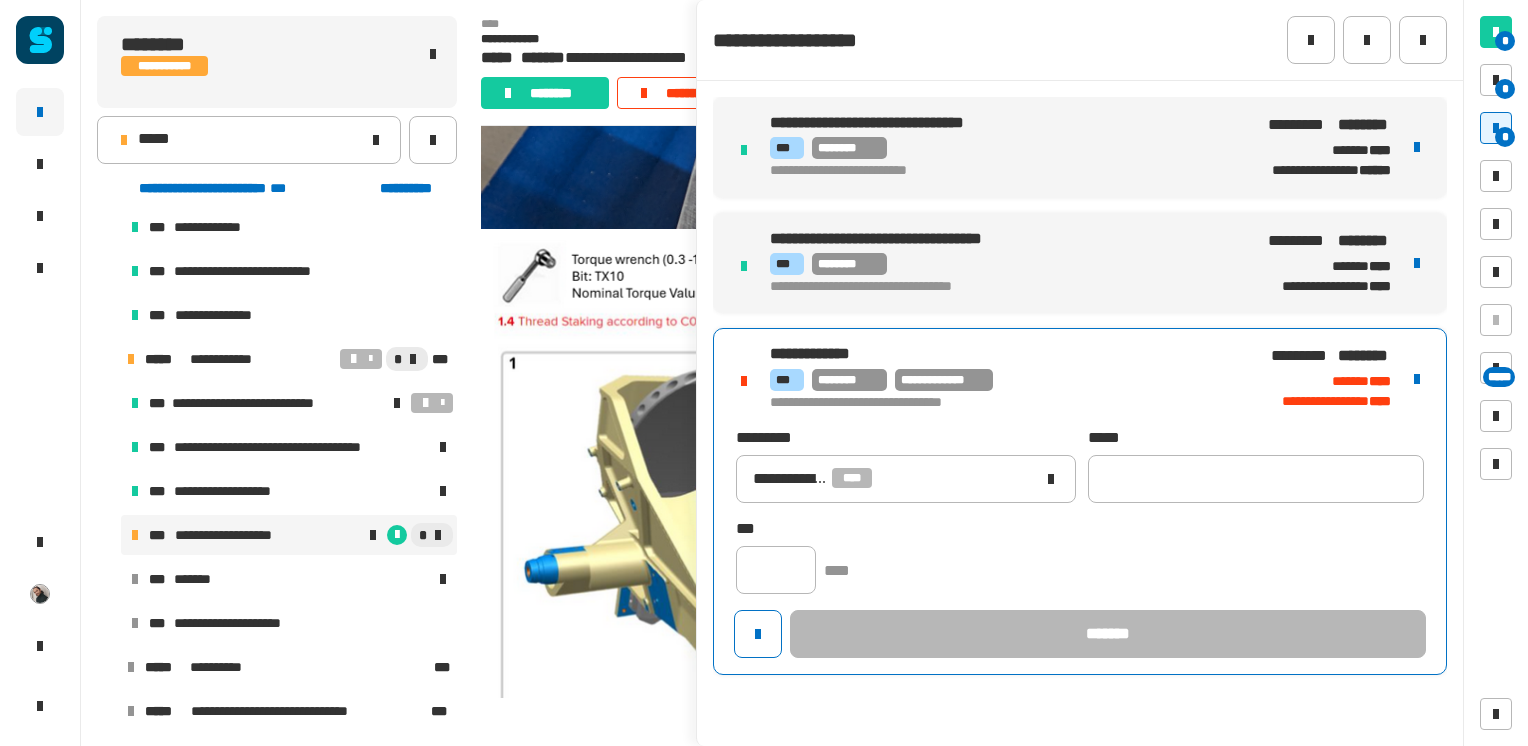 click on "**********" at bounding box center [1080, 501] 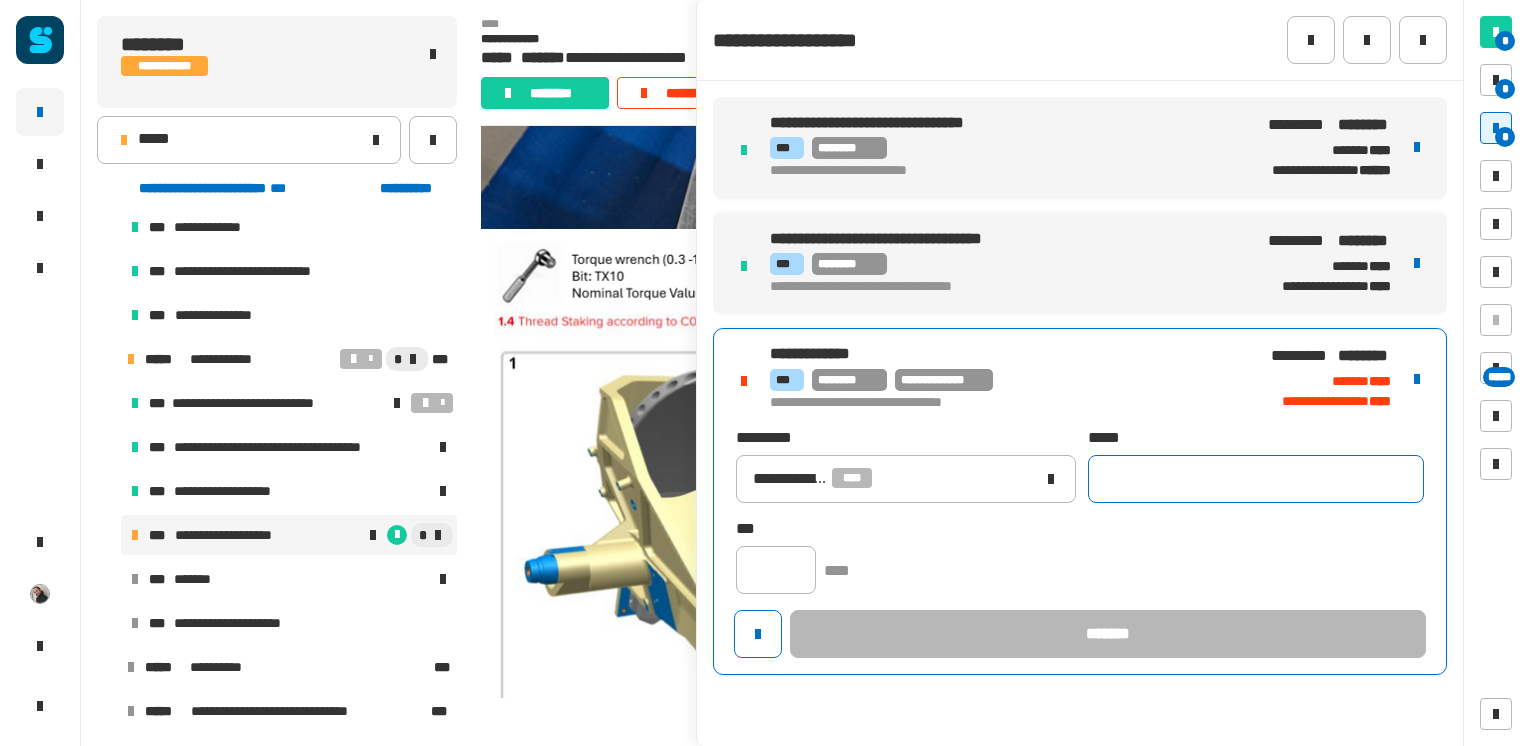 click 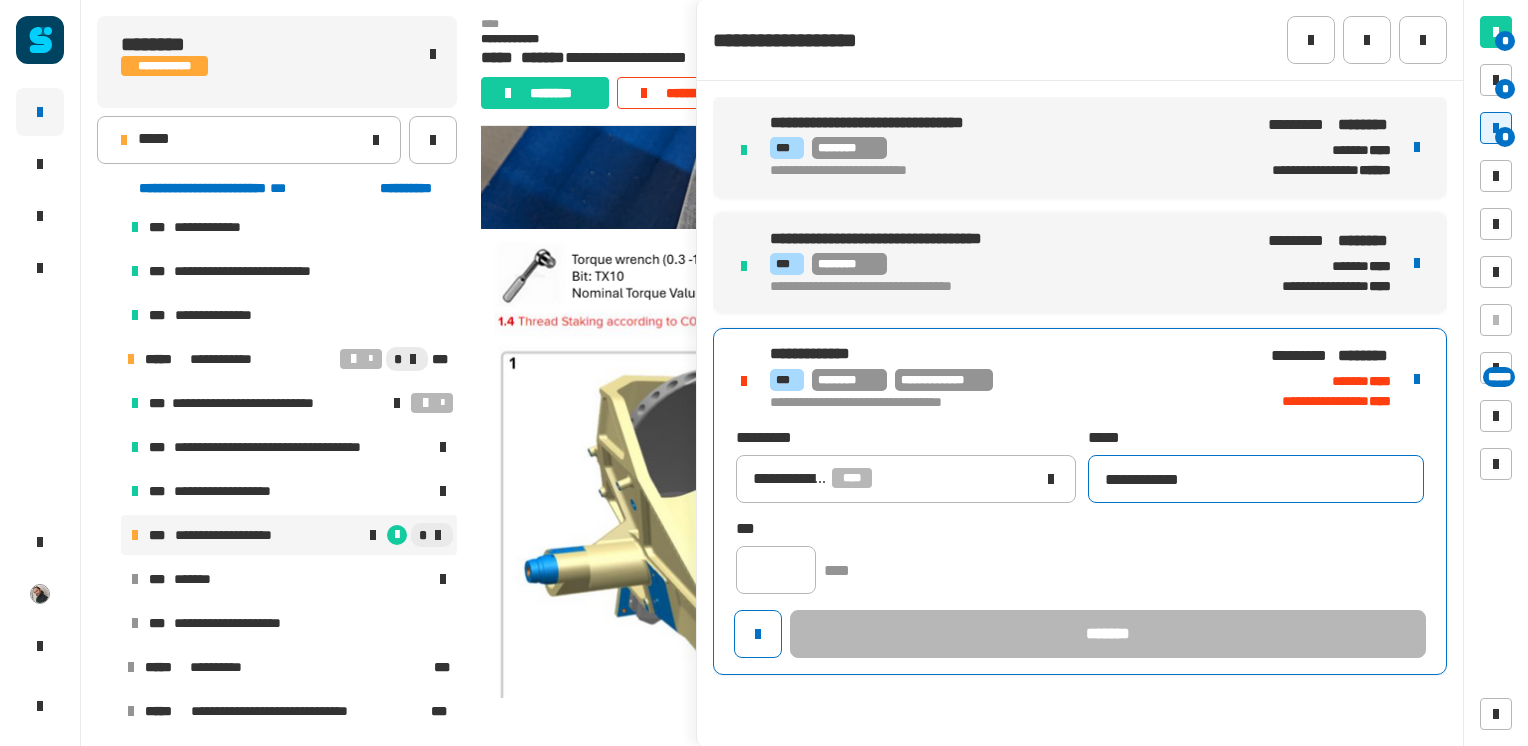 type on "**********" 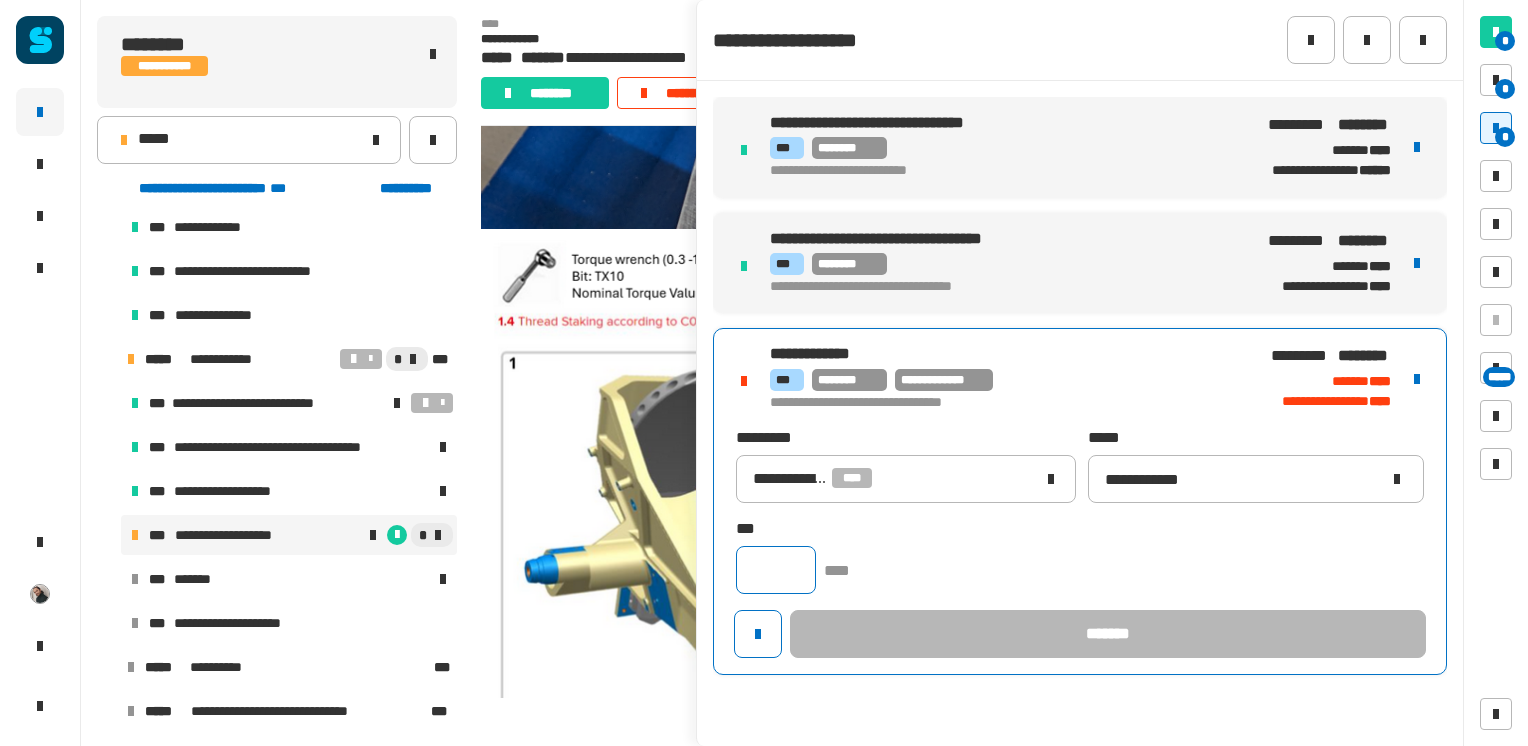 click 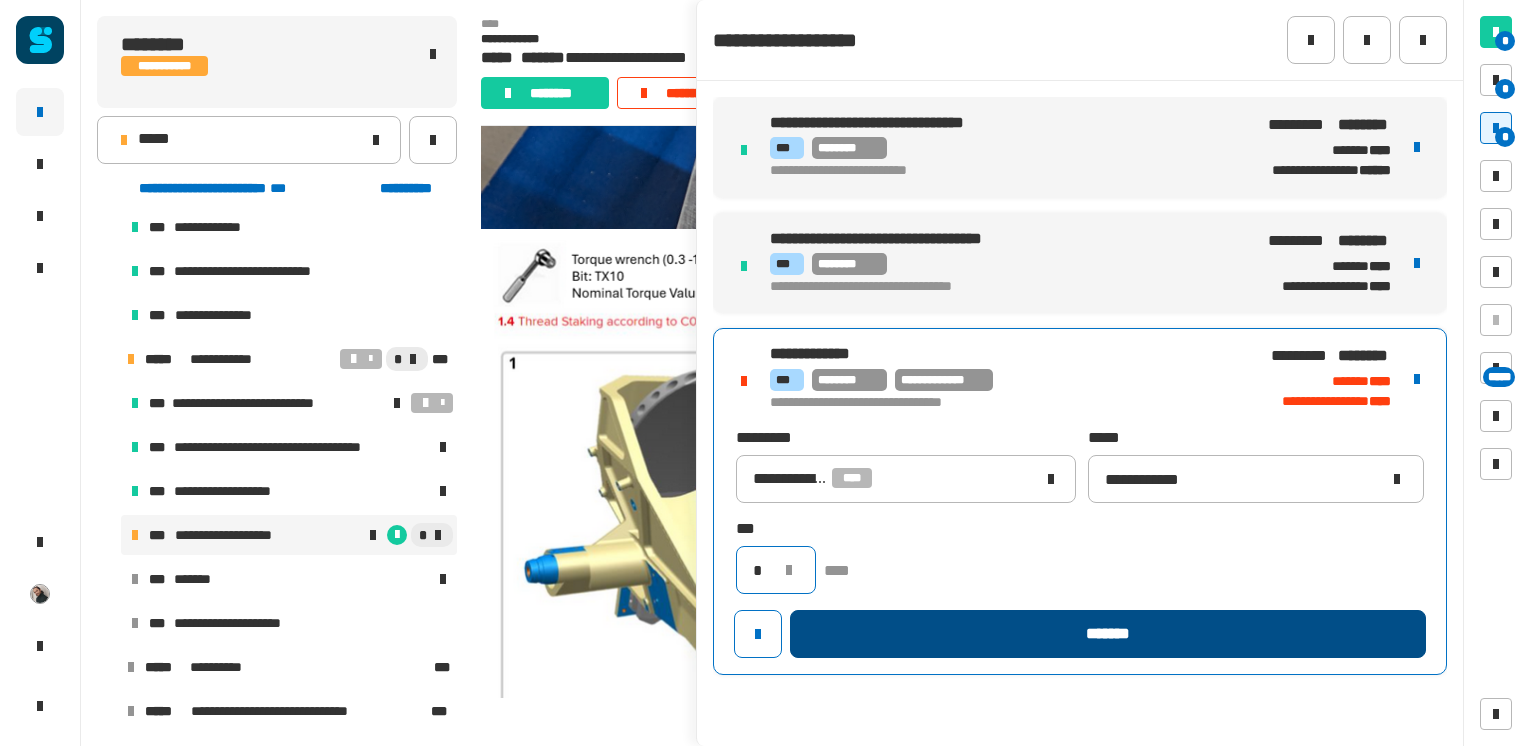 type on "*" 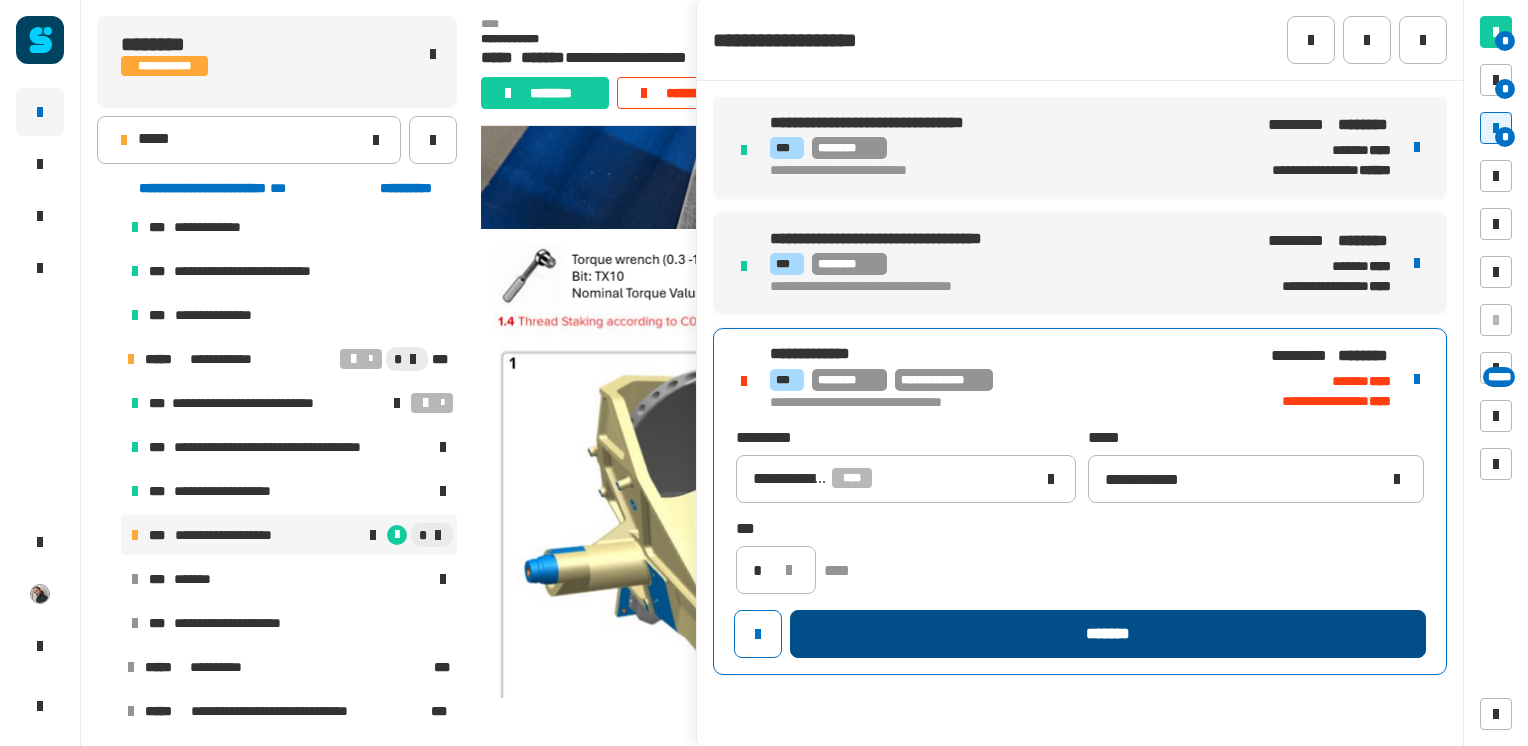click on "*******" 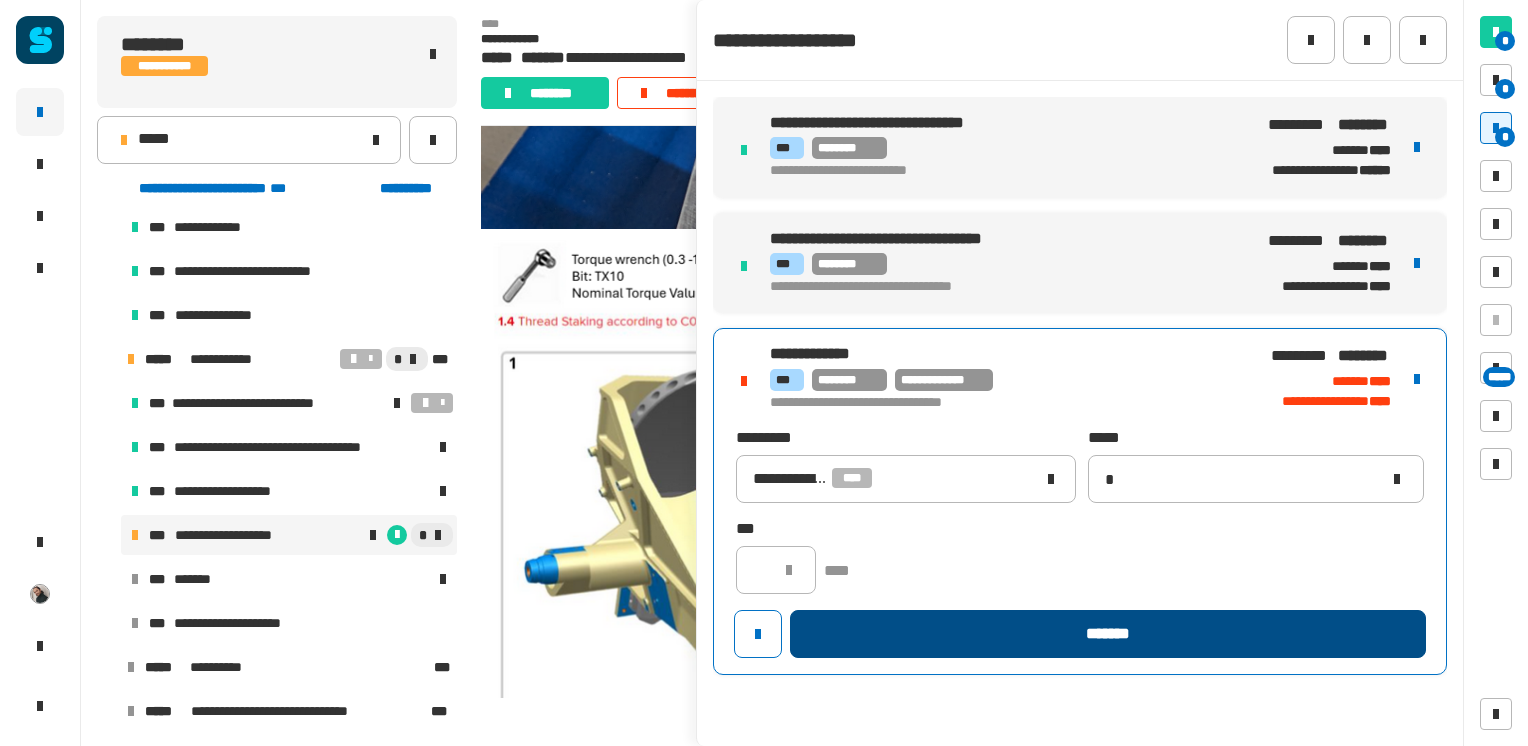 type 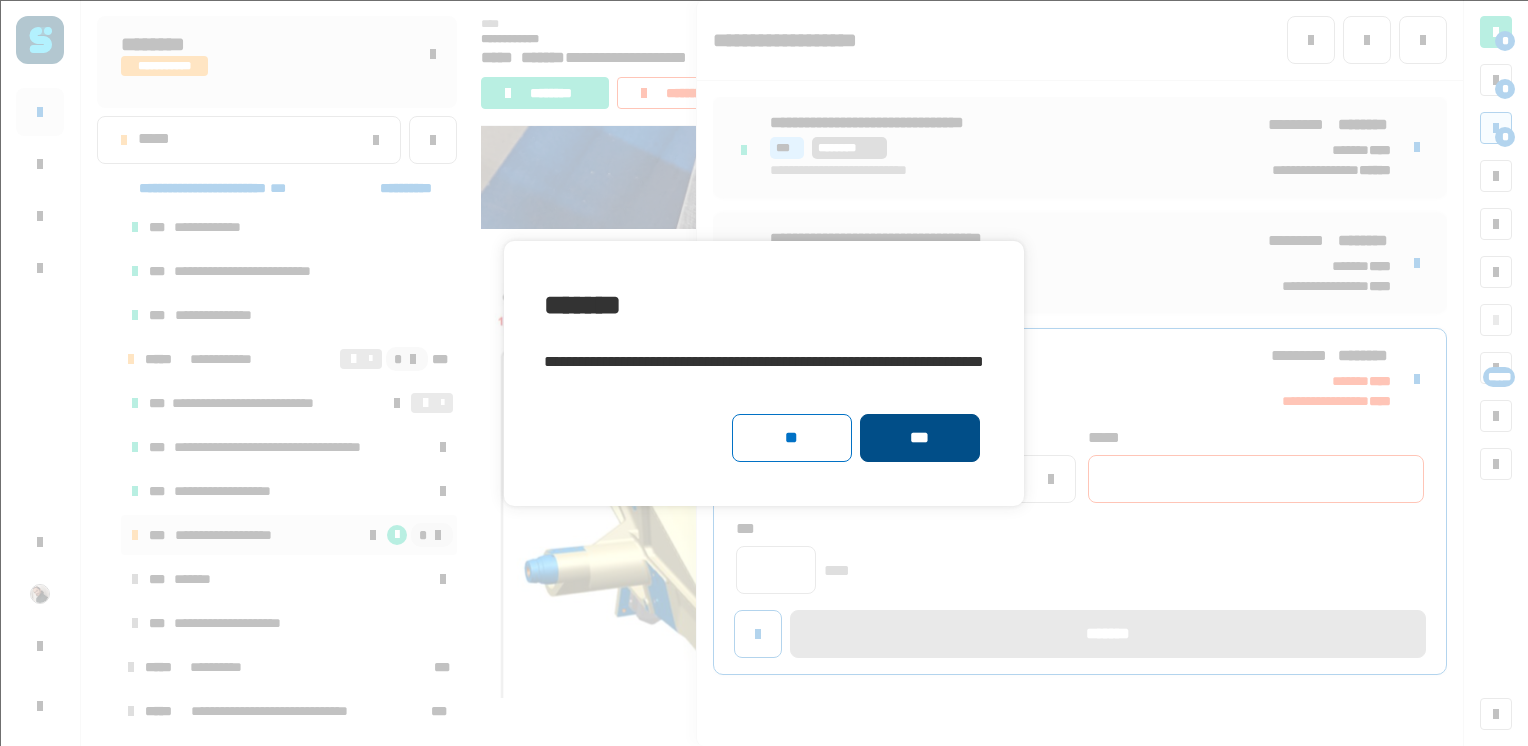 click on "***" 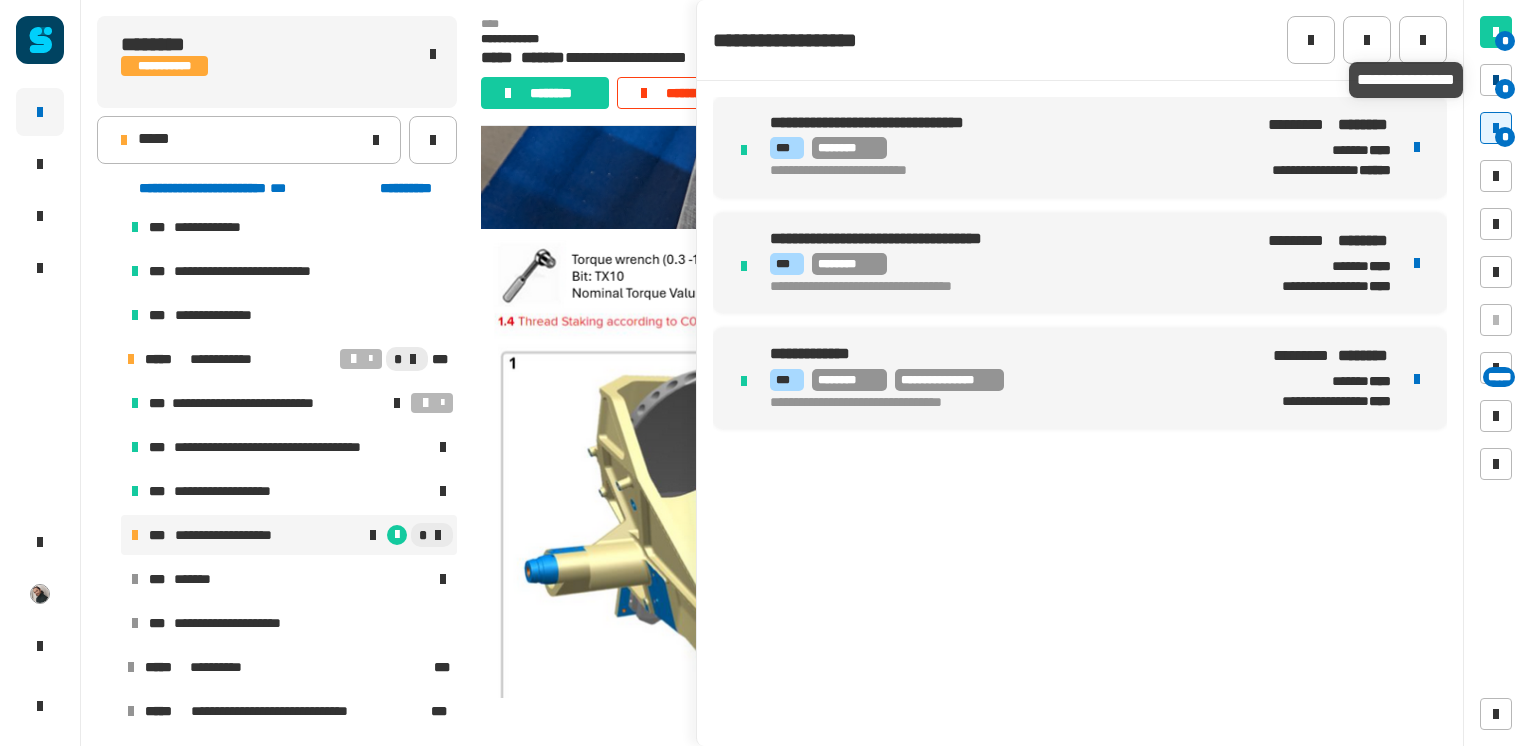 click on "*" at bounding box center [1505, 89] 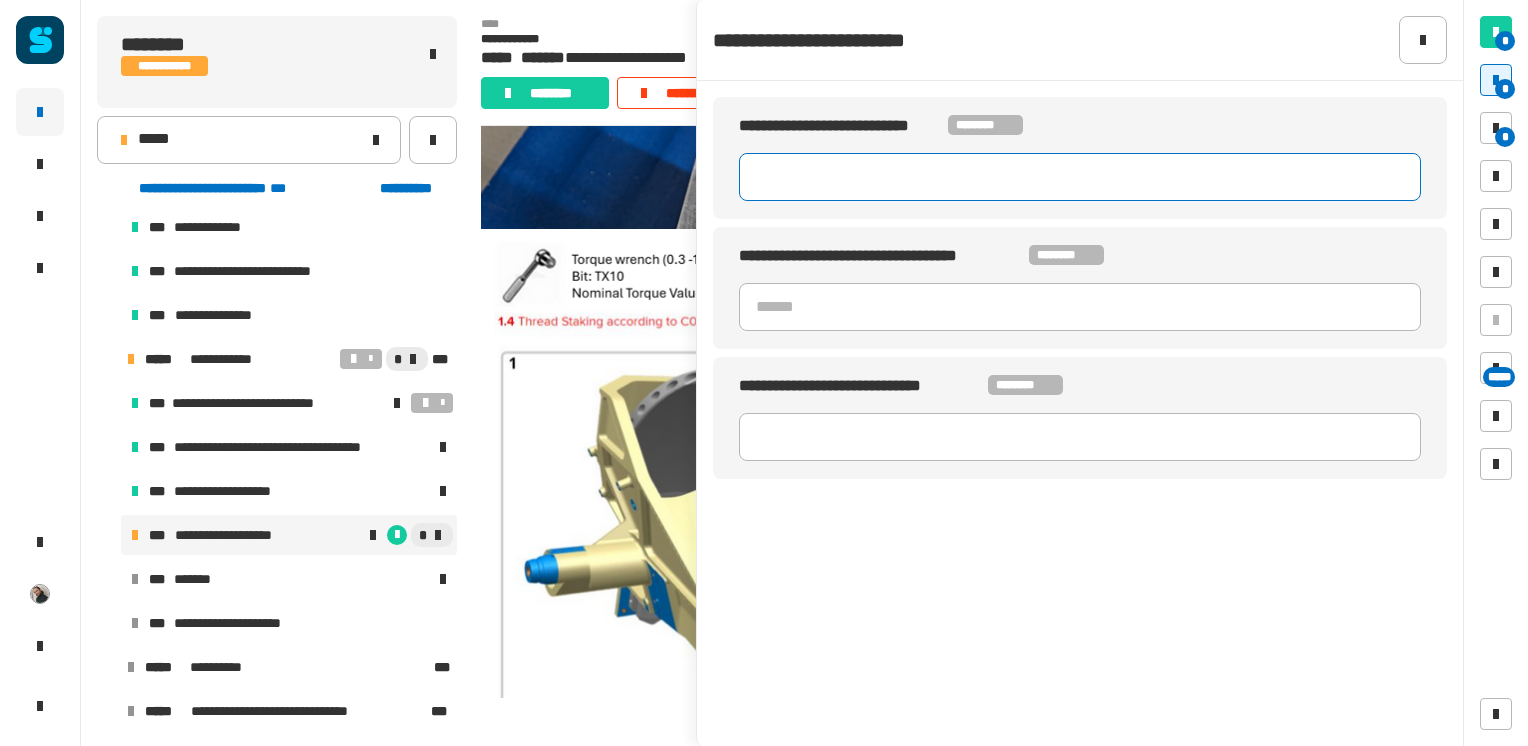click 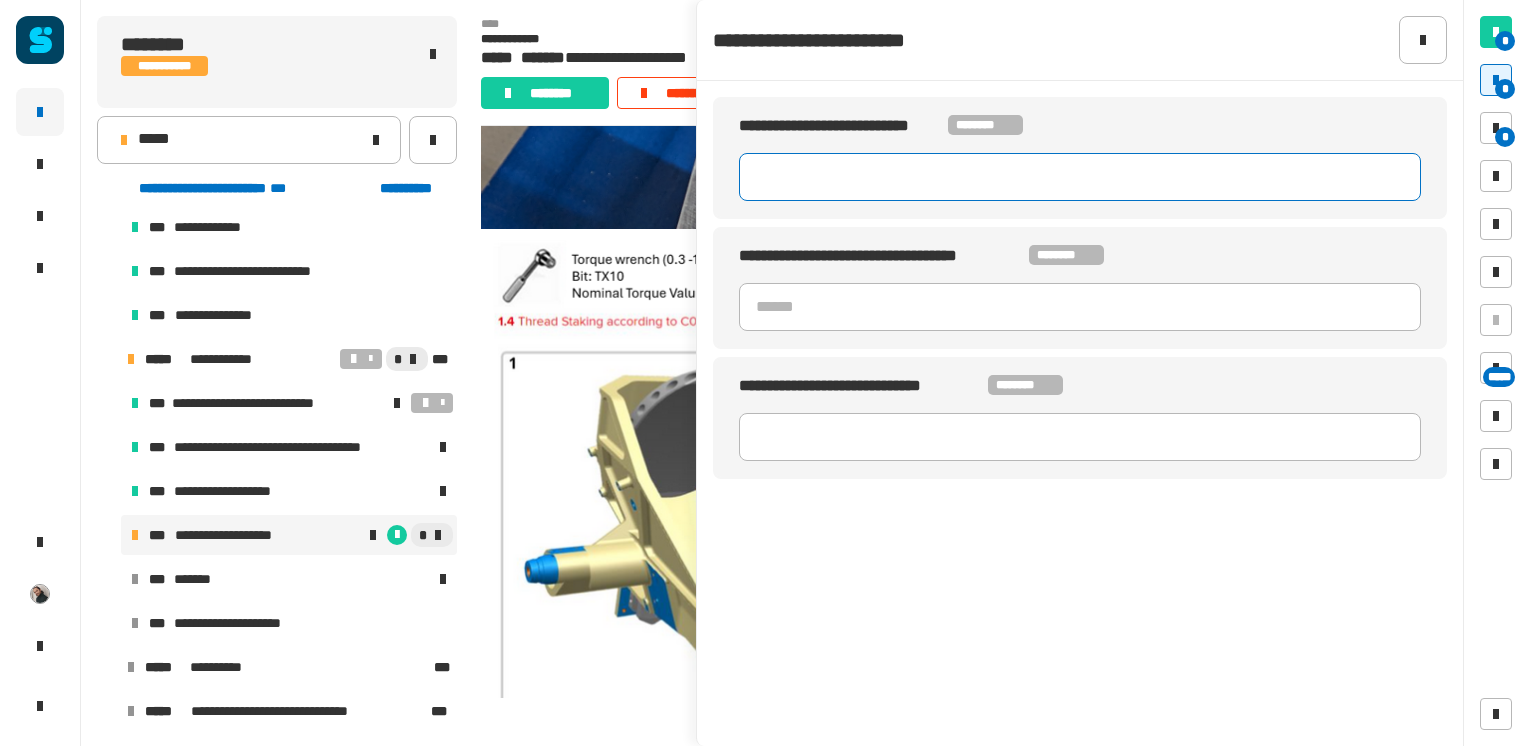 paste on "********" 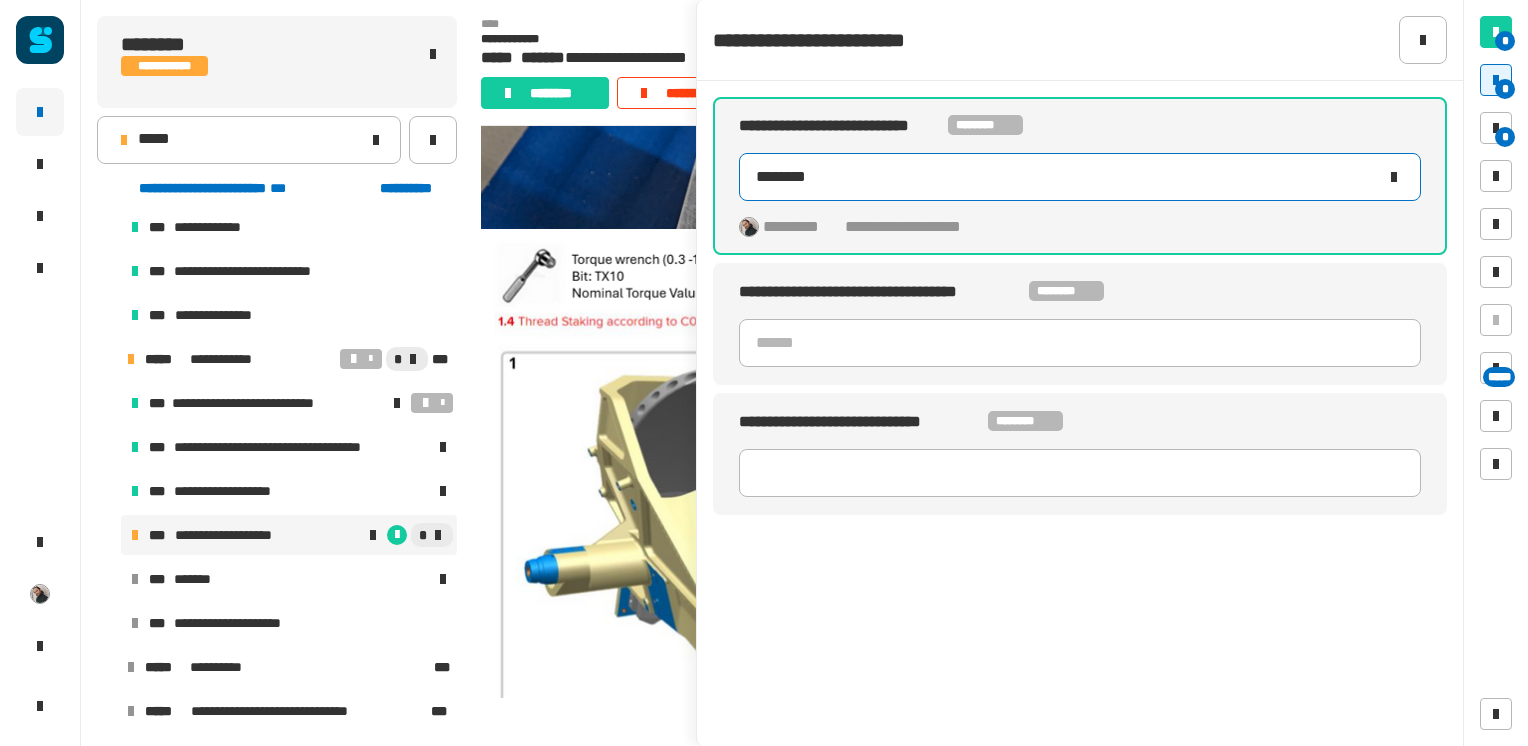type on "********" 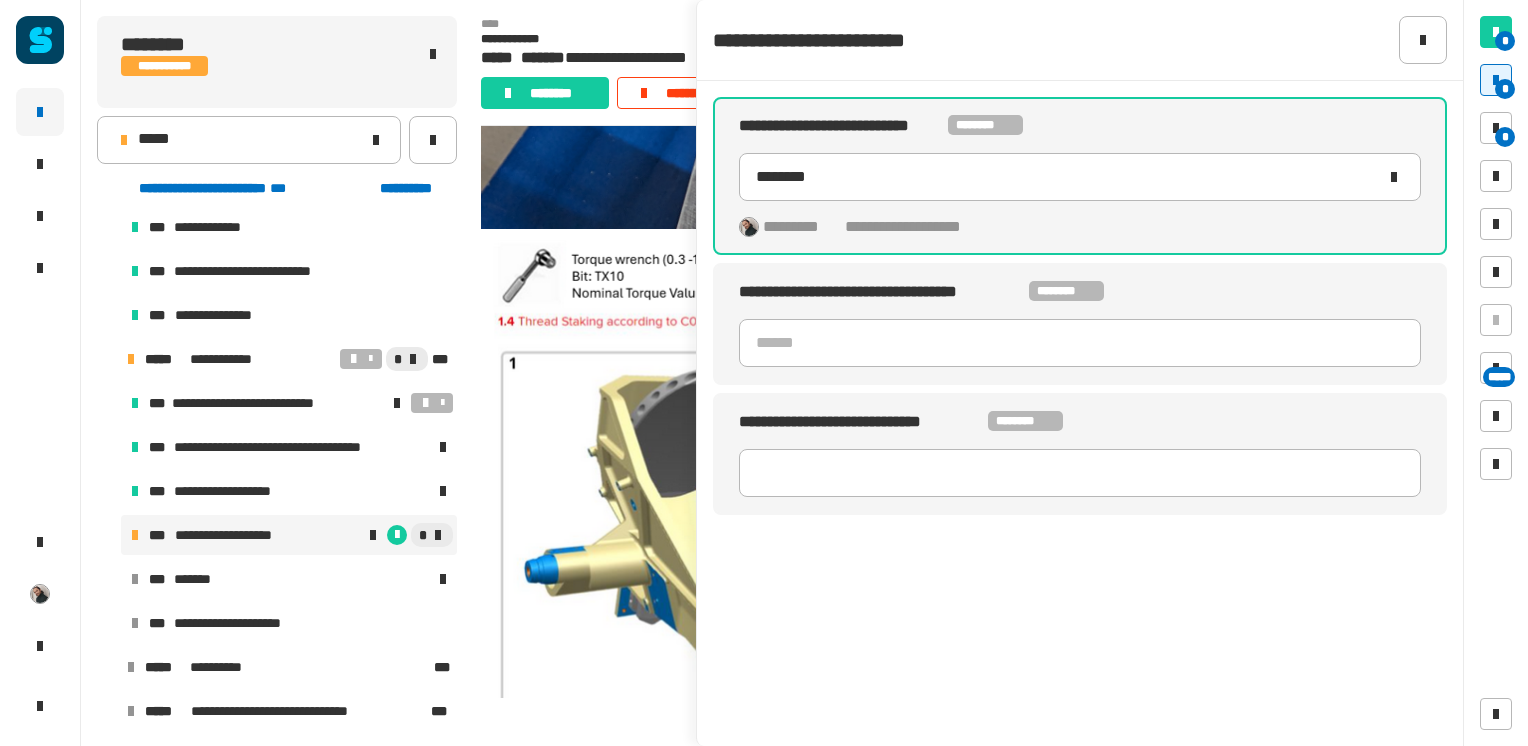 click on "**********" 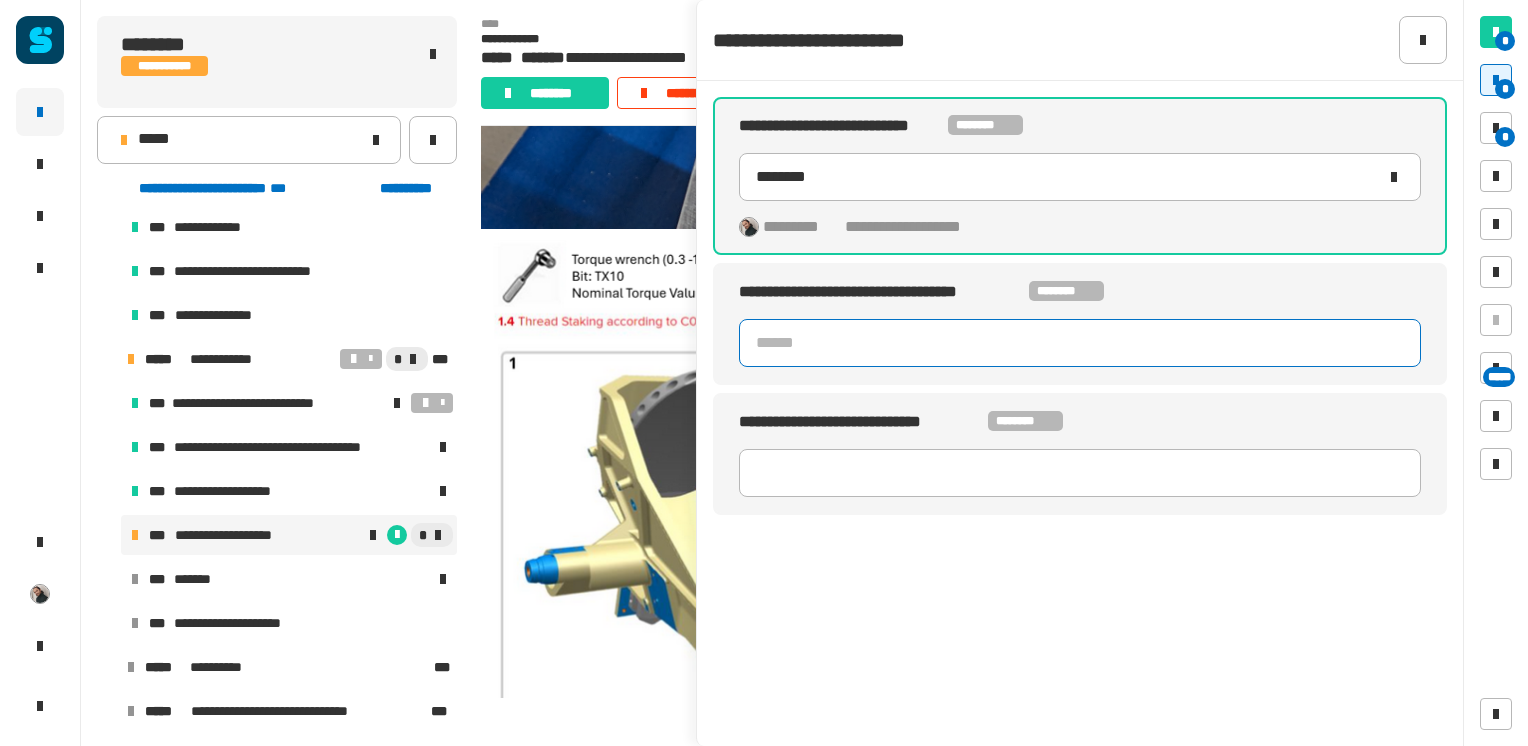 click 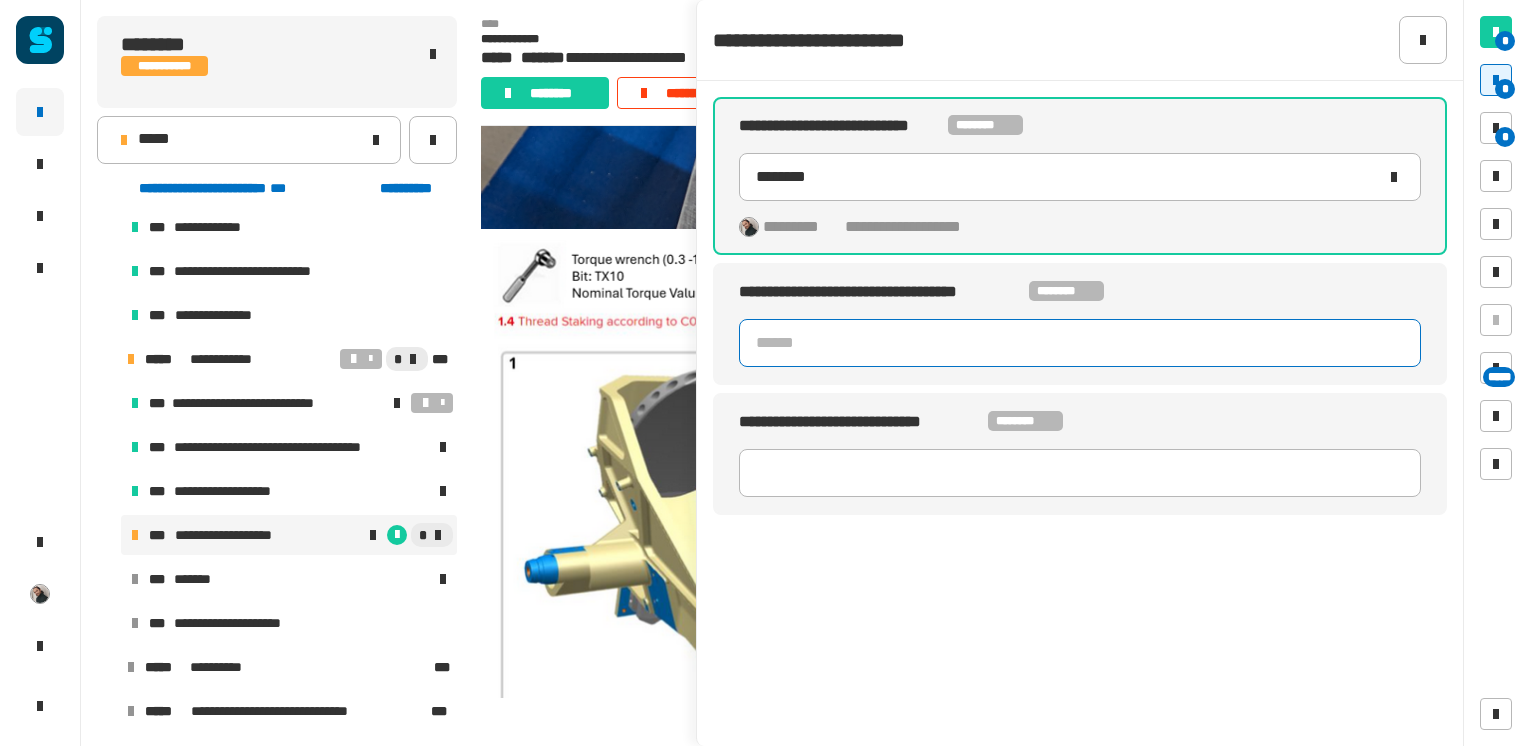 click 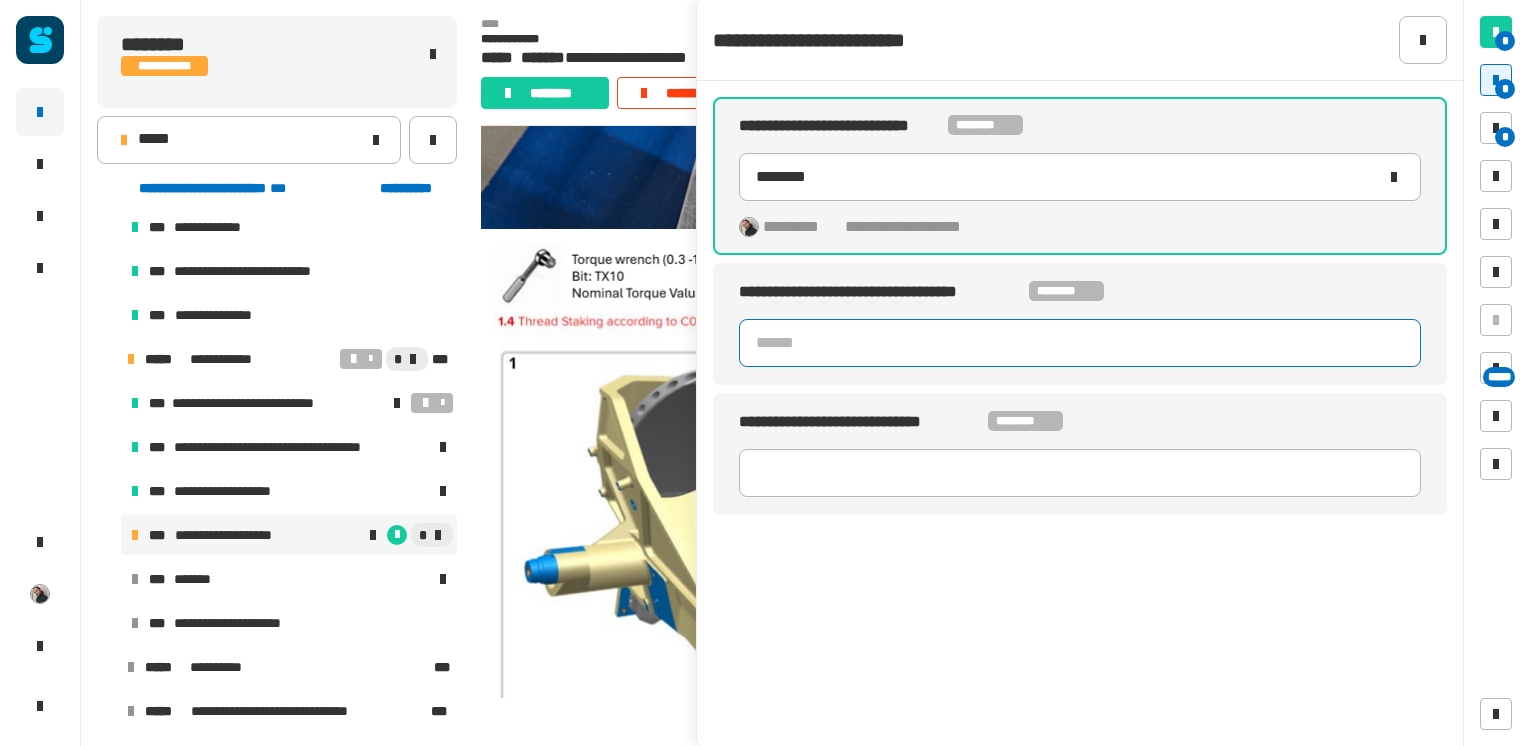 click 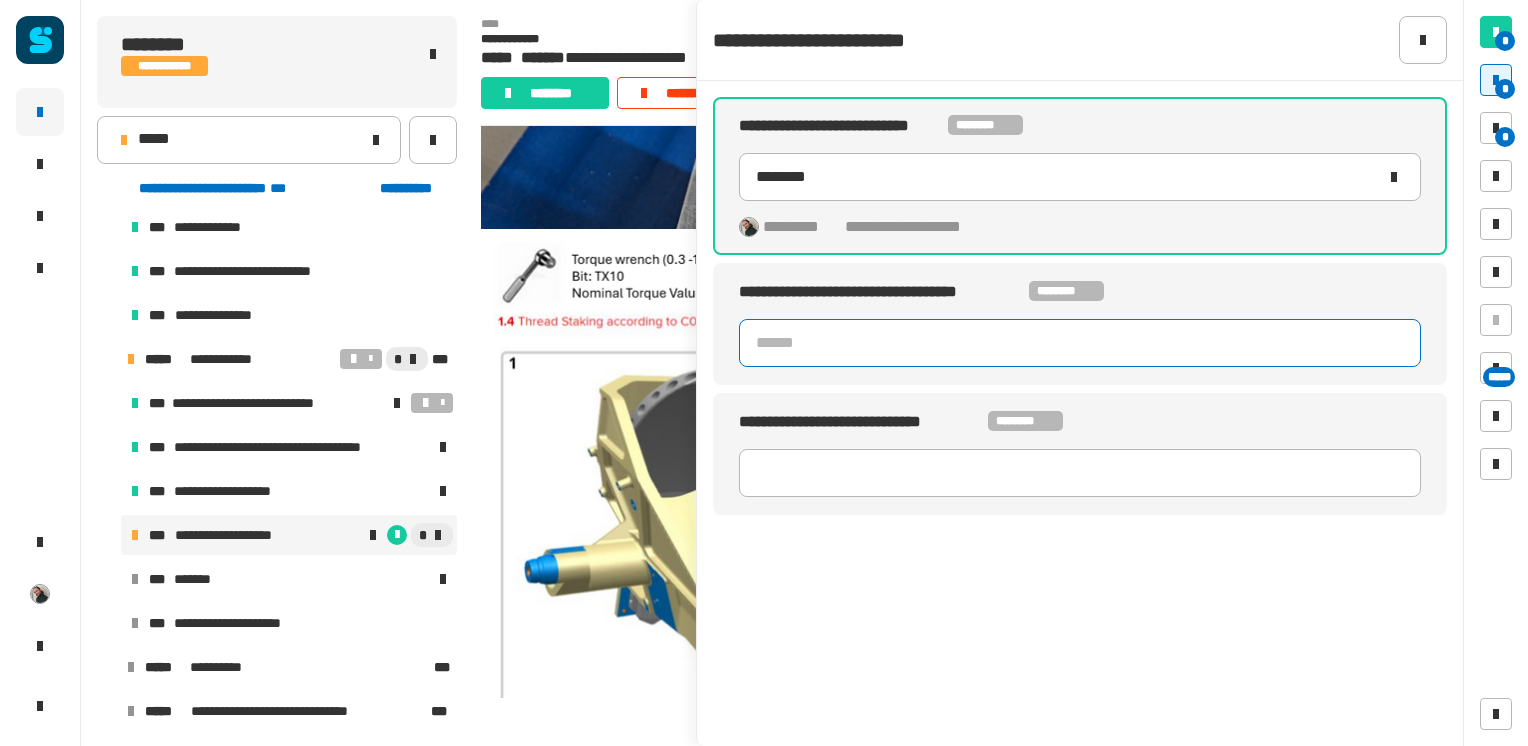 click 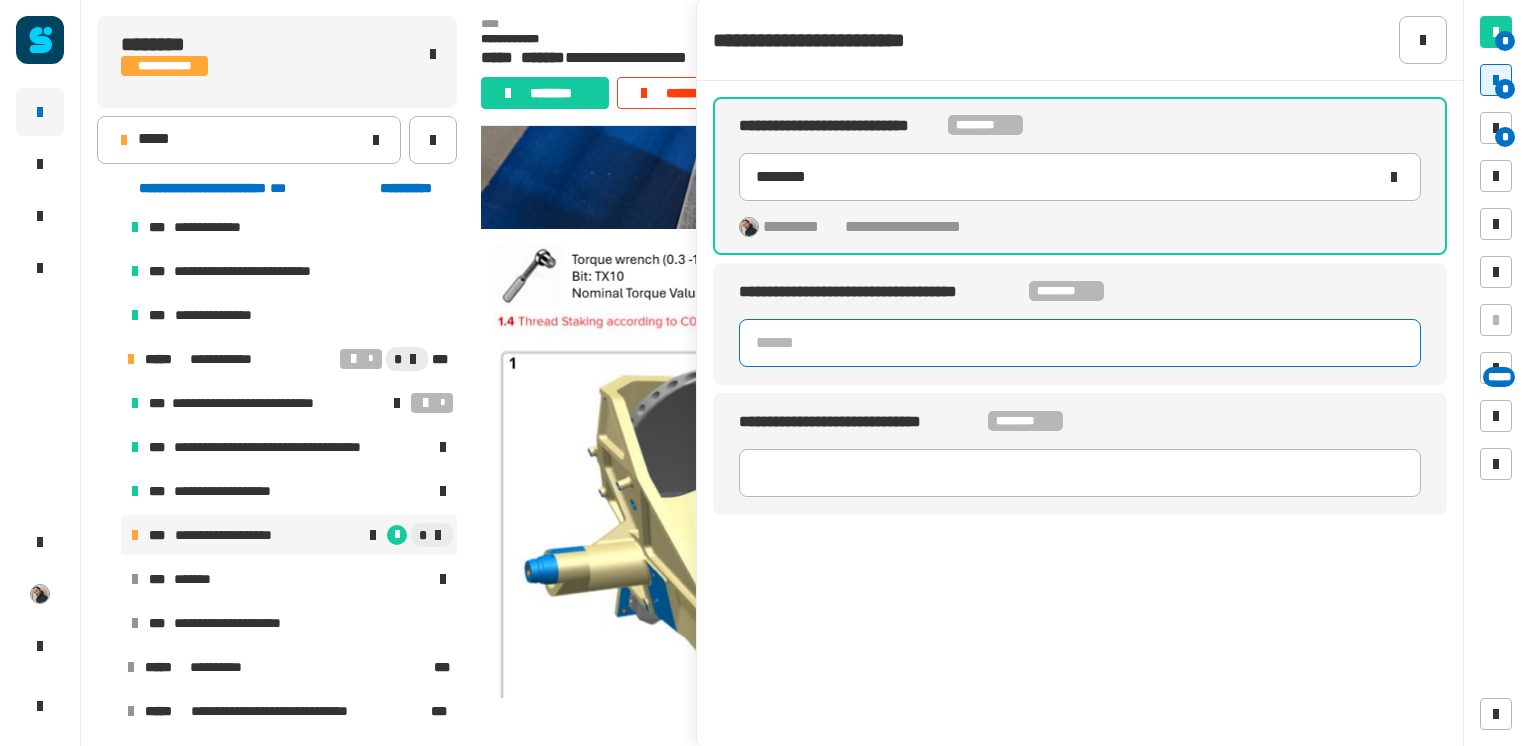 click 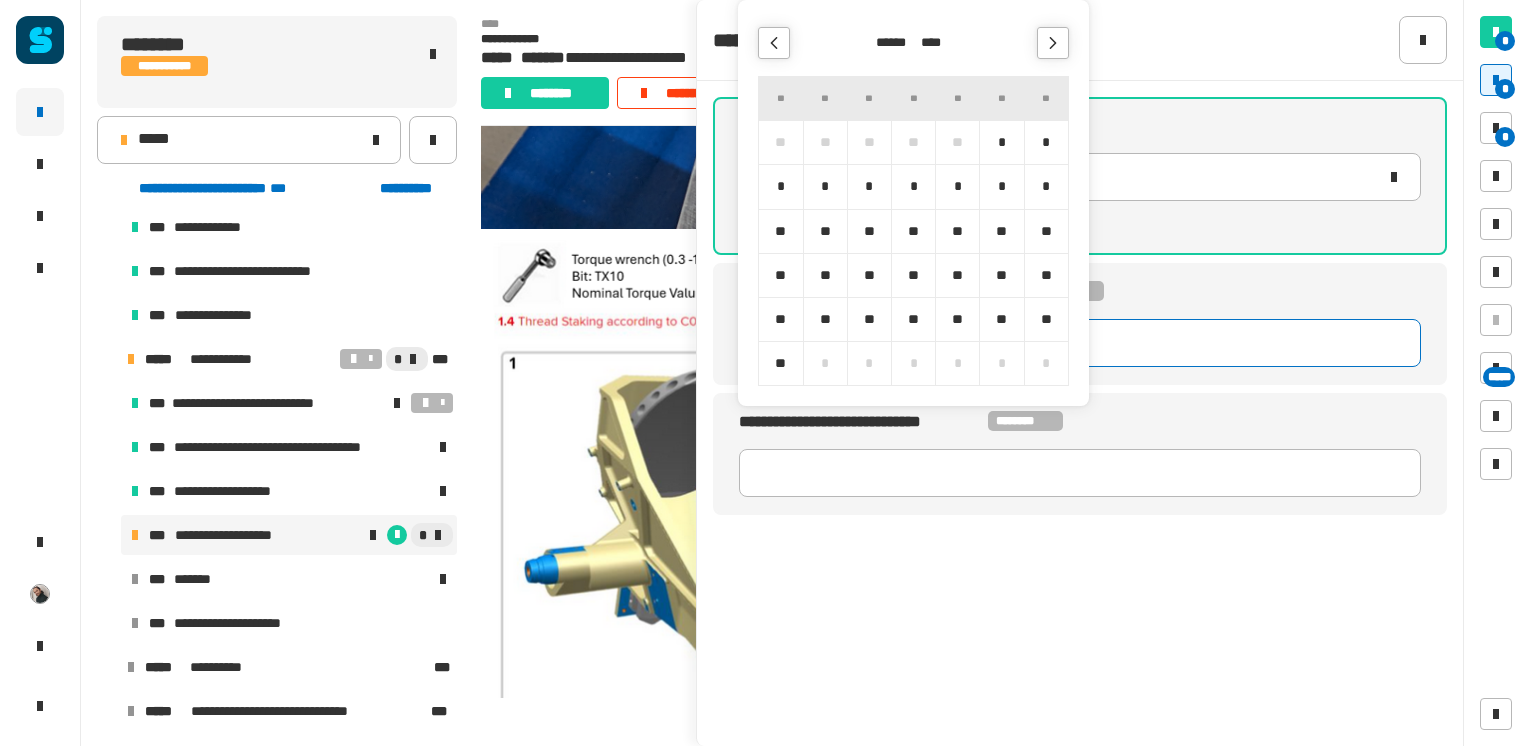 click on "****" at bounding box center [936, 43] 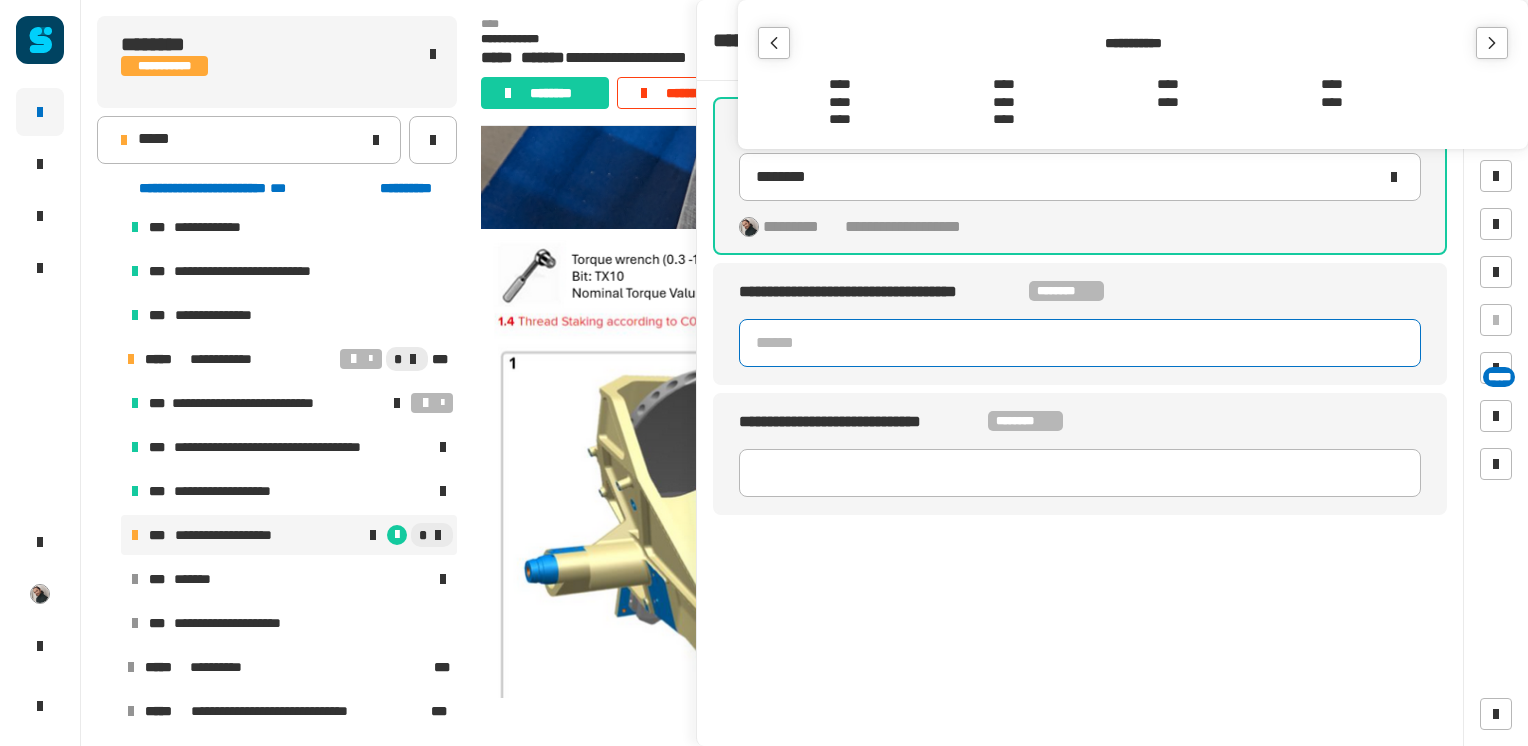 click at bounding box center [1492, 43] 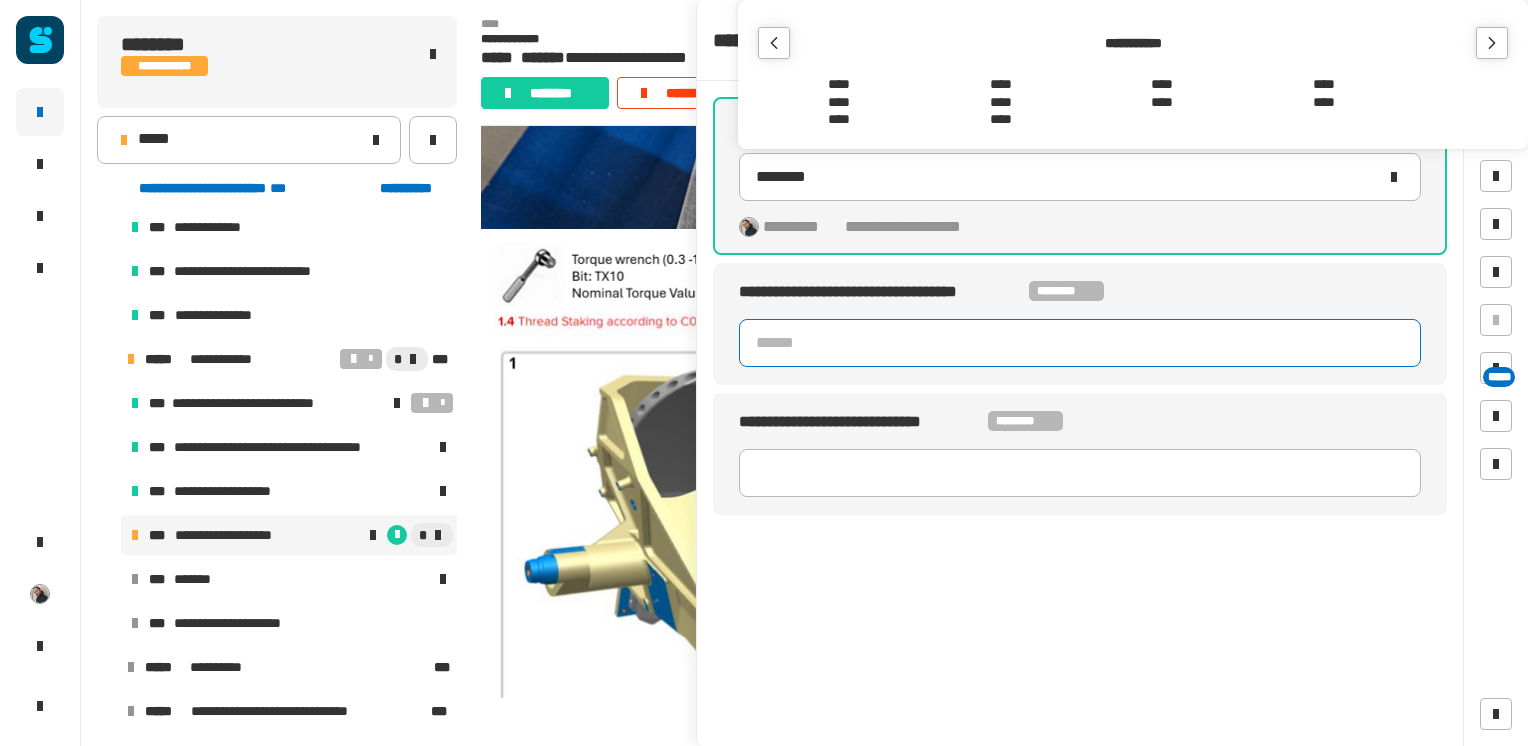 click on "****" at bounding box center (1324, 85) 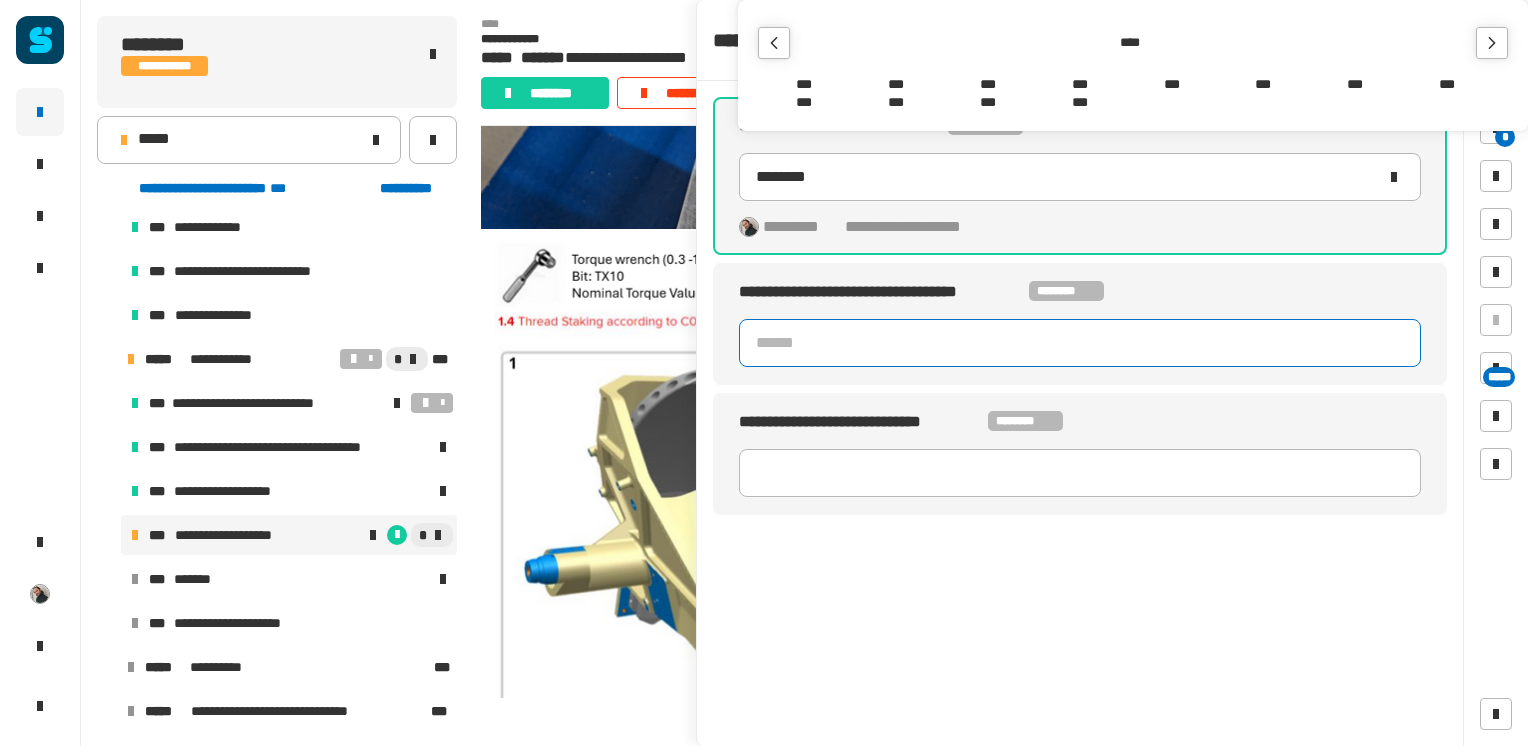 click on "***" at bounding box center (1172, 85) 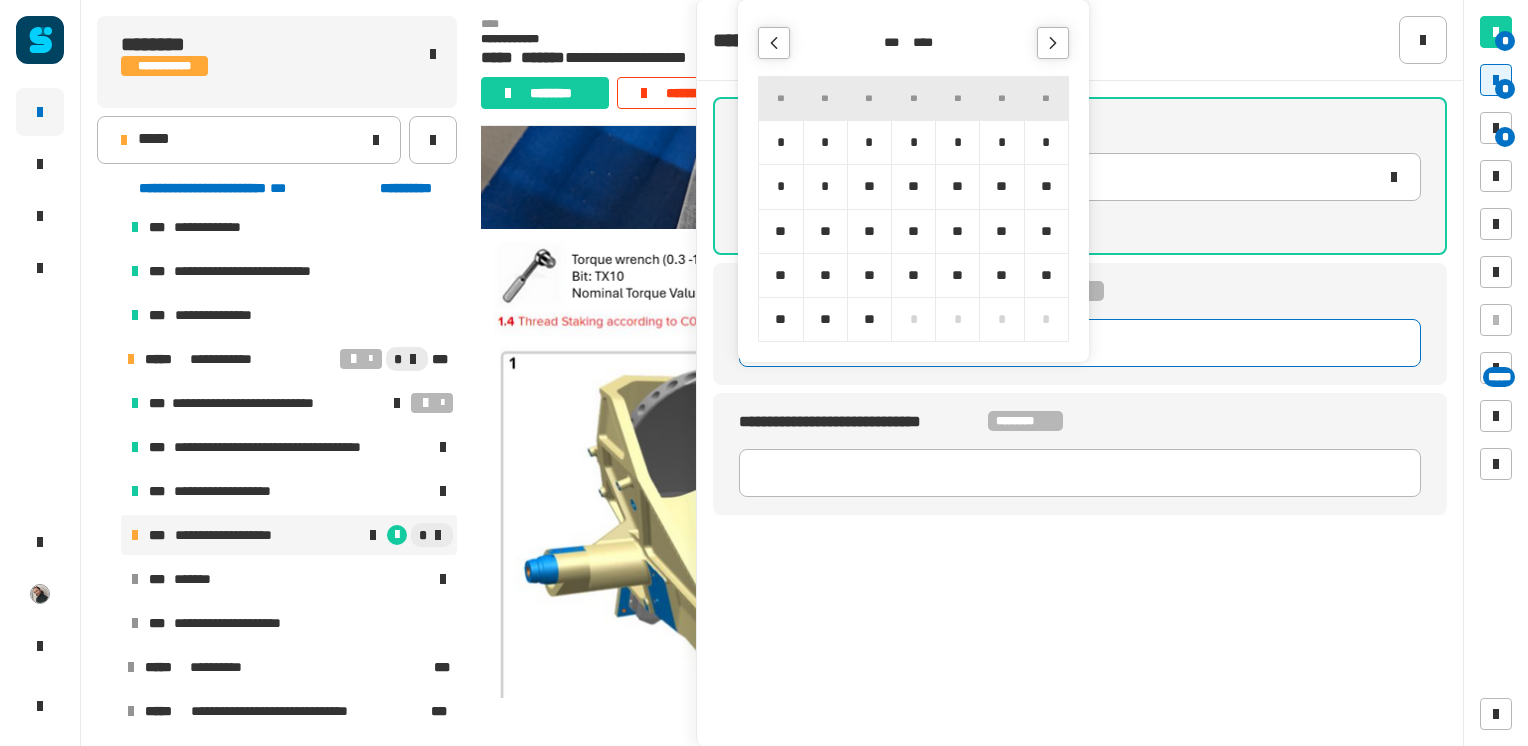 click on "*" at bounding box center [957, 142] 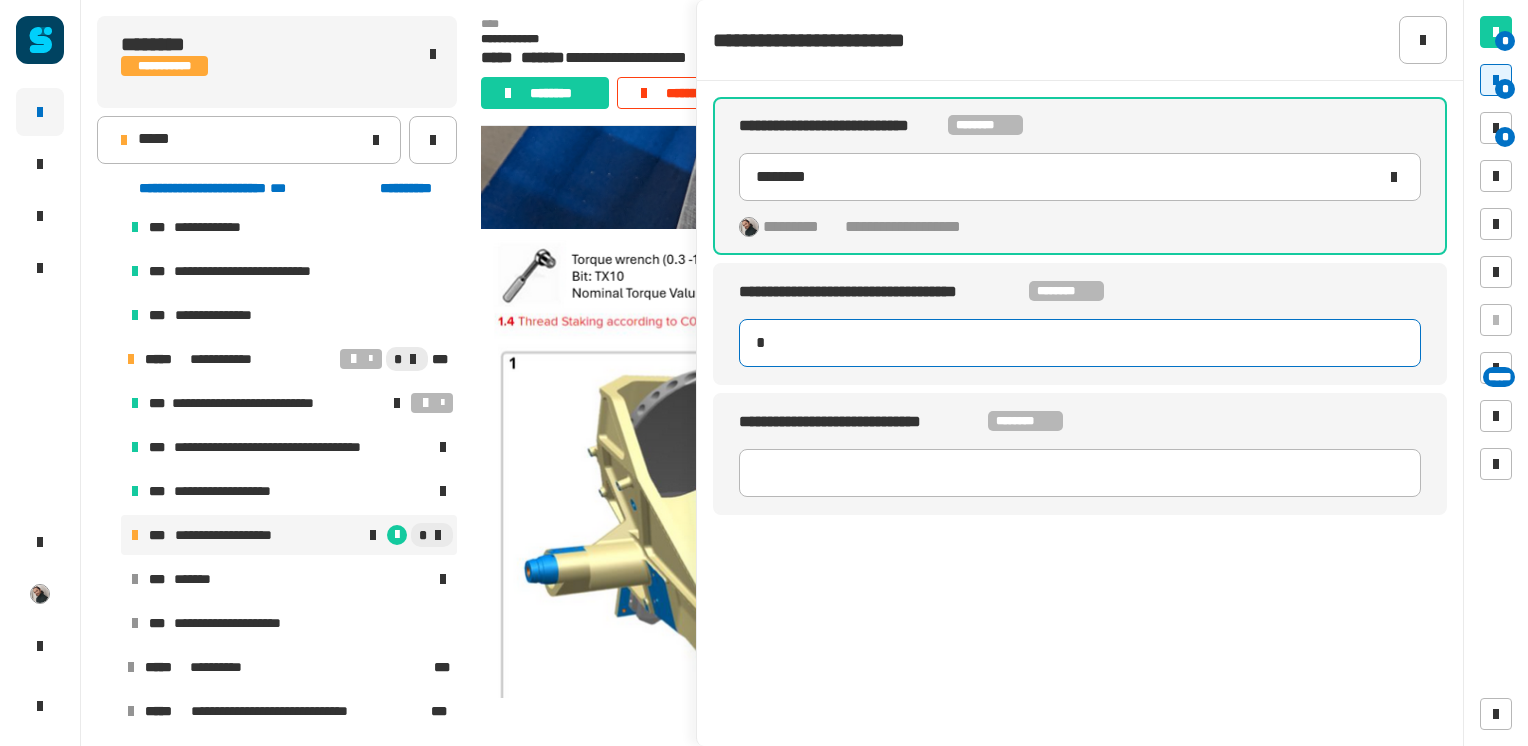 type on "**********" 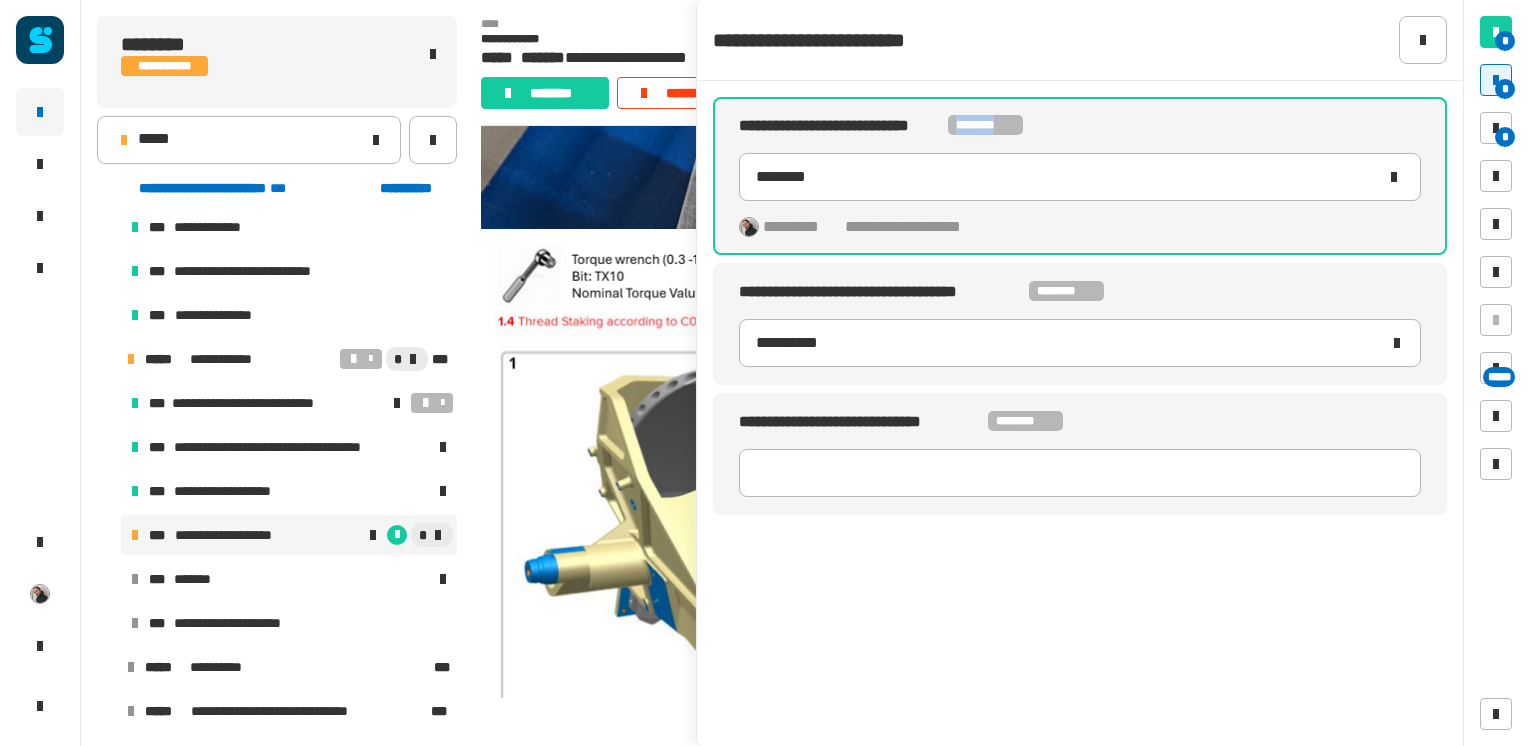 click on "**********" 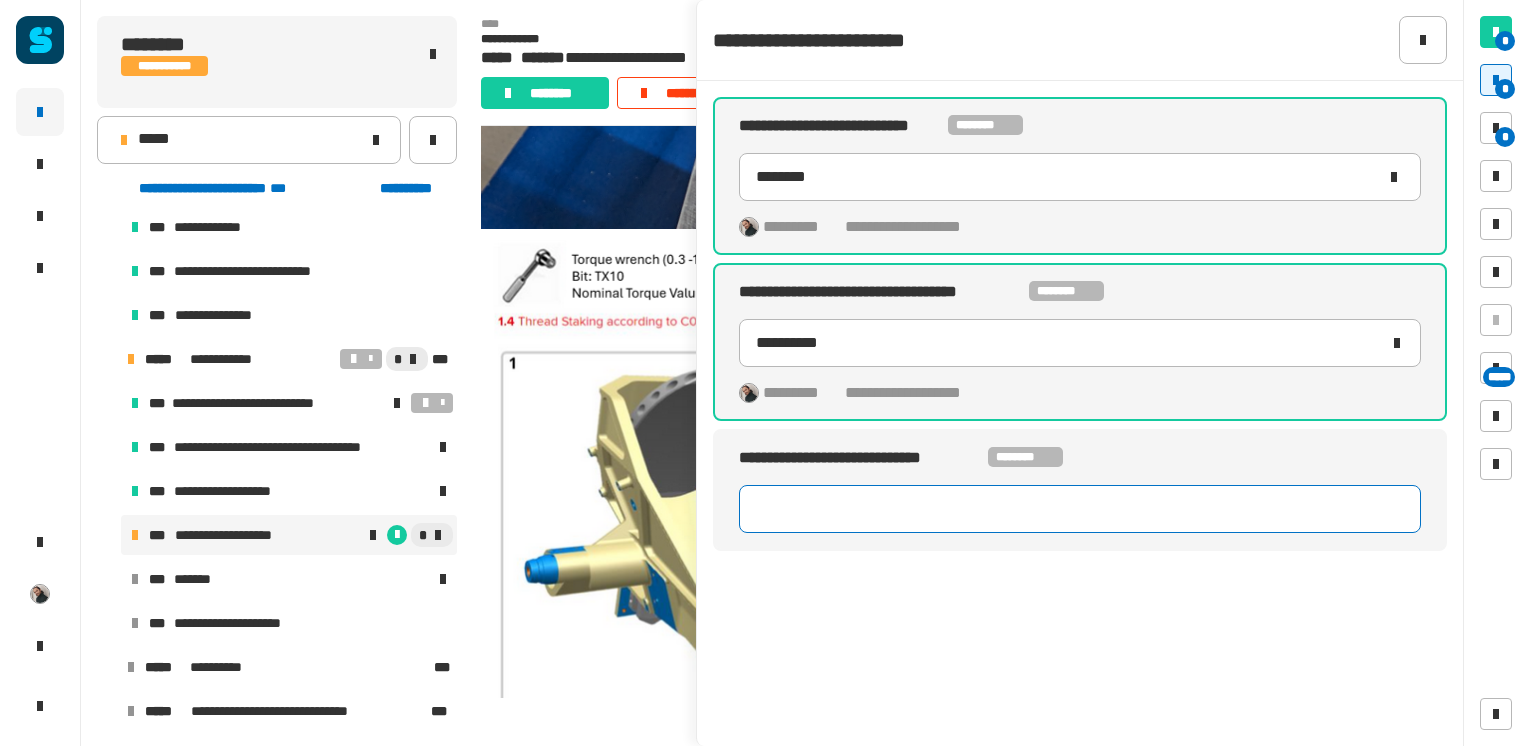 click 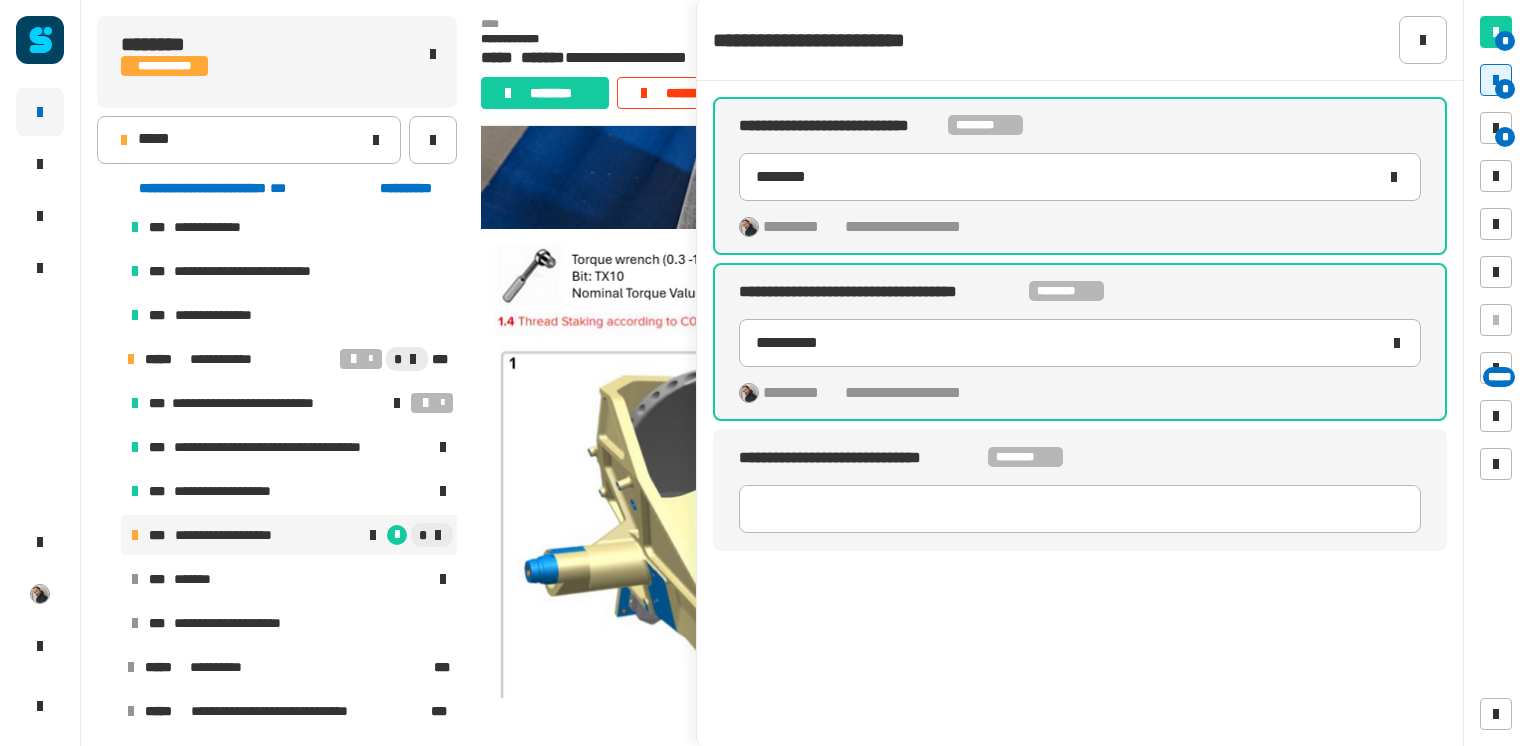 click on "**********" 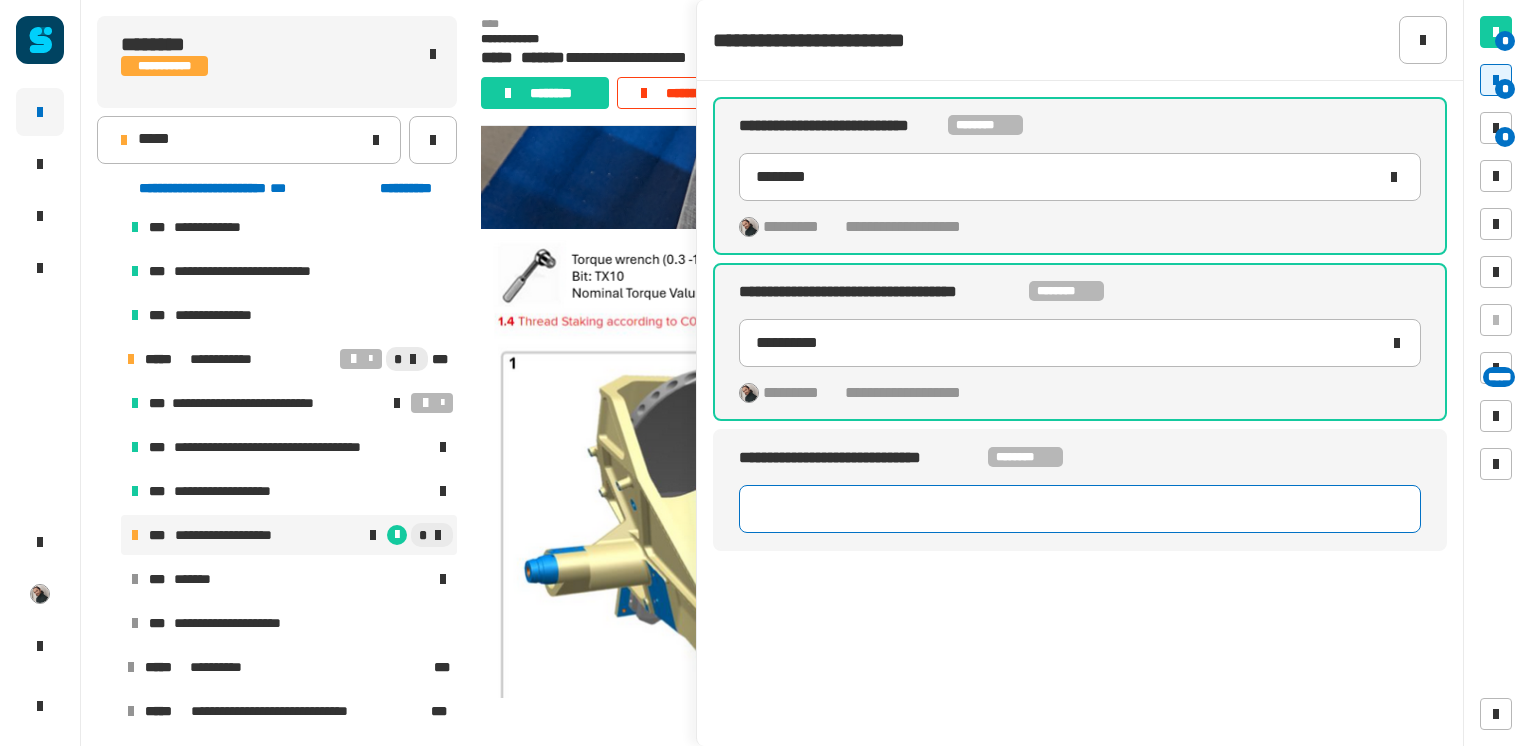 click 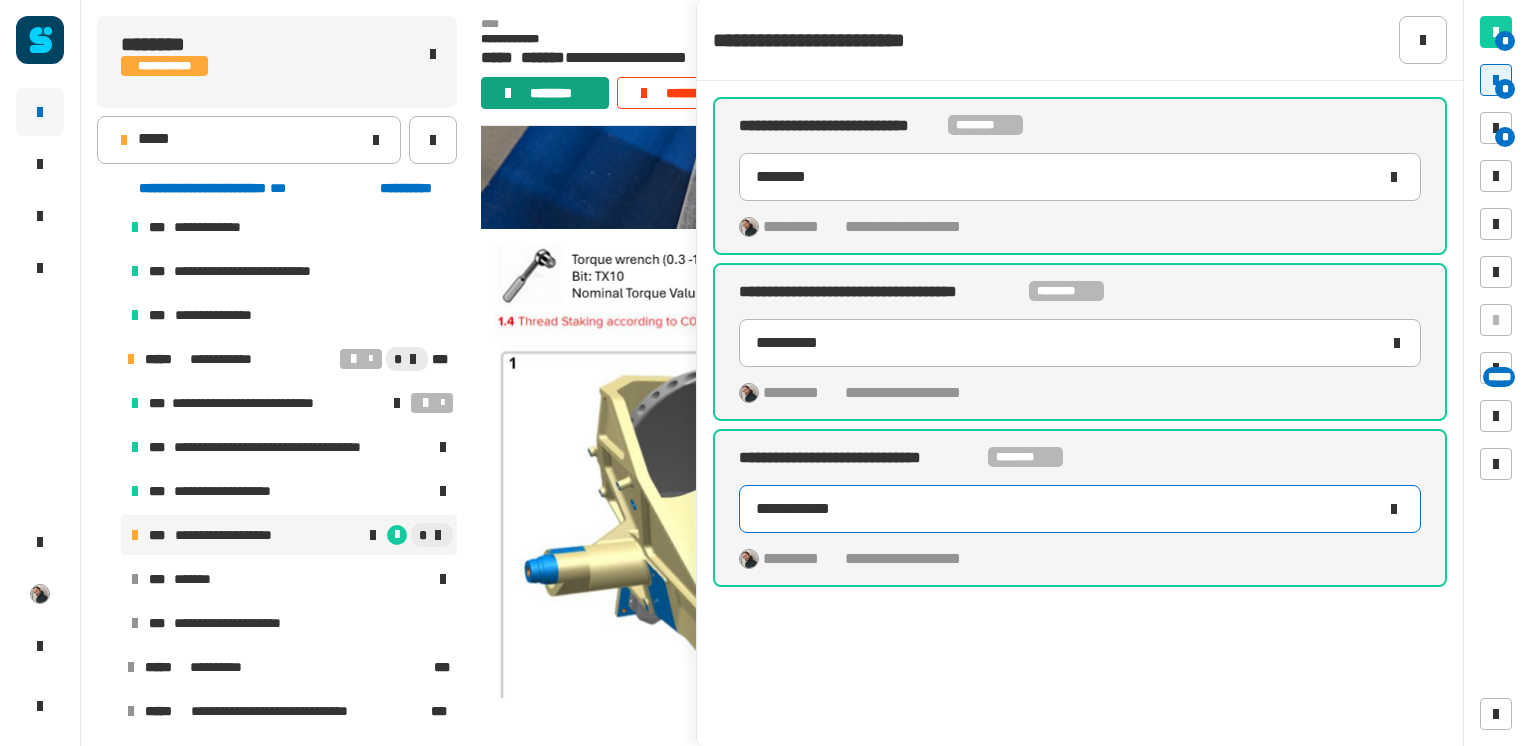 type on "**********" 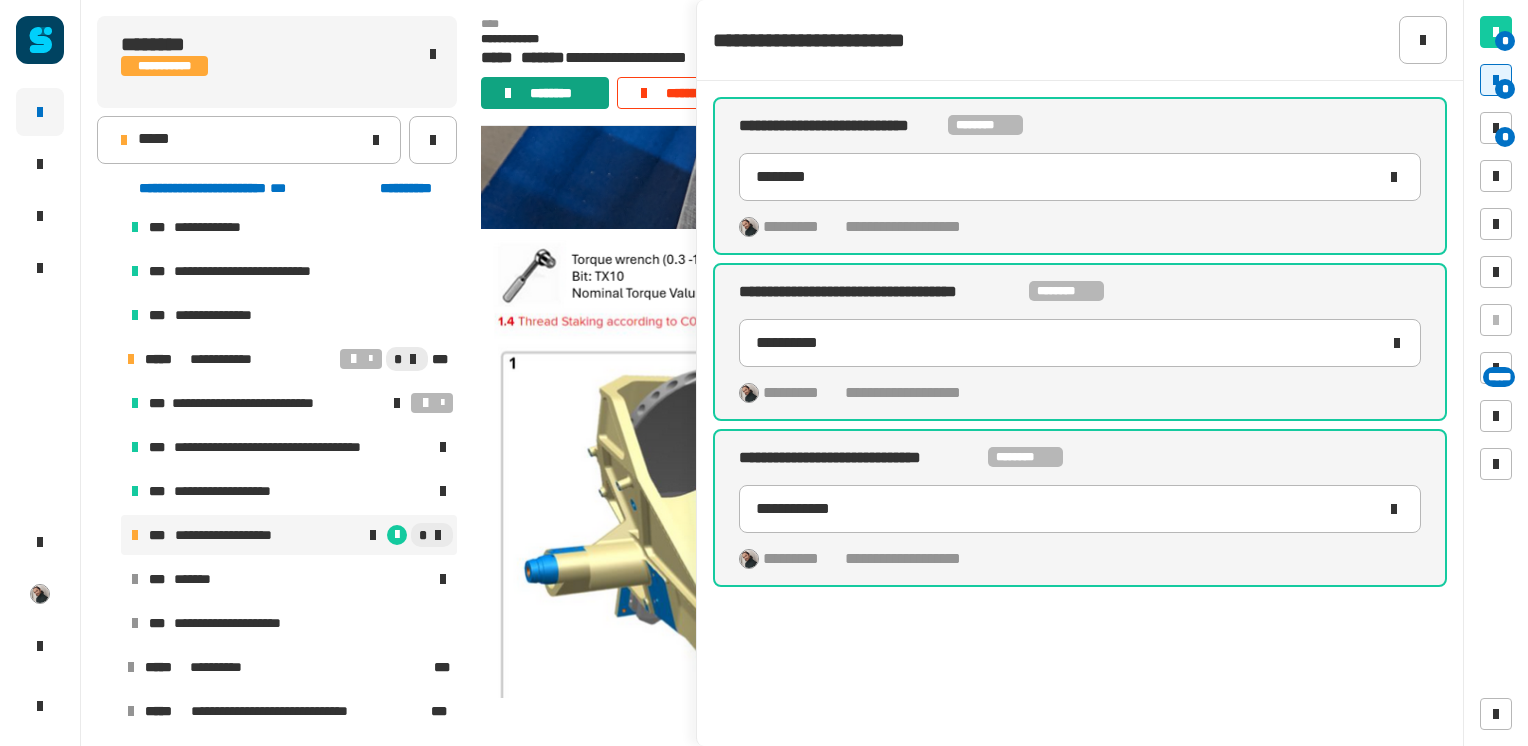 click on "********" 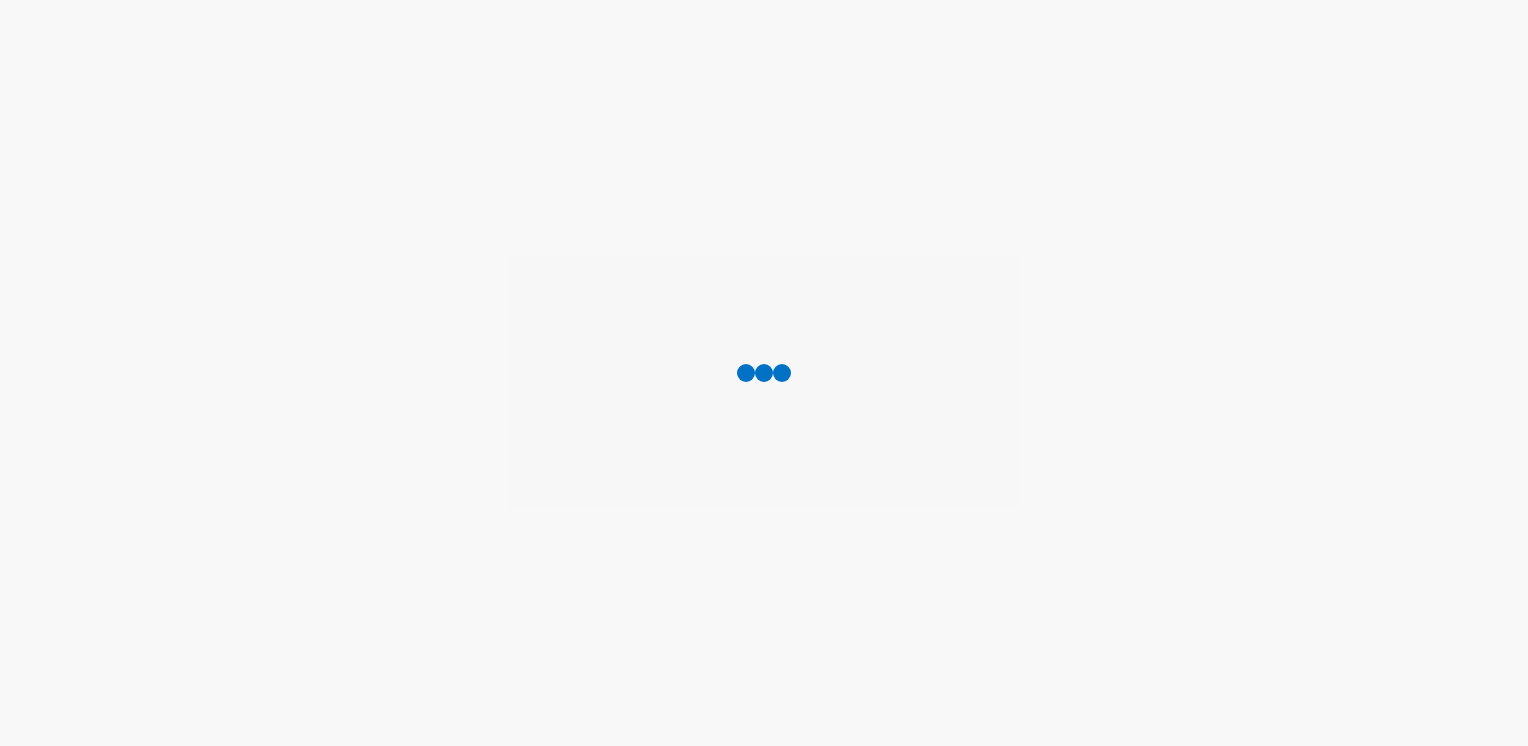 scroll, scrollTop: 0, scrollLeft: 0, axis: both 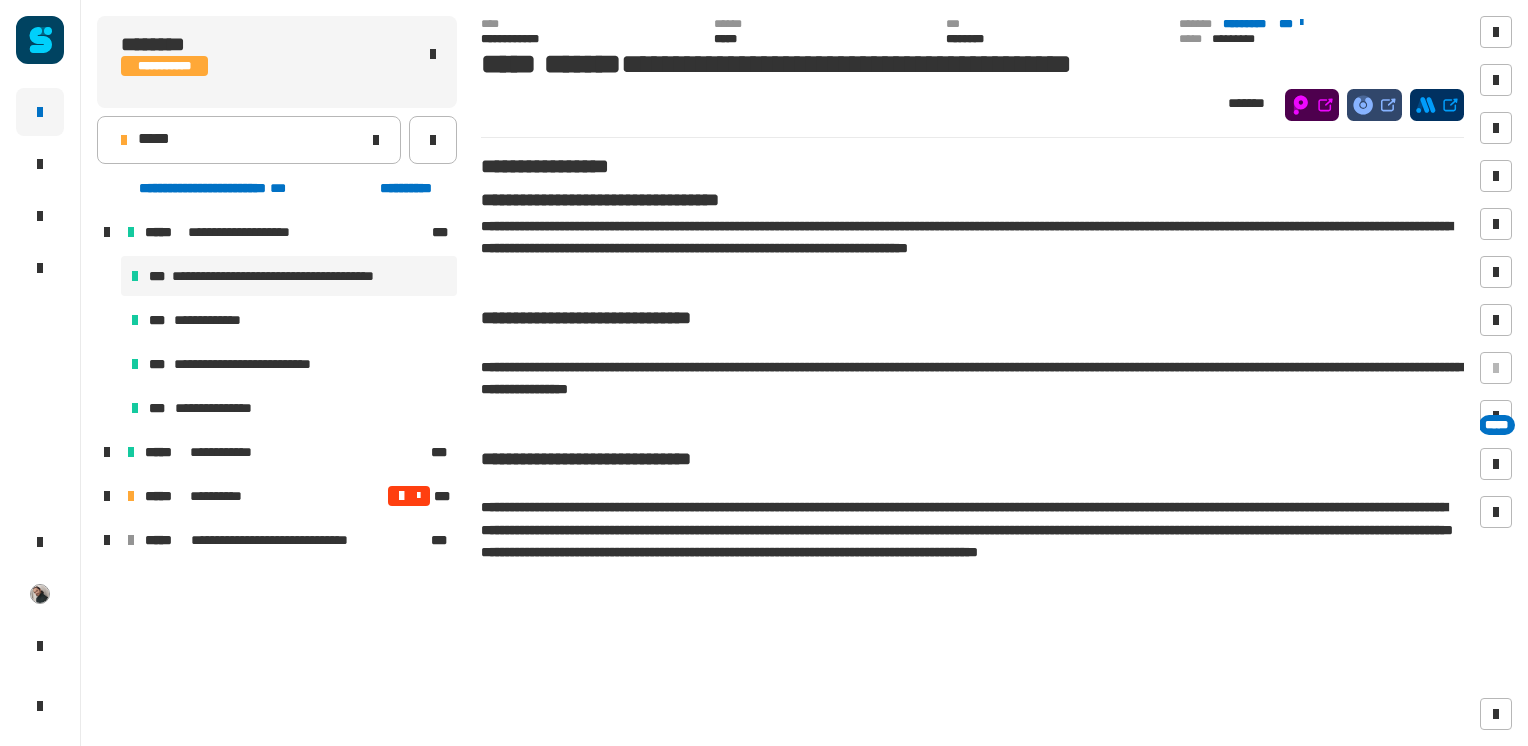 click at bounding box center (107, 496) 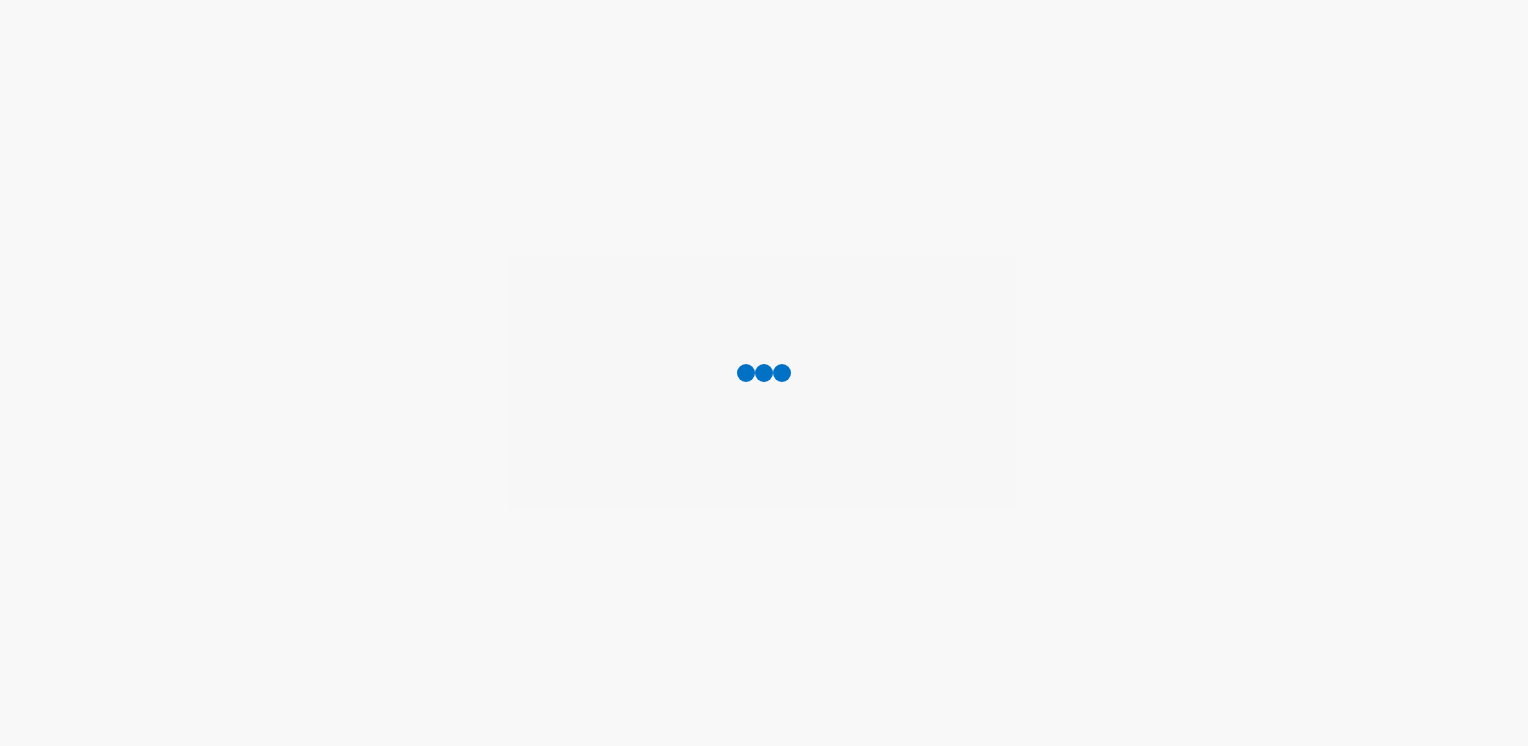 scroll, scrollTop: 0, scrollLeft: 0, axis: both 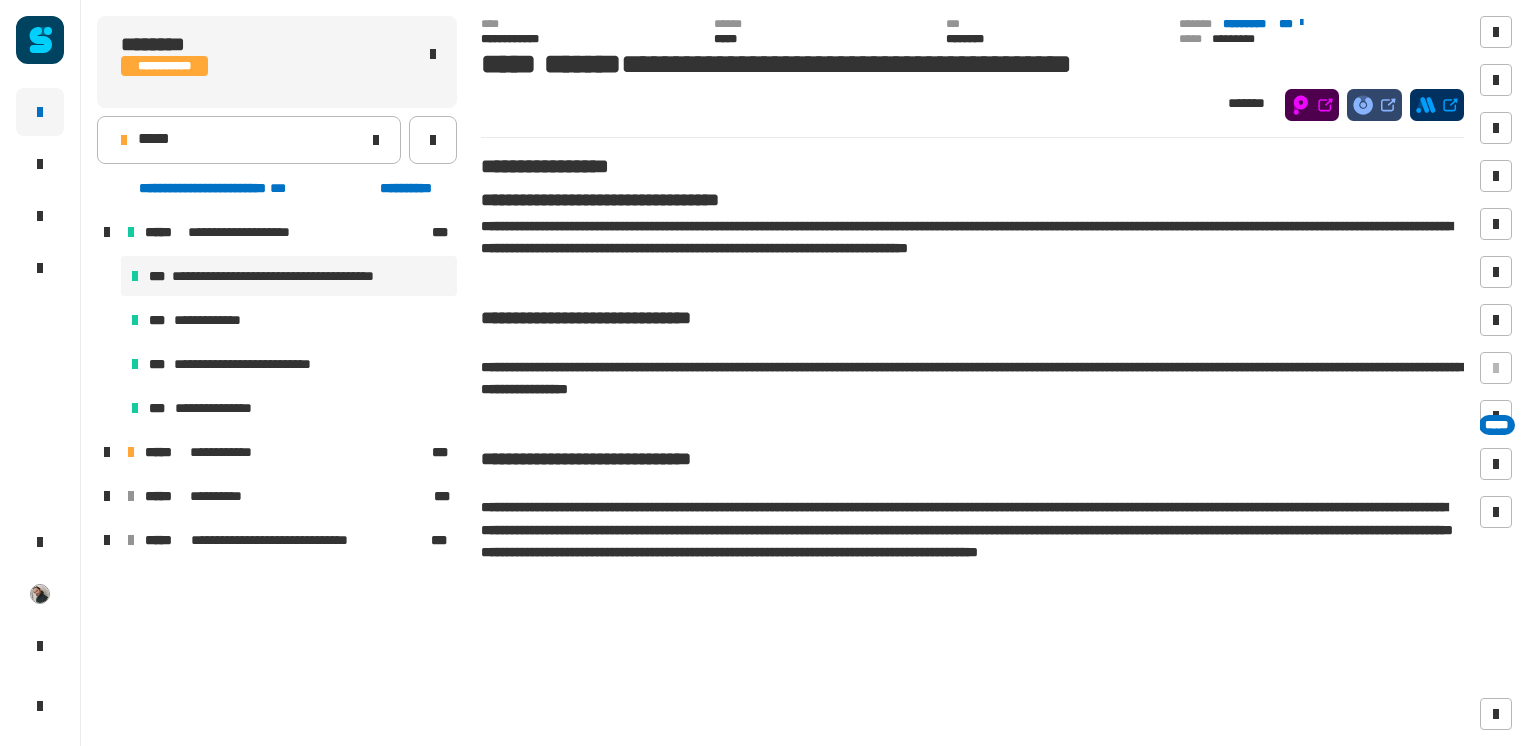 click at bounding box center [107, 452] 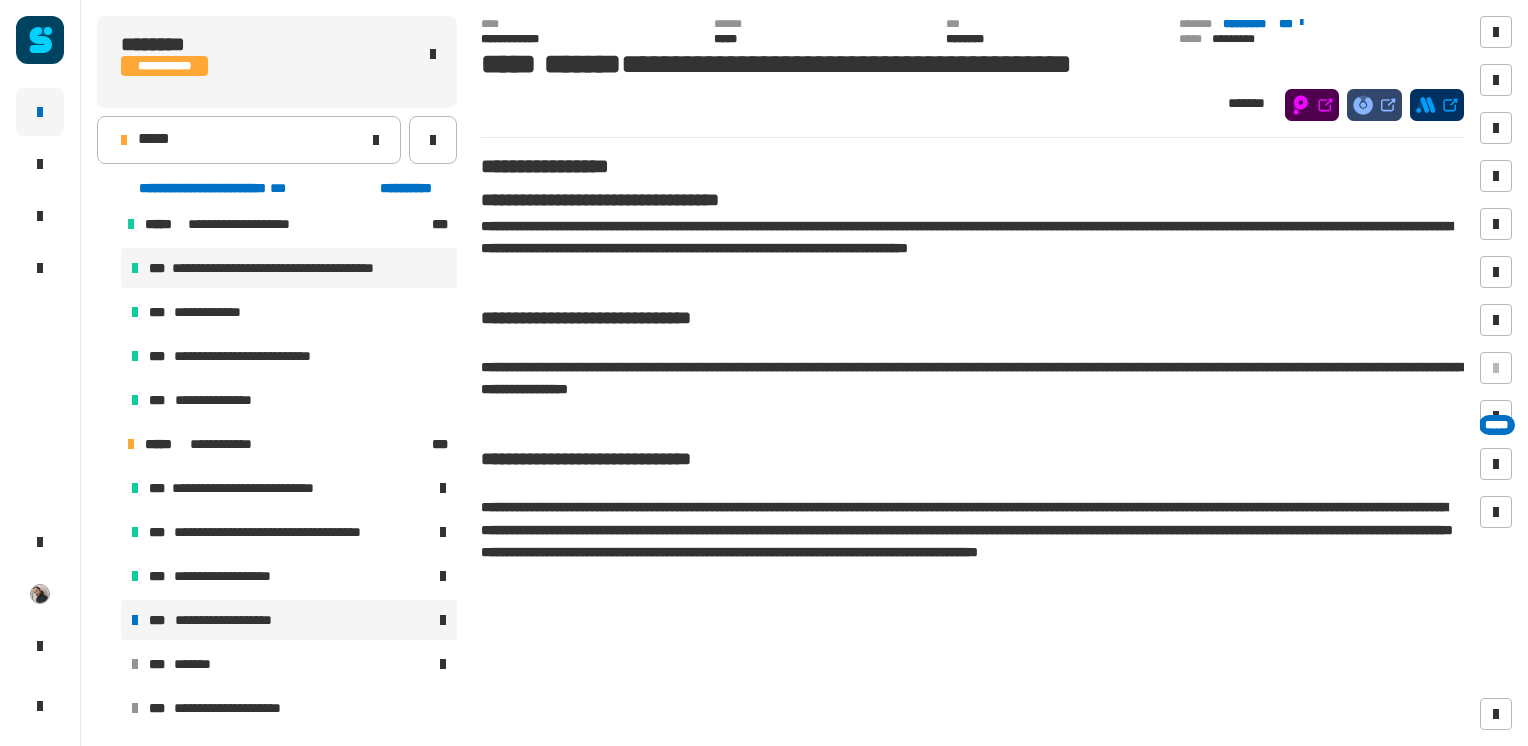 scroll, scrollTop: 6, scrollLeft: 0, axis: vertical 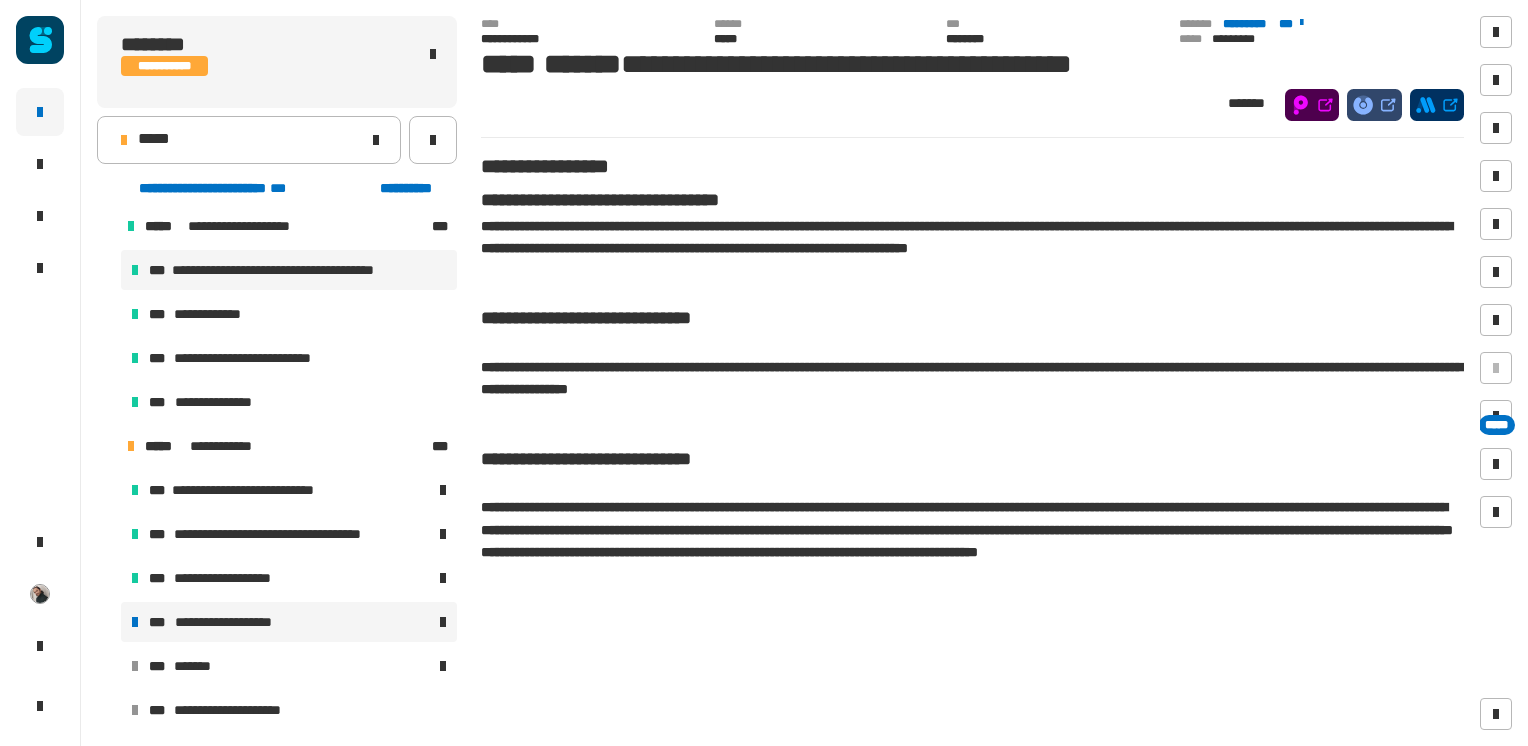 click on "**********" at bounding box center [227, 622] 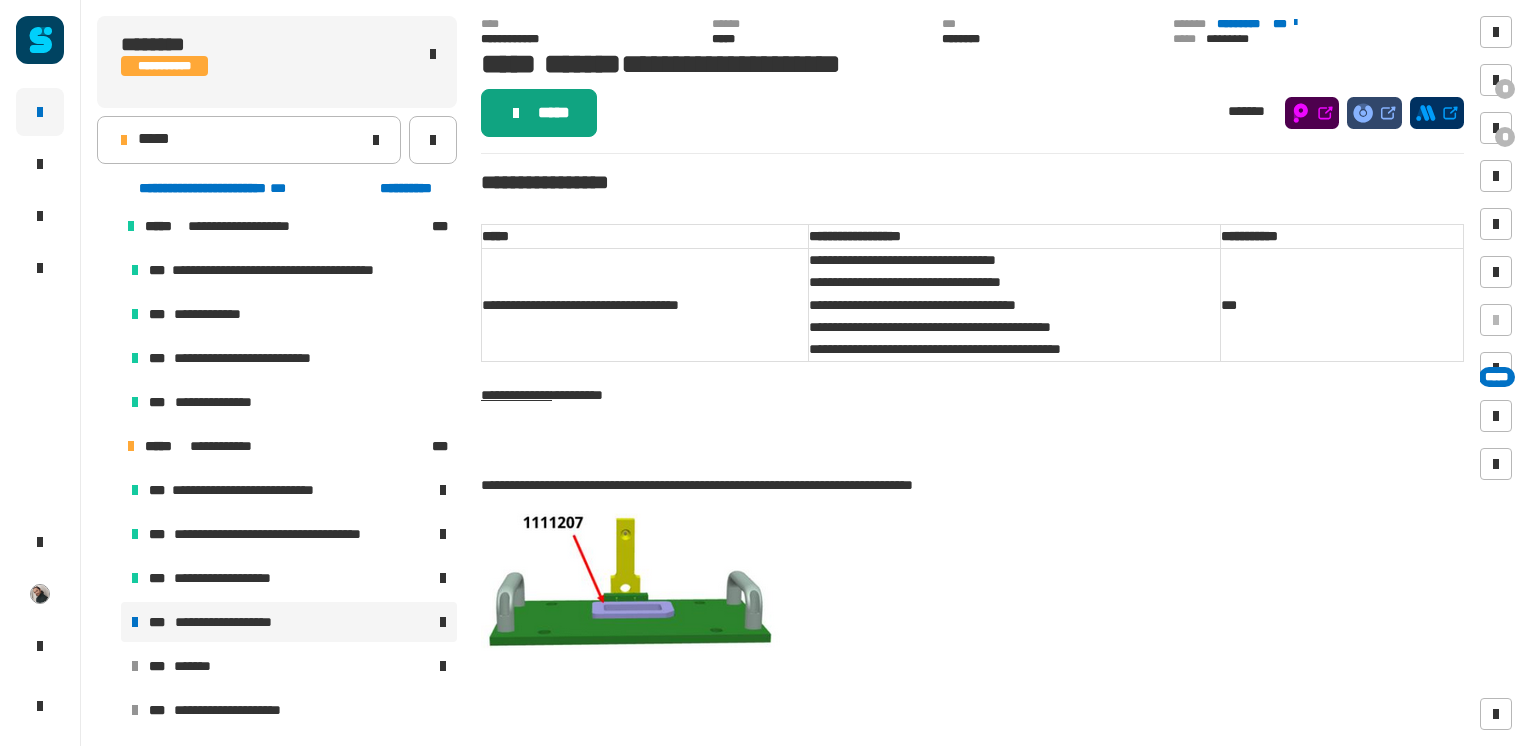 click on "*****" 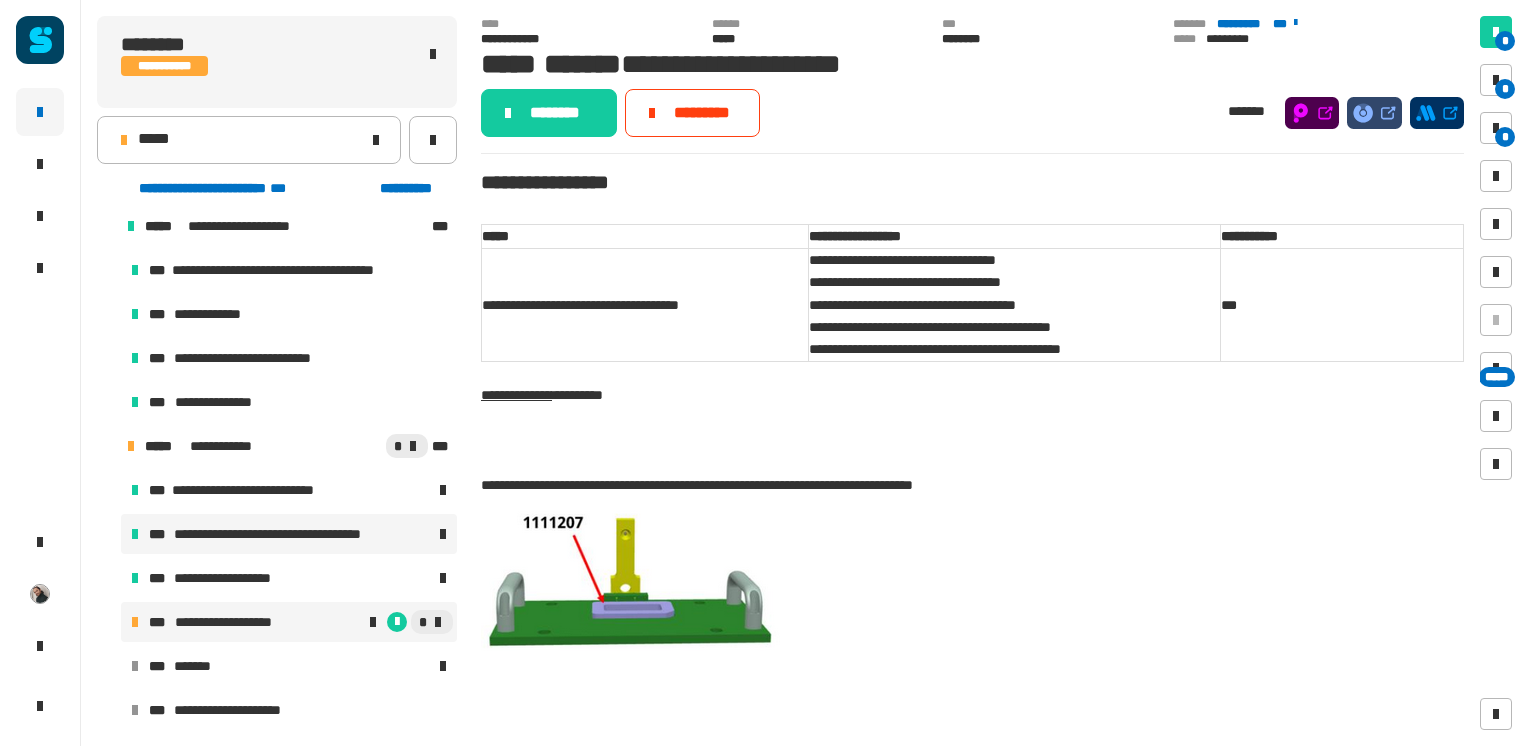 click on "**********" at bounding box center [289, 534] 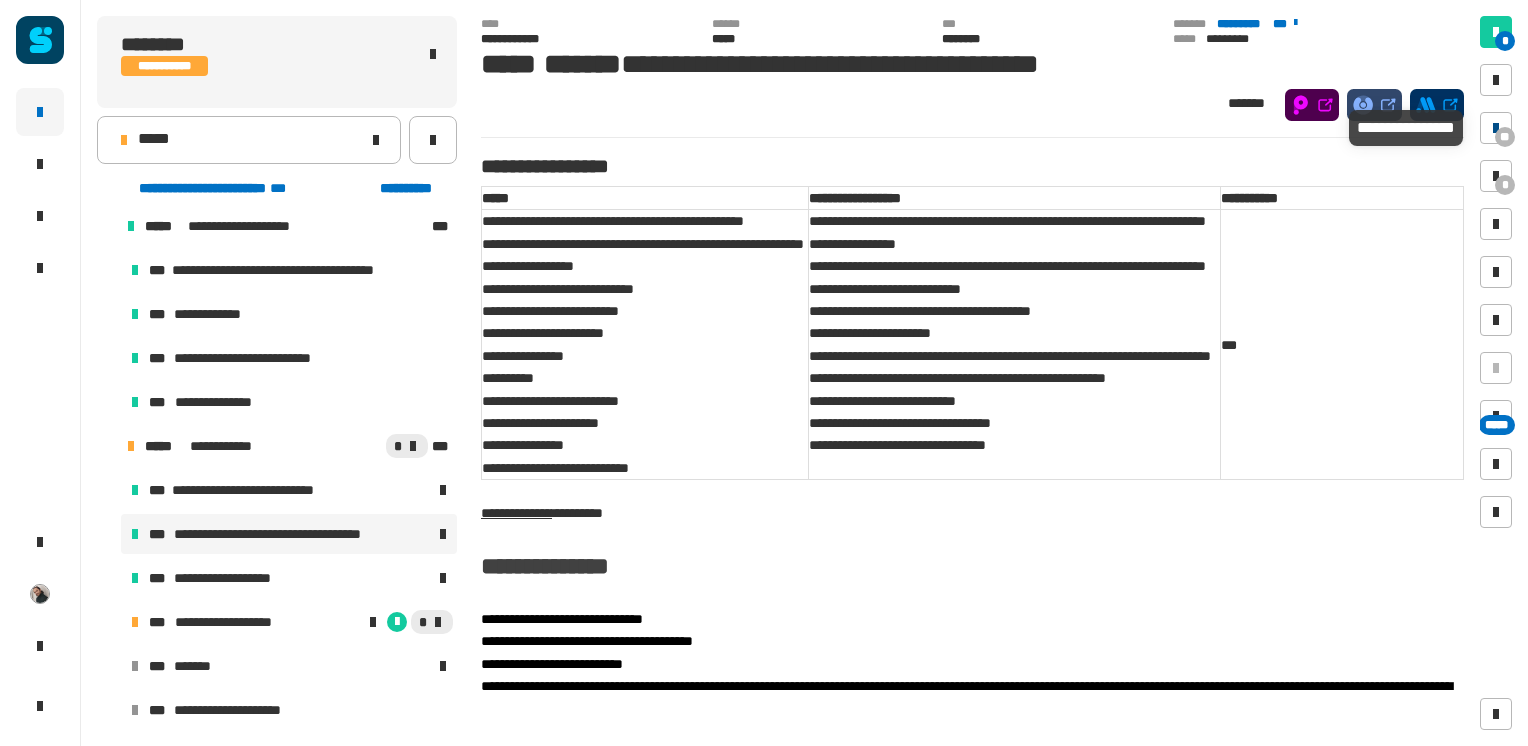 click at bounding box center (1496, 128) 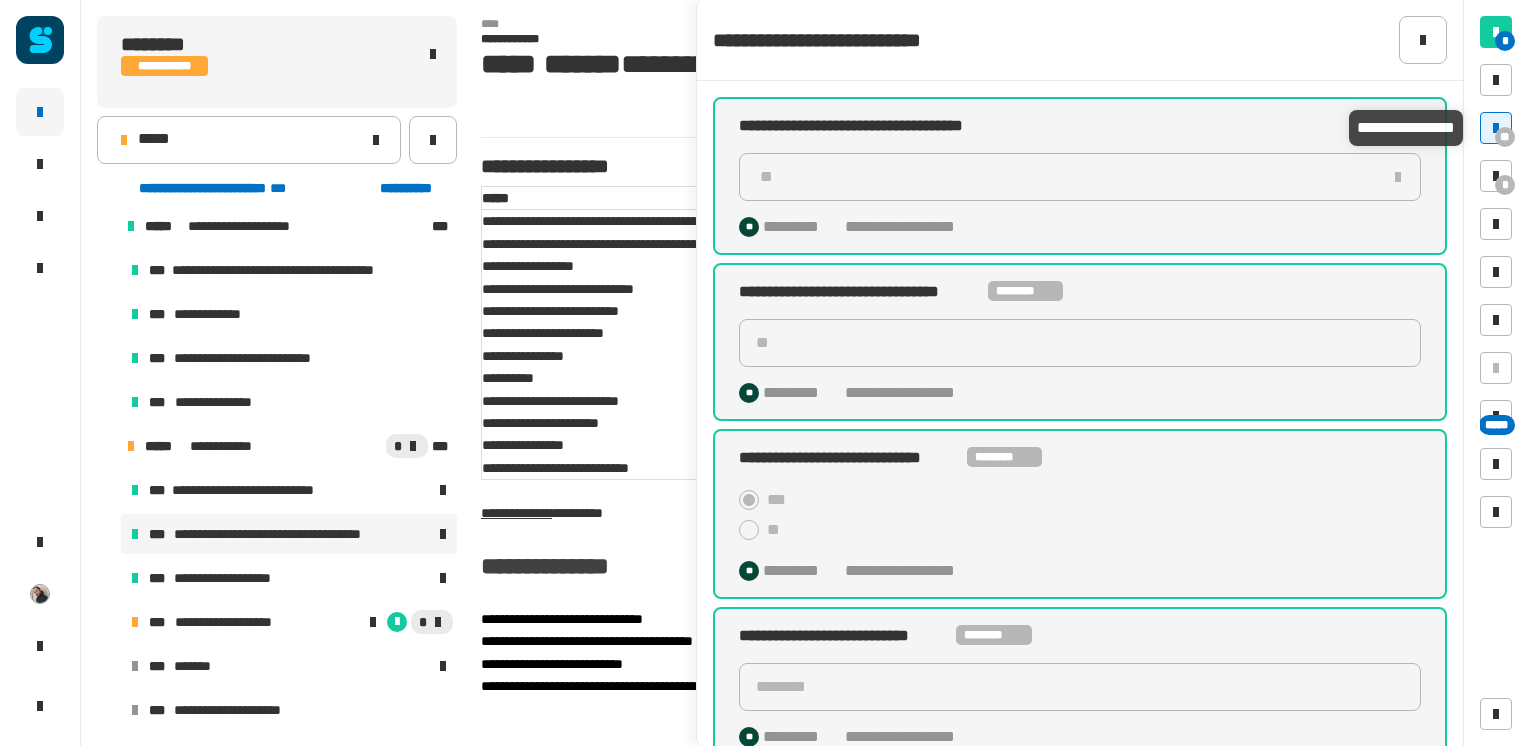 click at bounding box center [1496, 128] 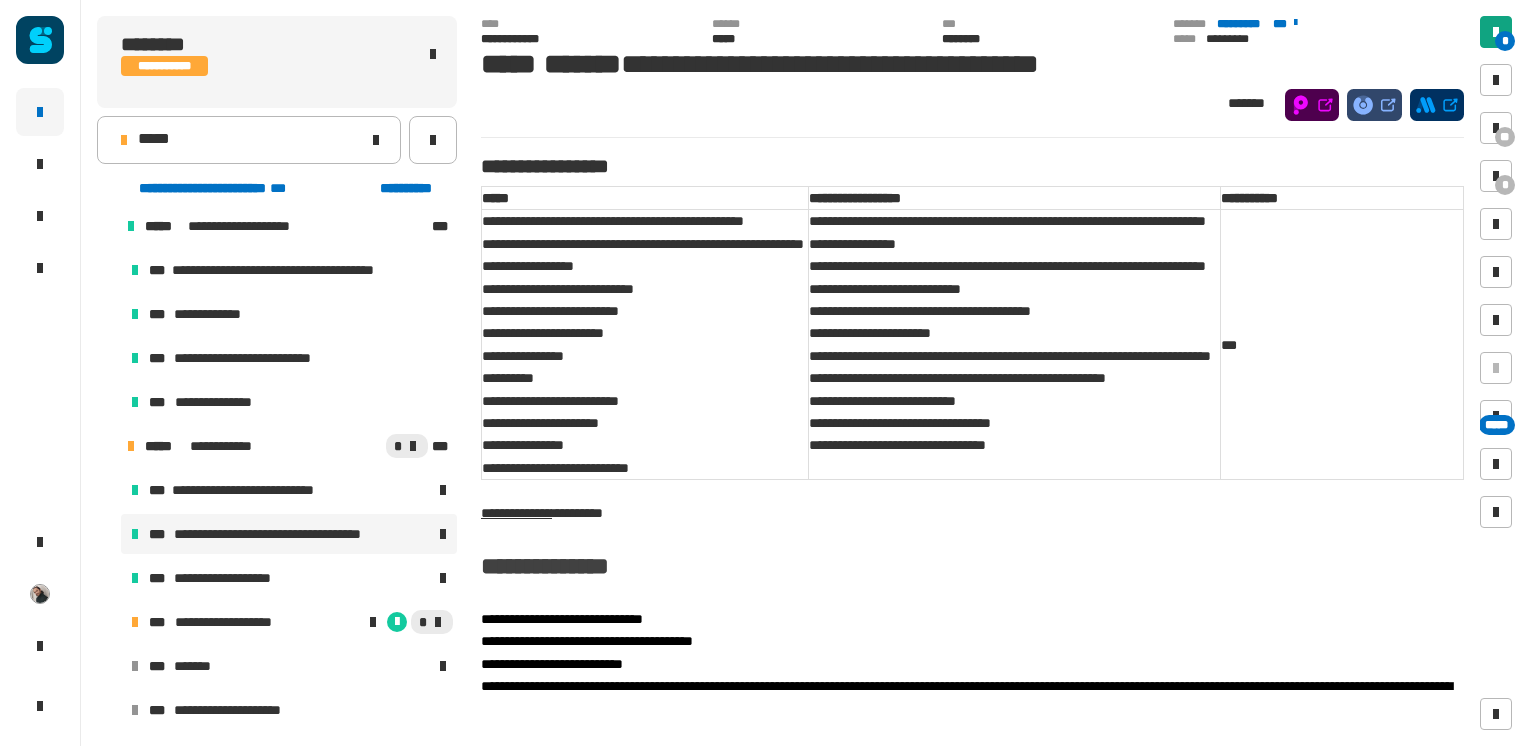 click on "*" at bounding box center (1505, 41) 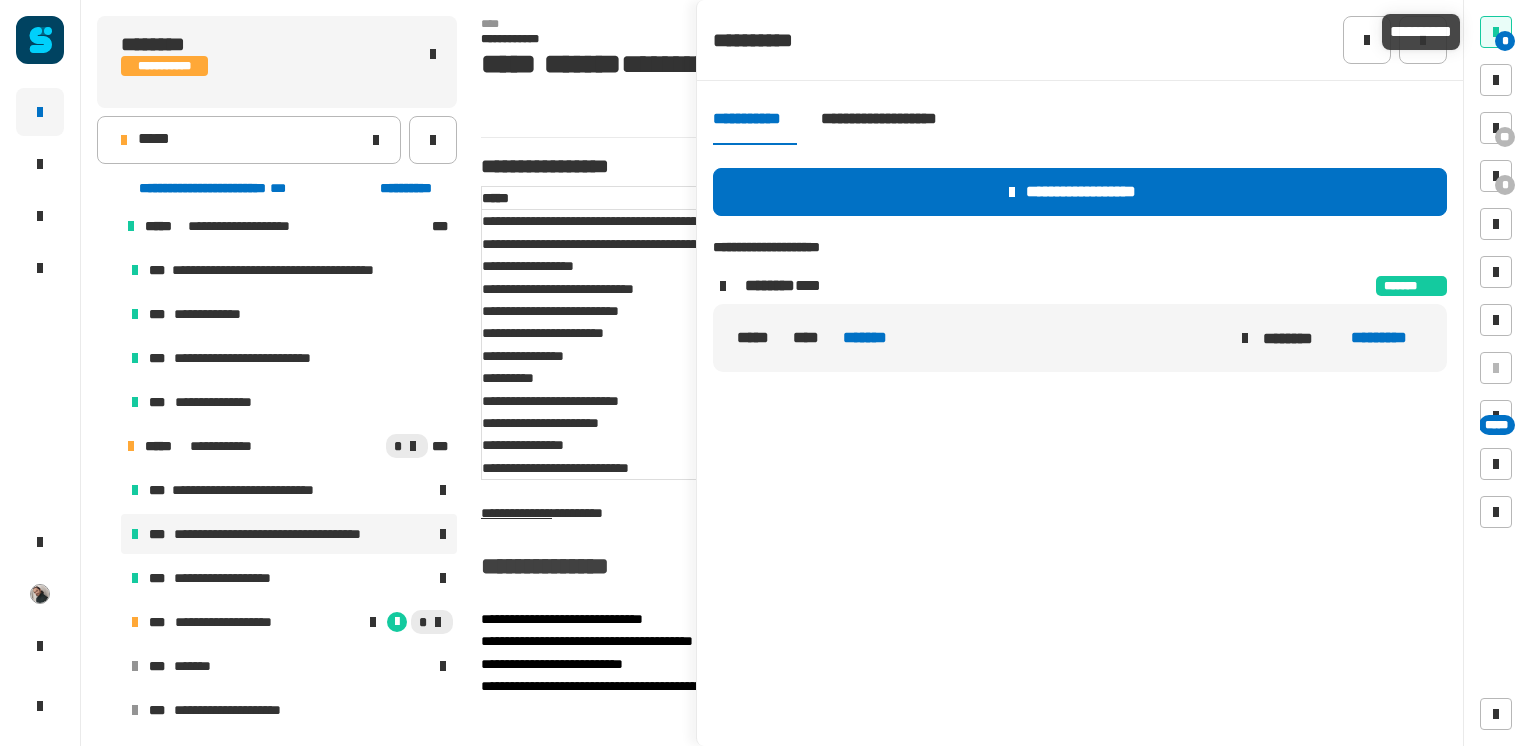 click on "*" at bounding box center (1505, 41) 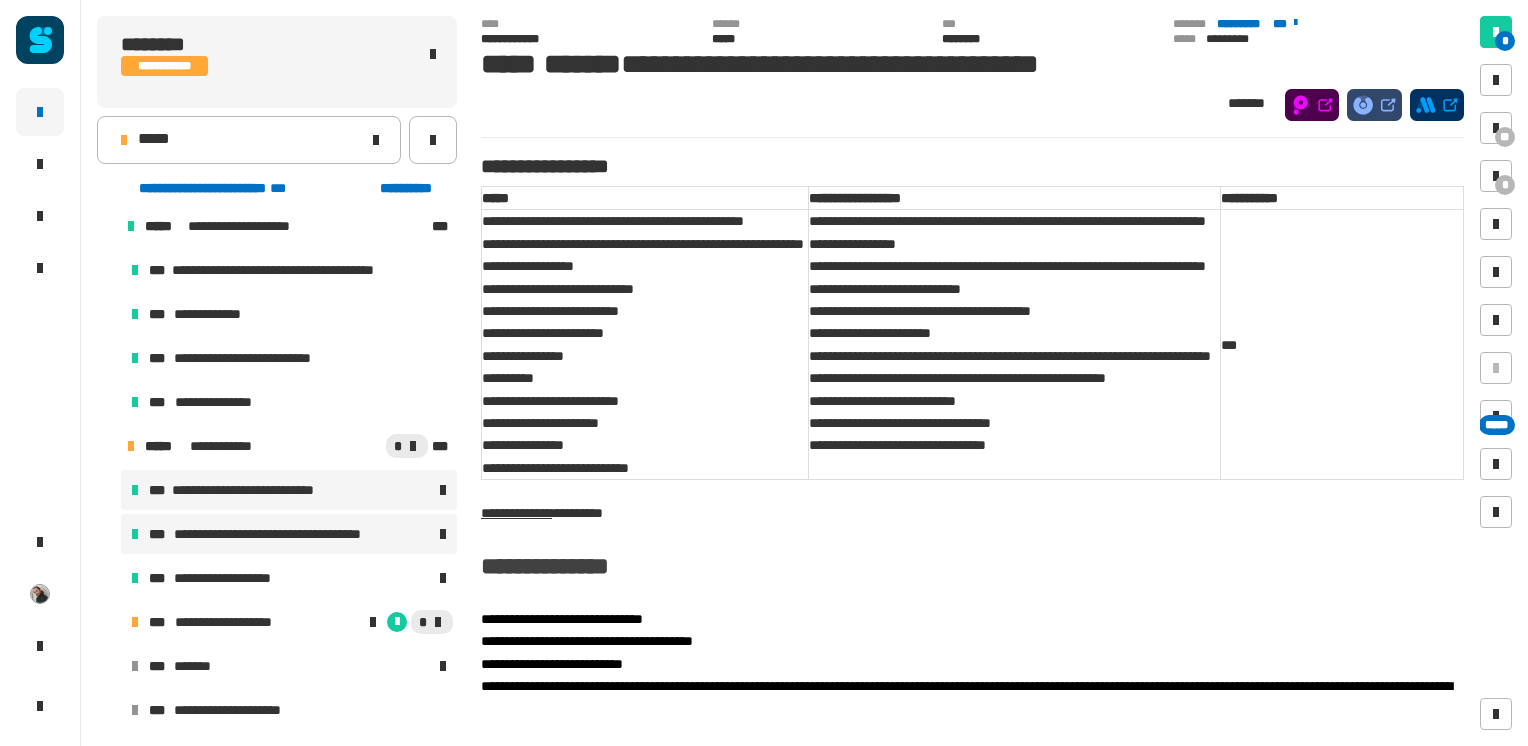 click at bounding box center [396, 490] 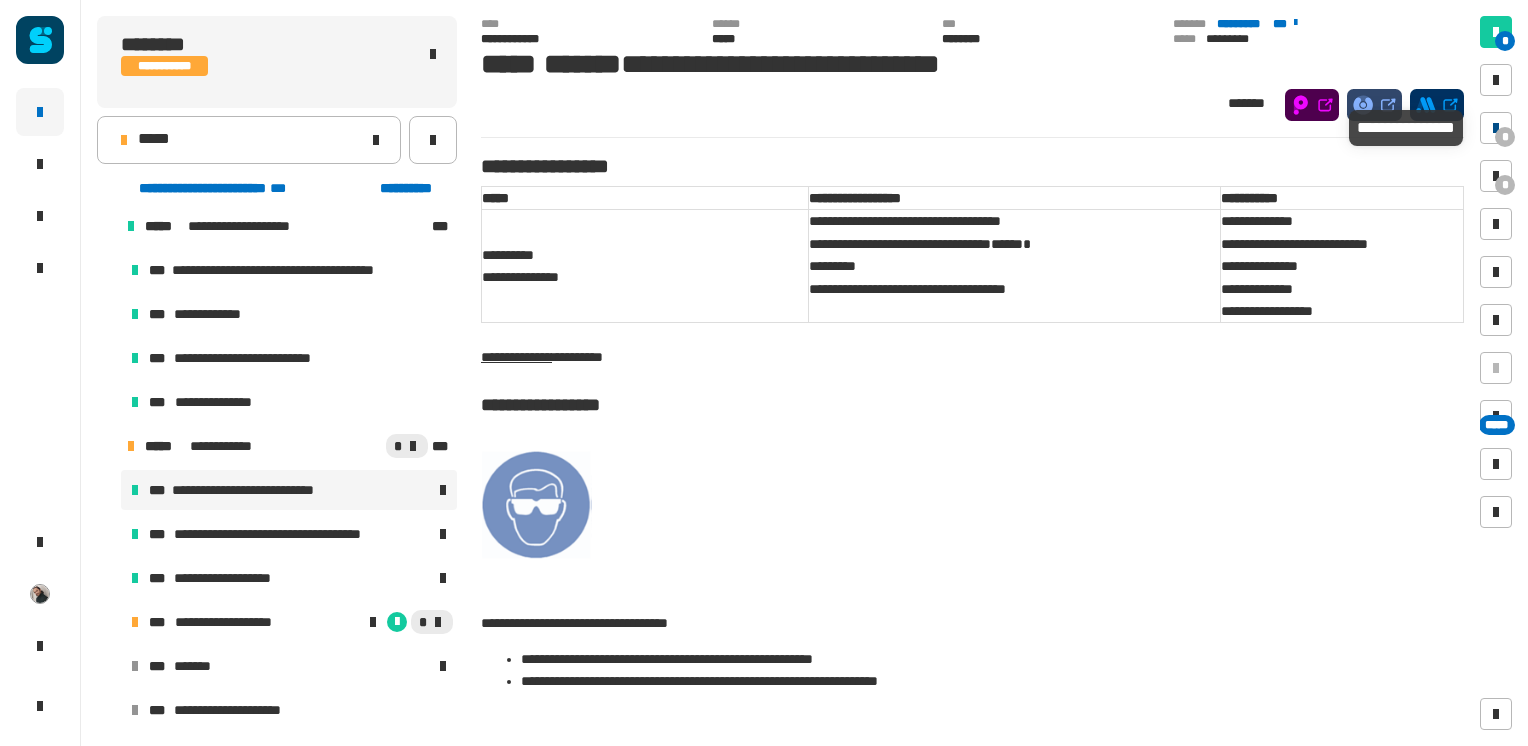 click at bounding box center (1496, 128) 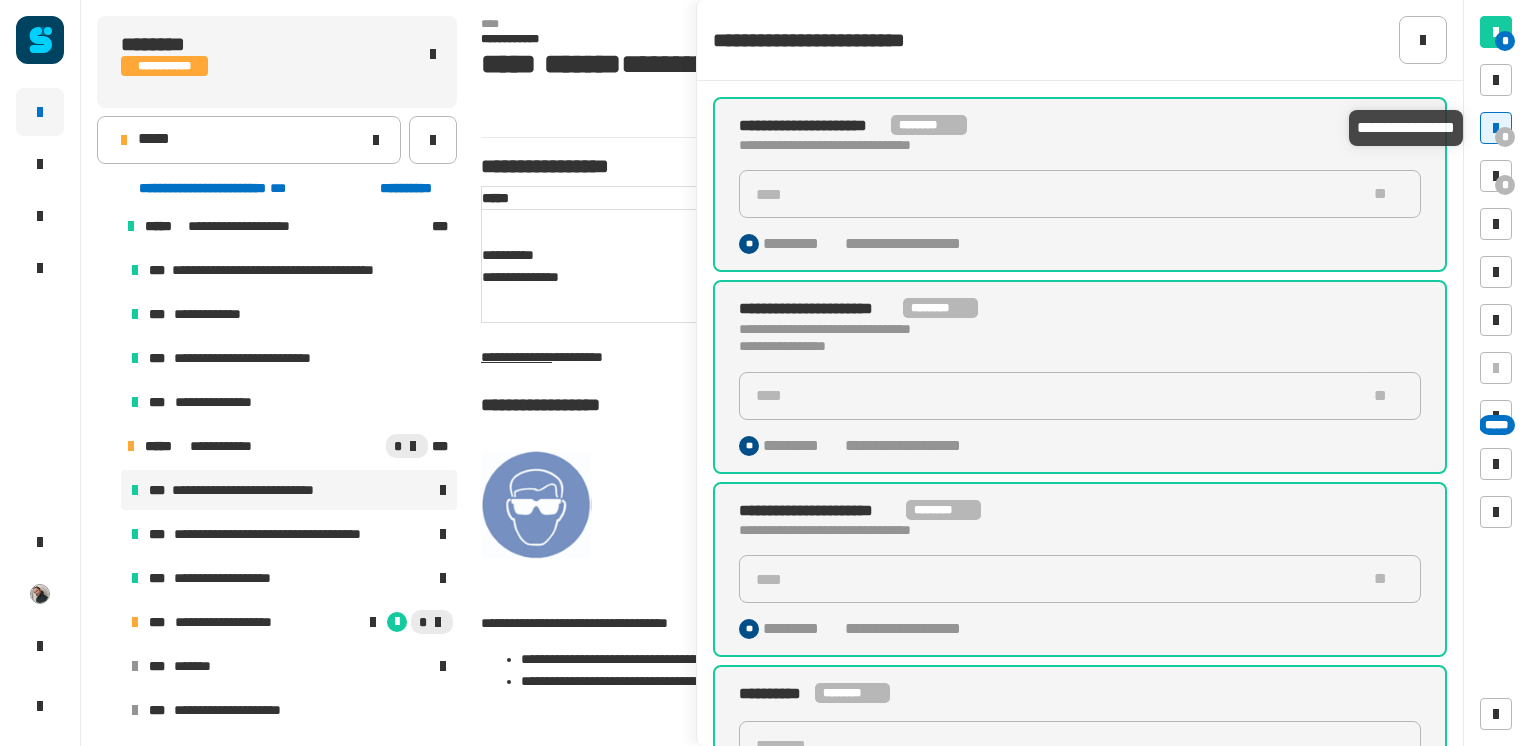 click at bounding box center [1496, 128] 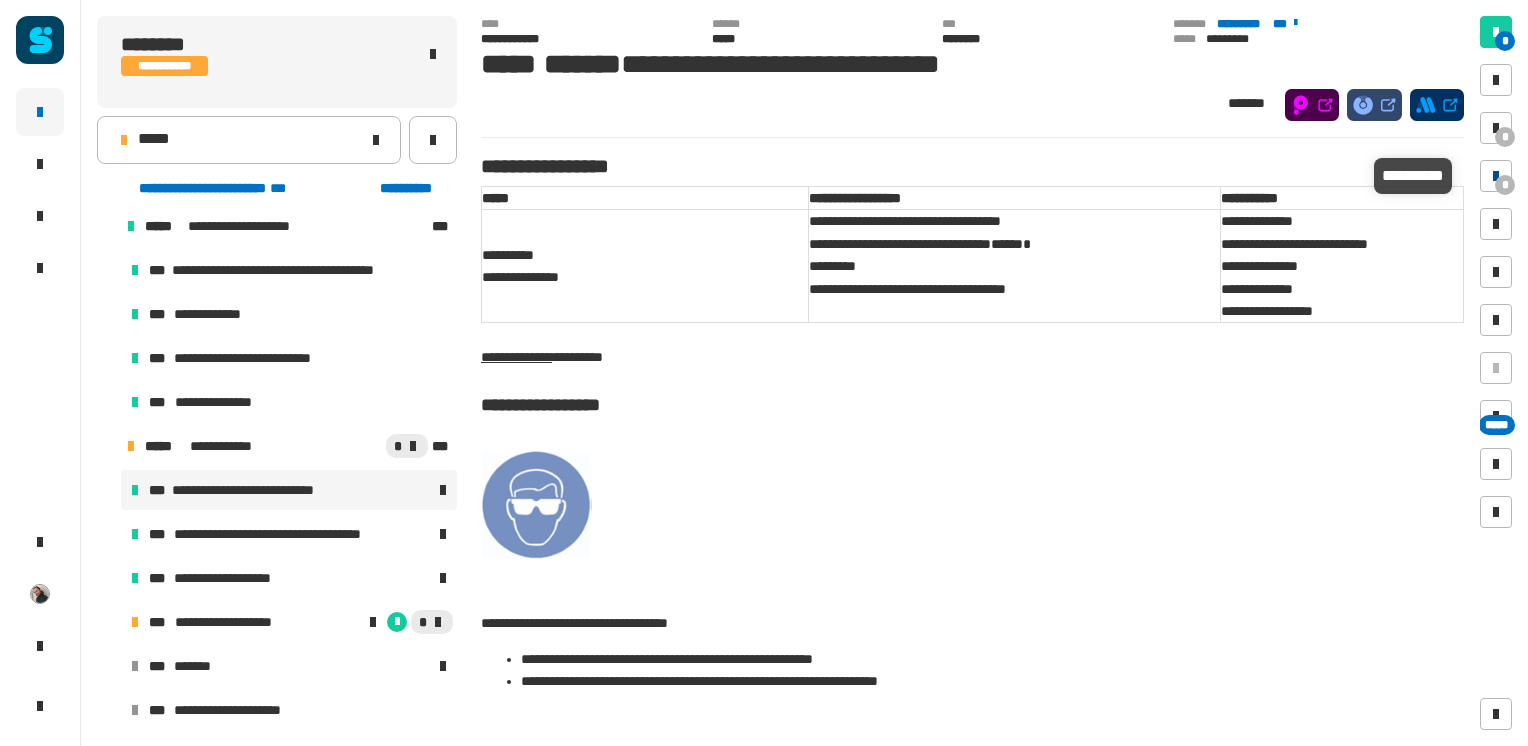 click at bounding box center [1496, 176] 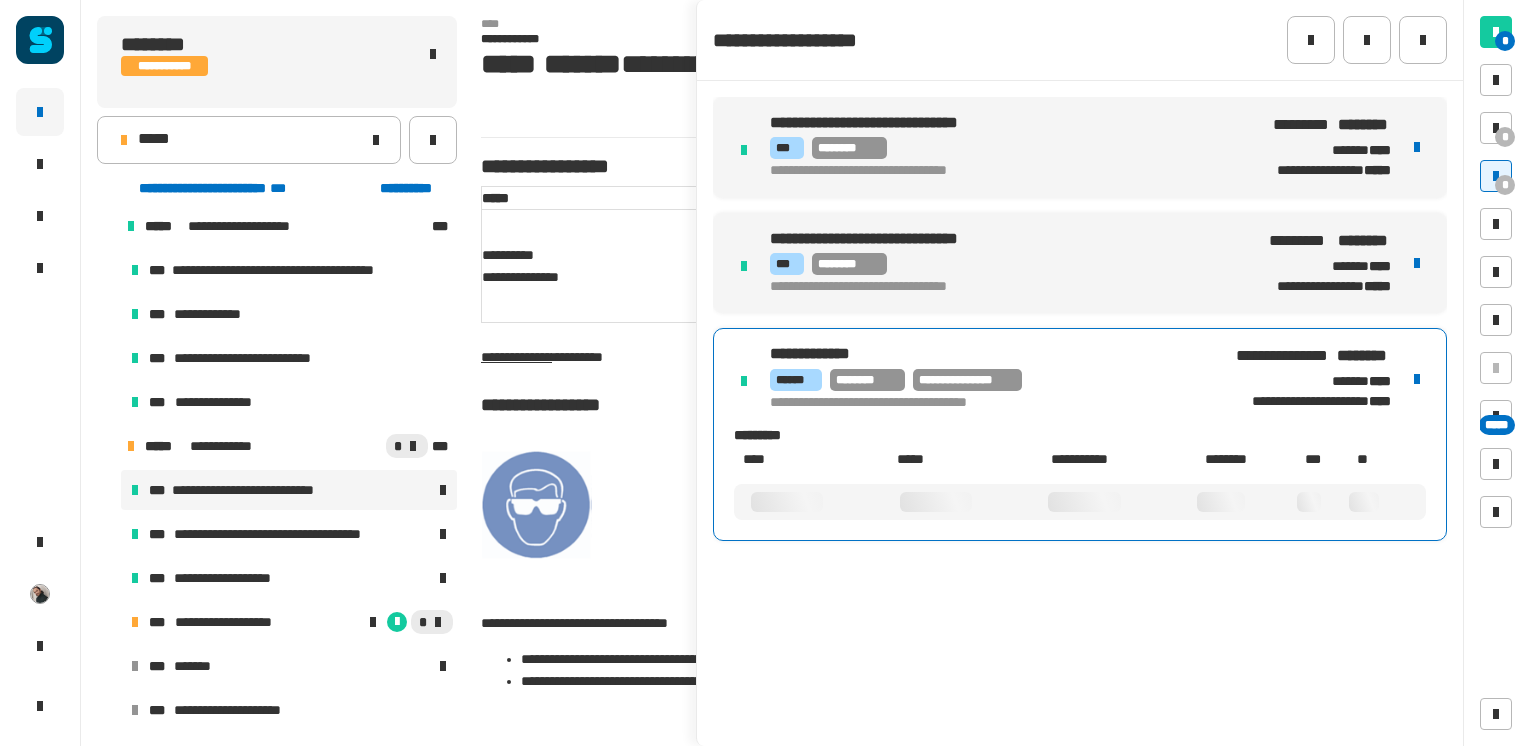 click on "**********" at bounding box center [989, 404] 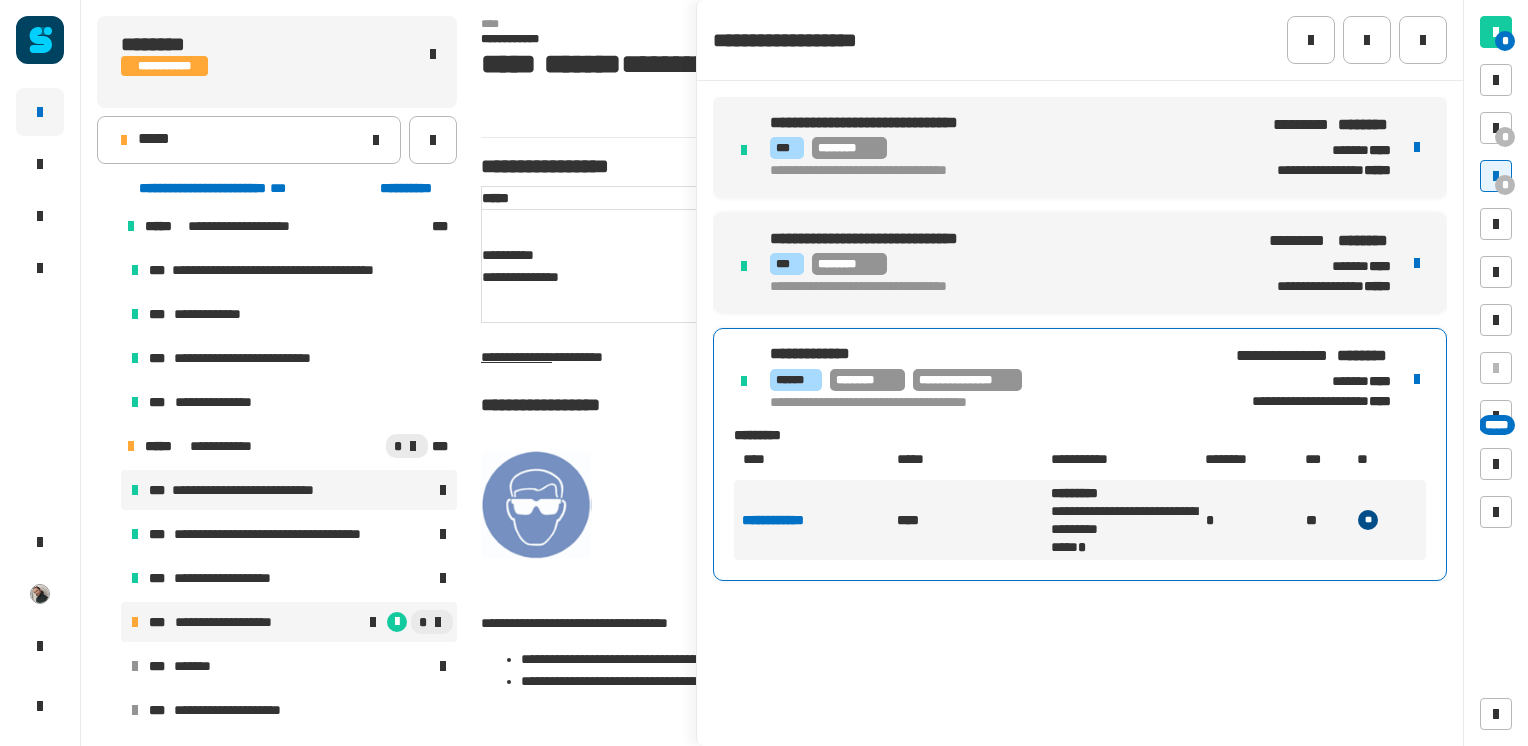 click on "**********" at bounding box center [227, 622] 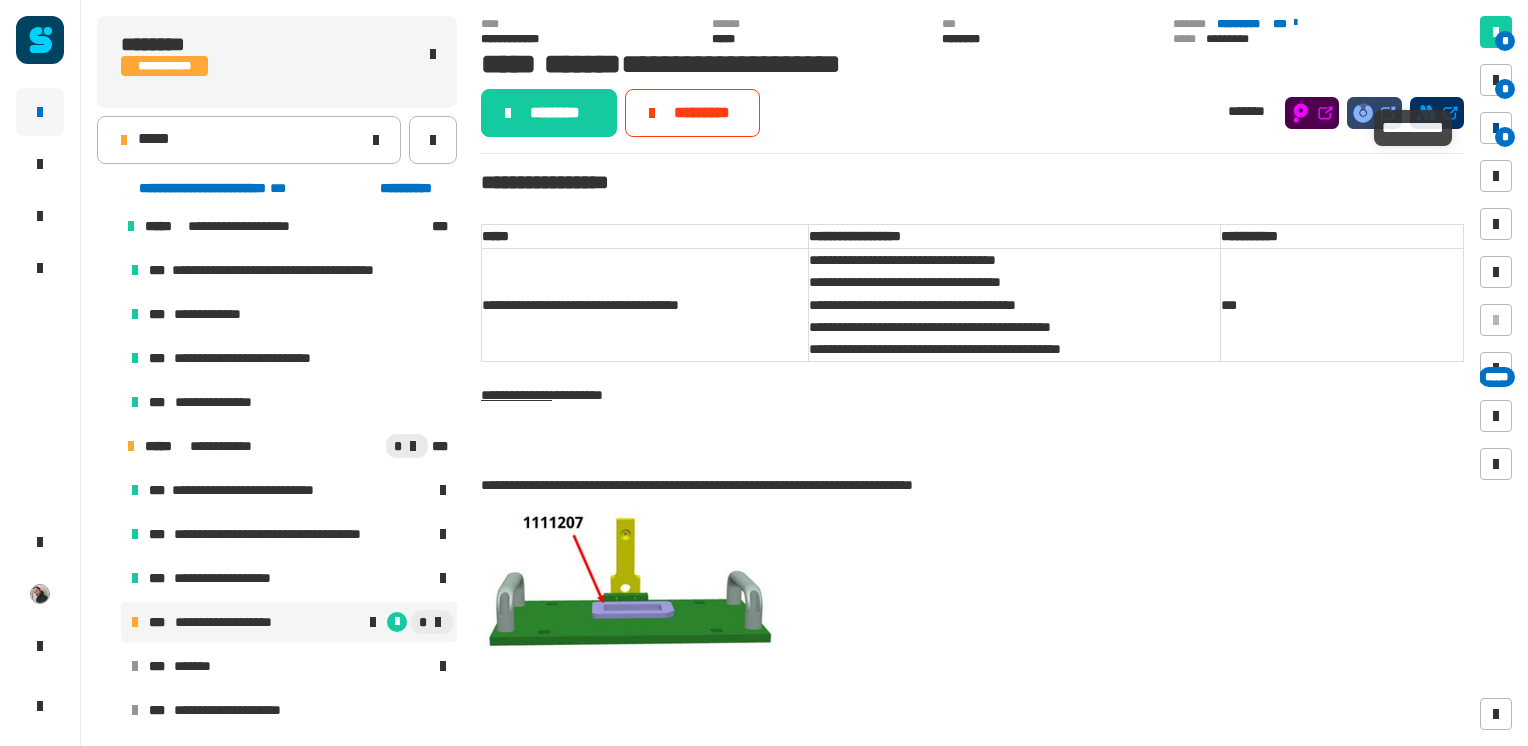 click on "*" at bounding box center (1505, 137) 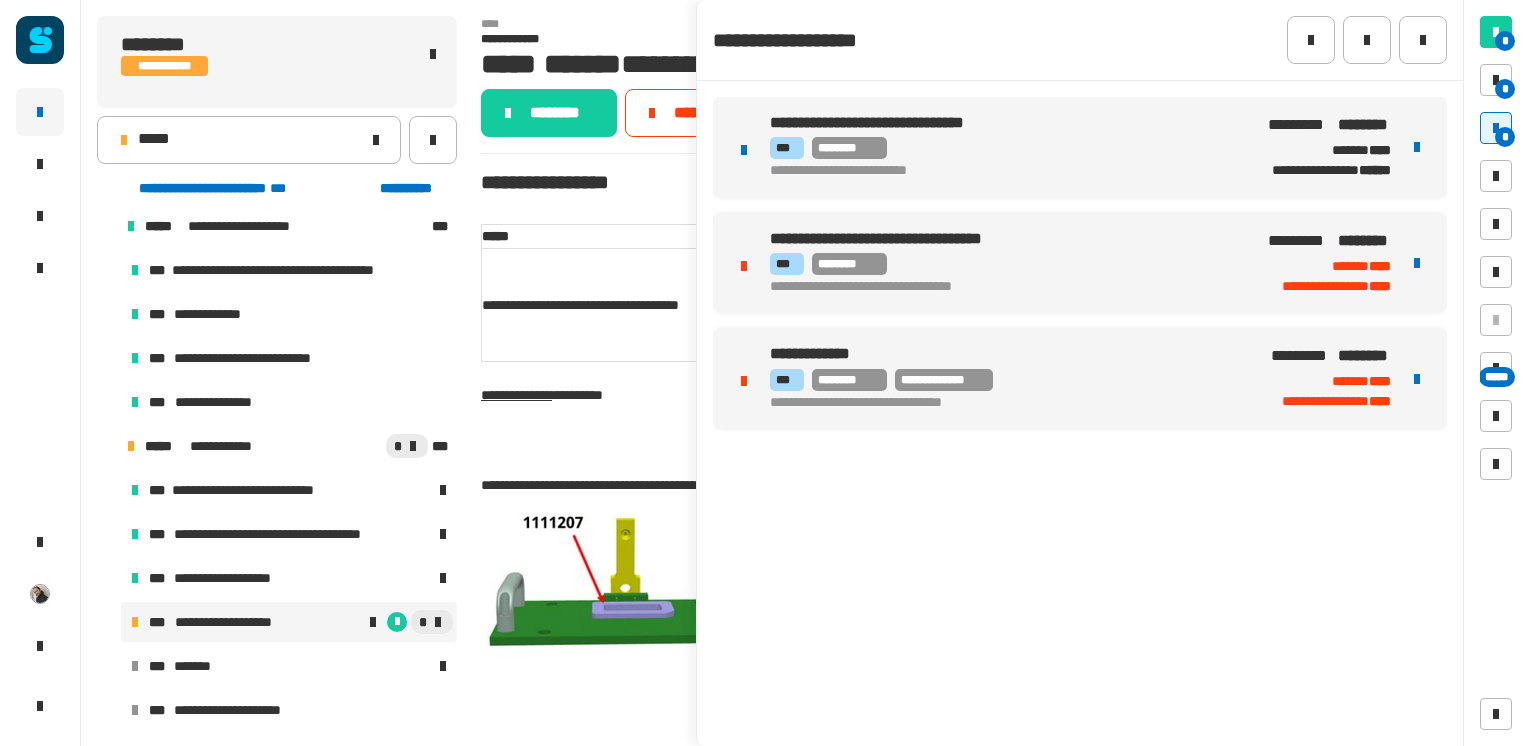 click on "**********" at bounding box center [645, 304] 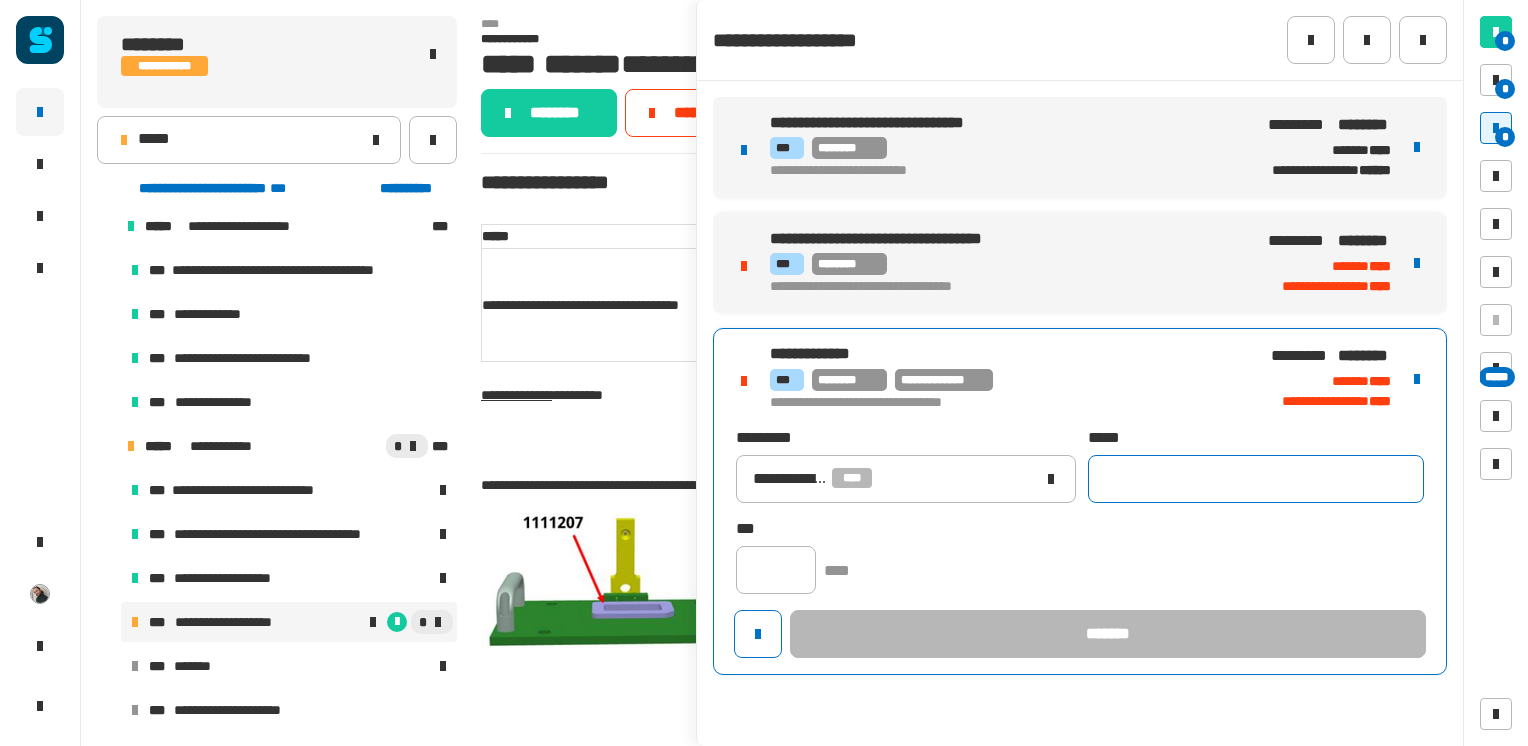 click 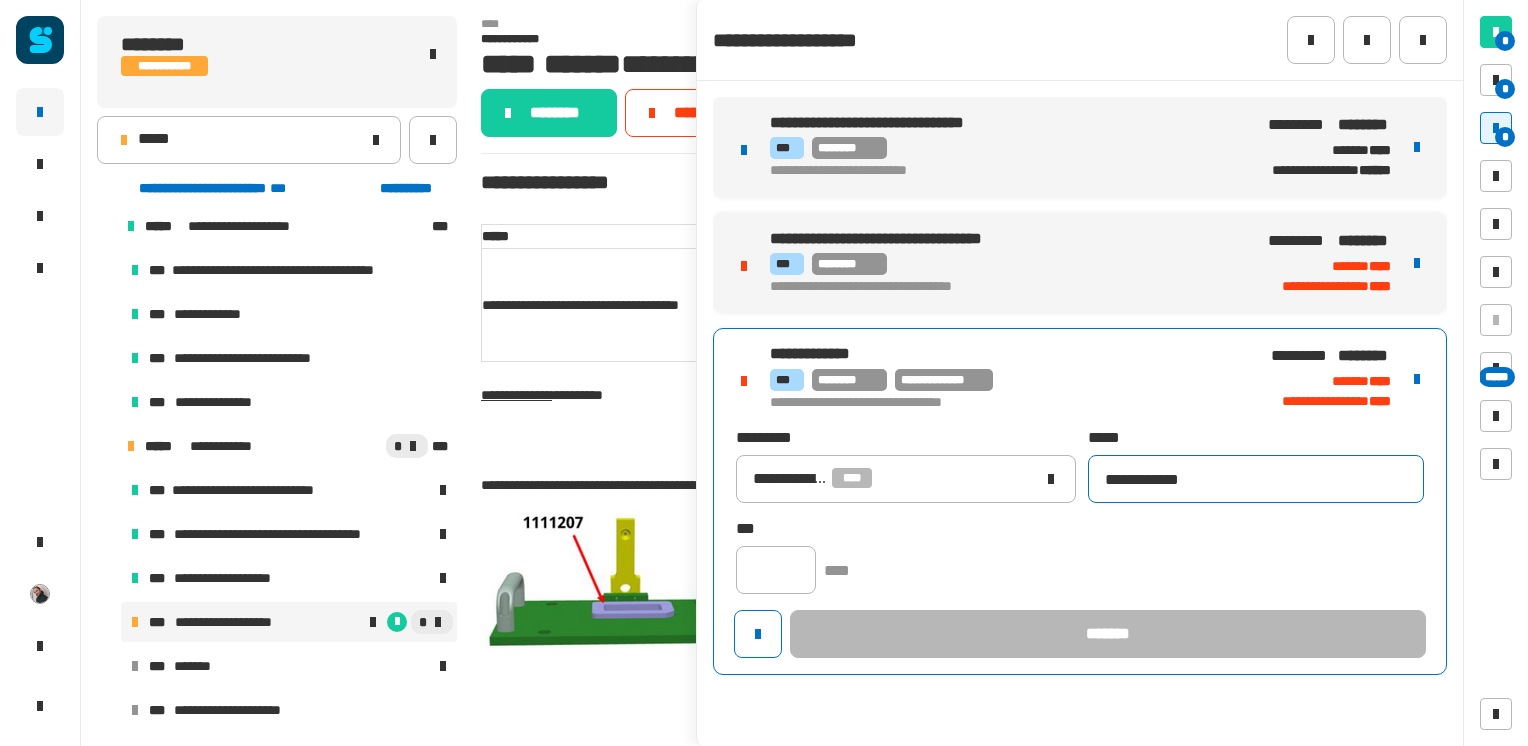 type on "**********" 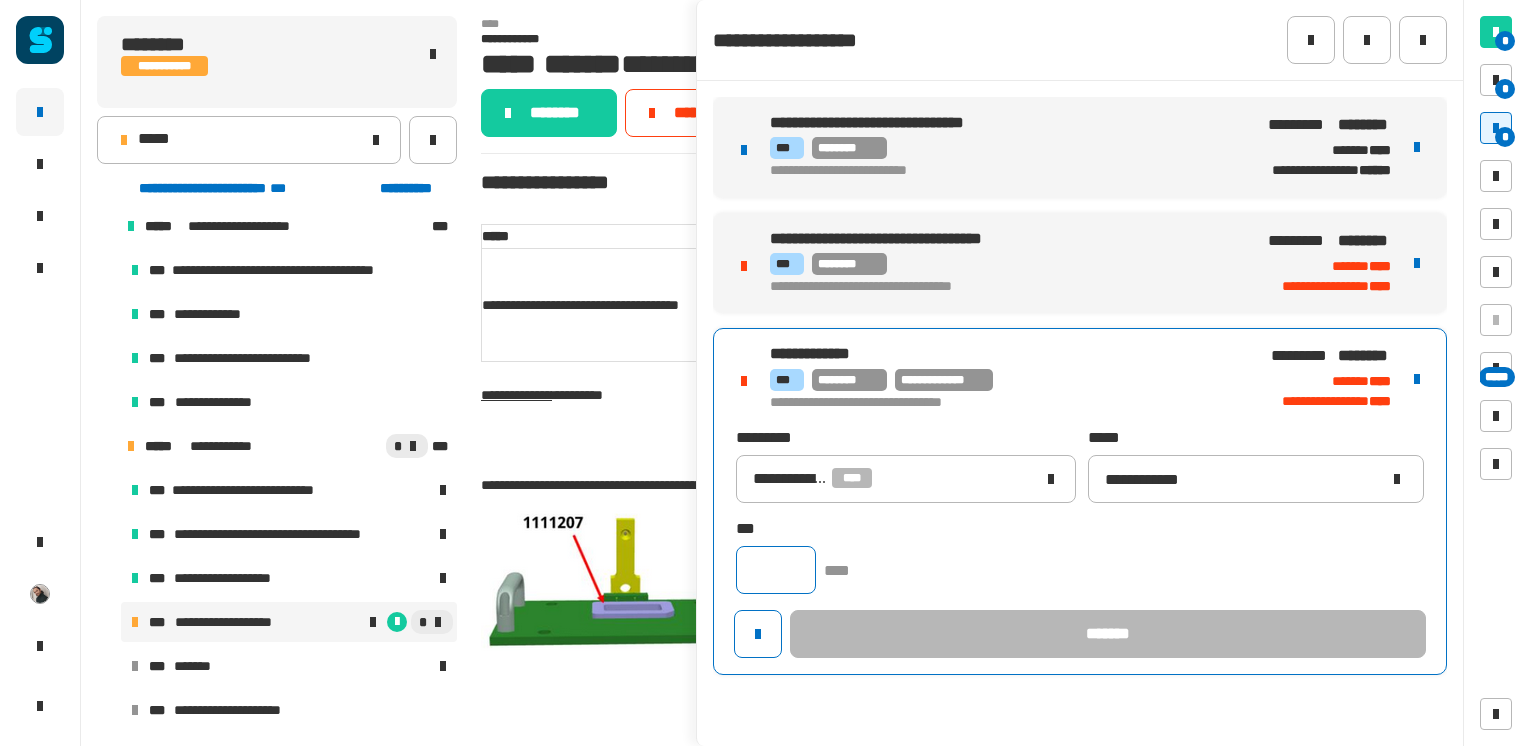 click 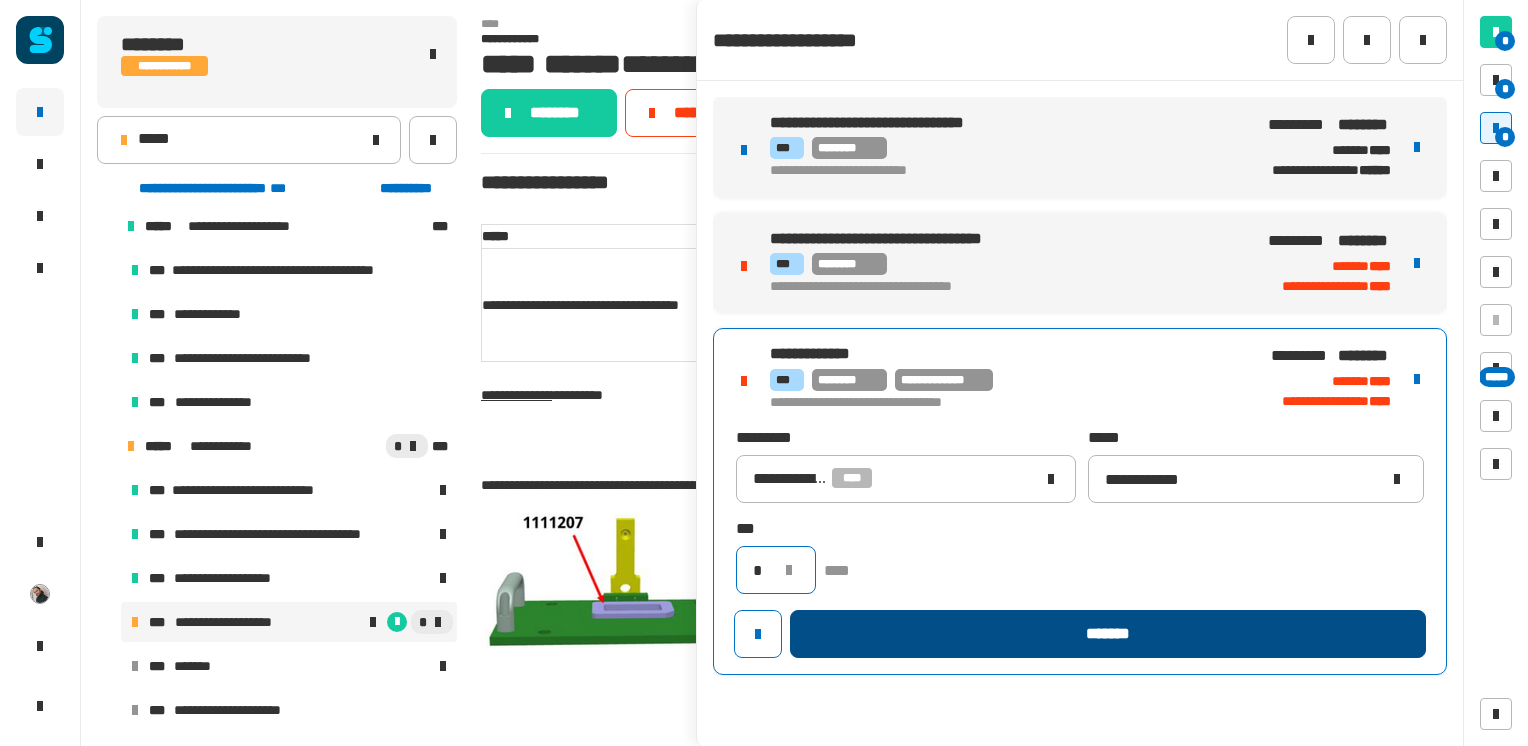 type on "*" 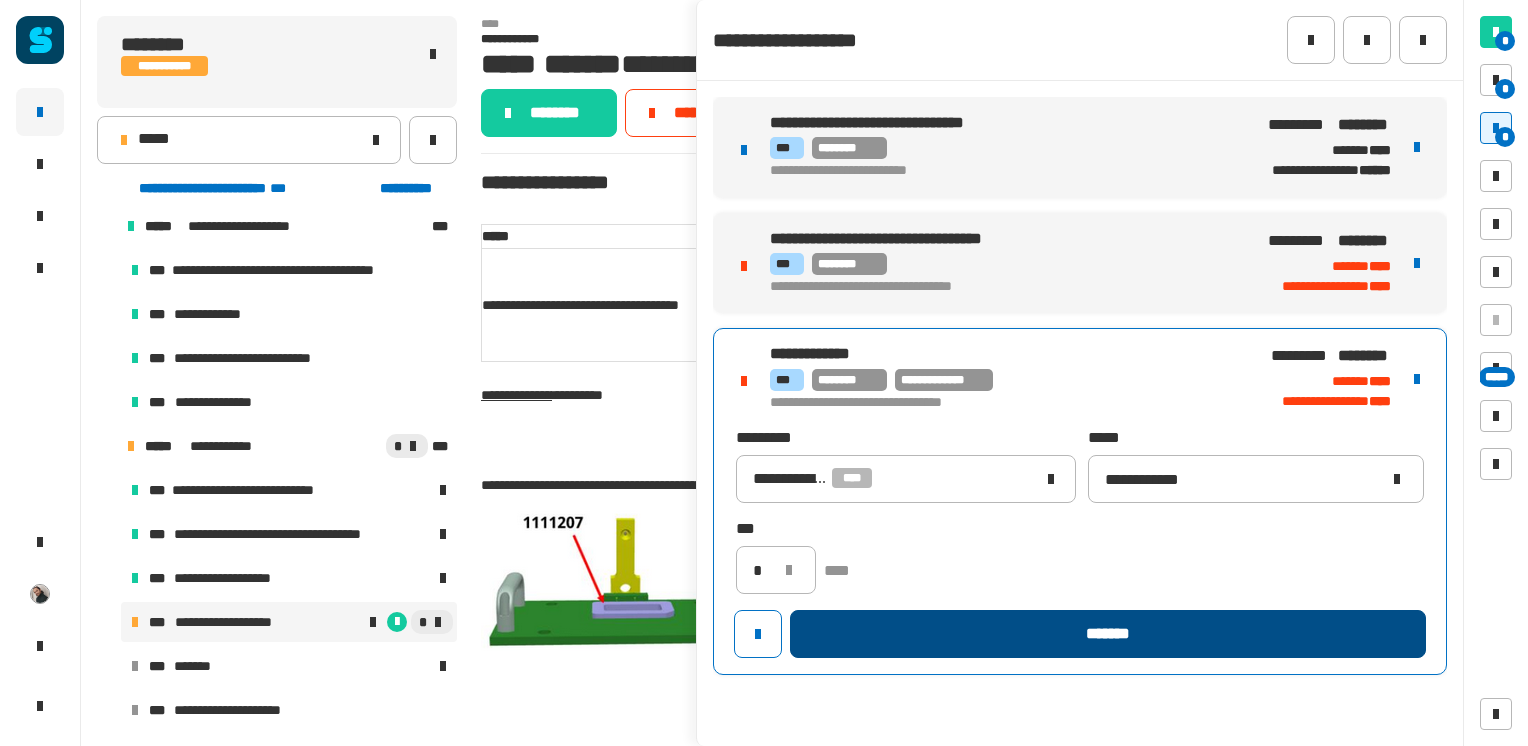 click on "*******" 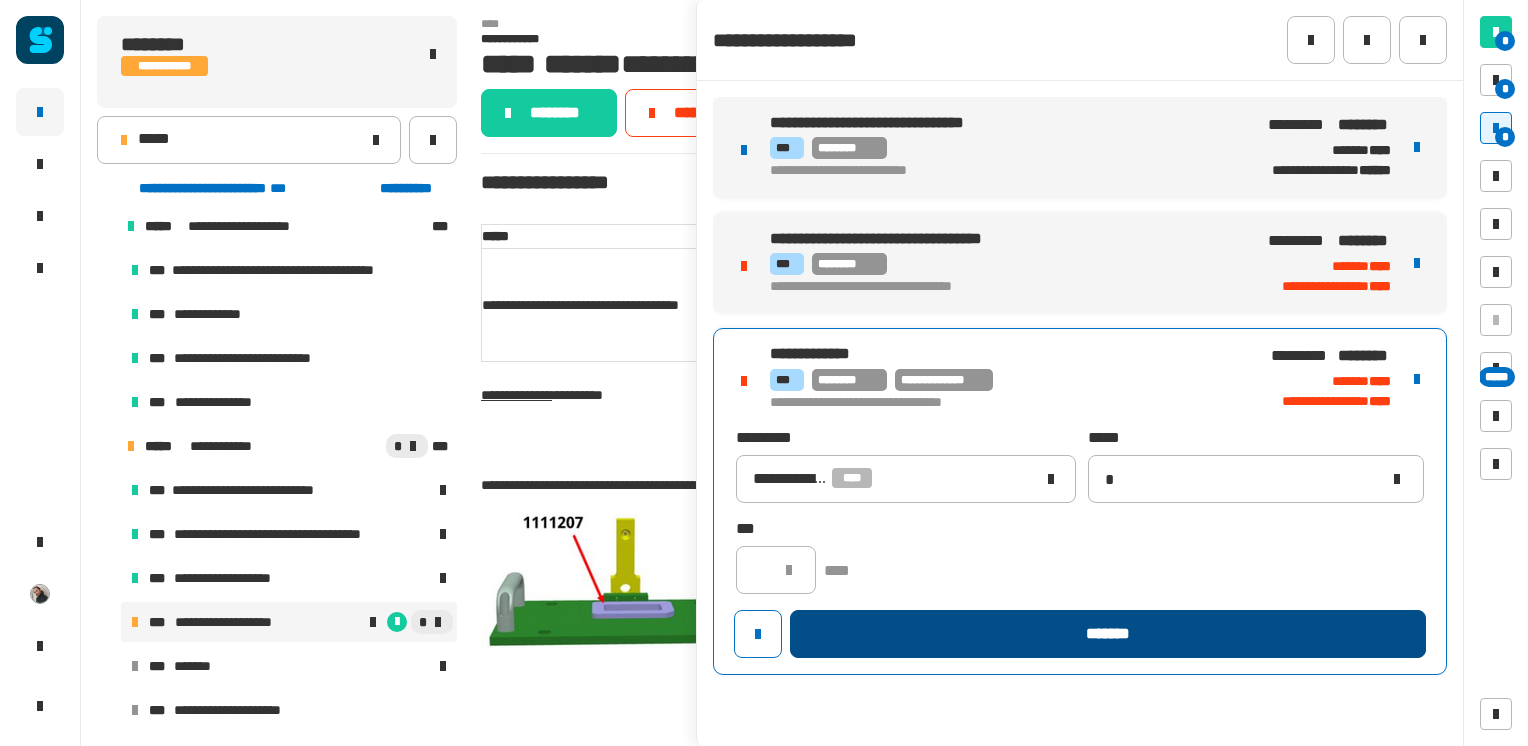 type 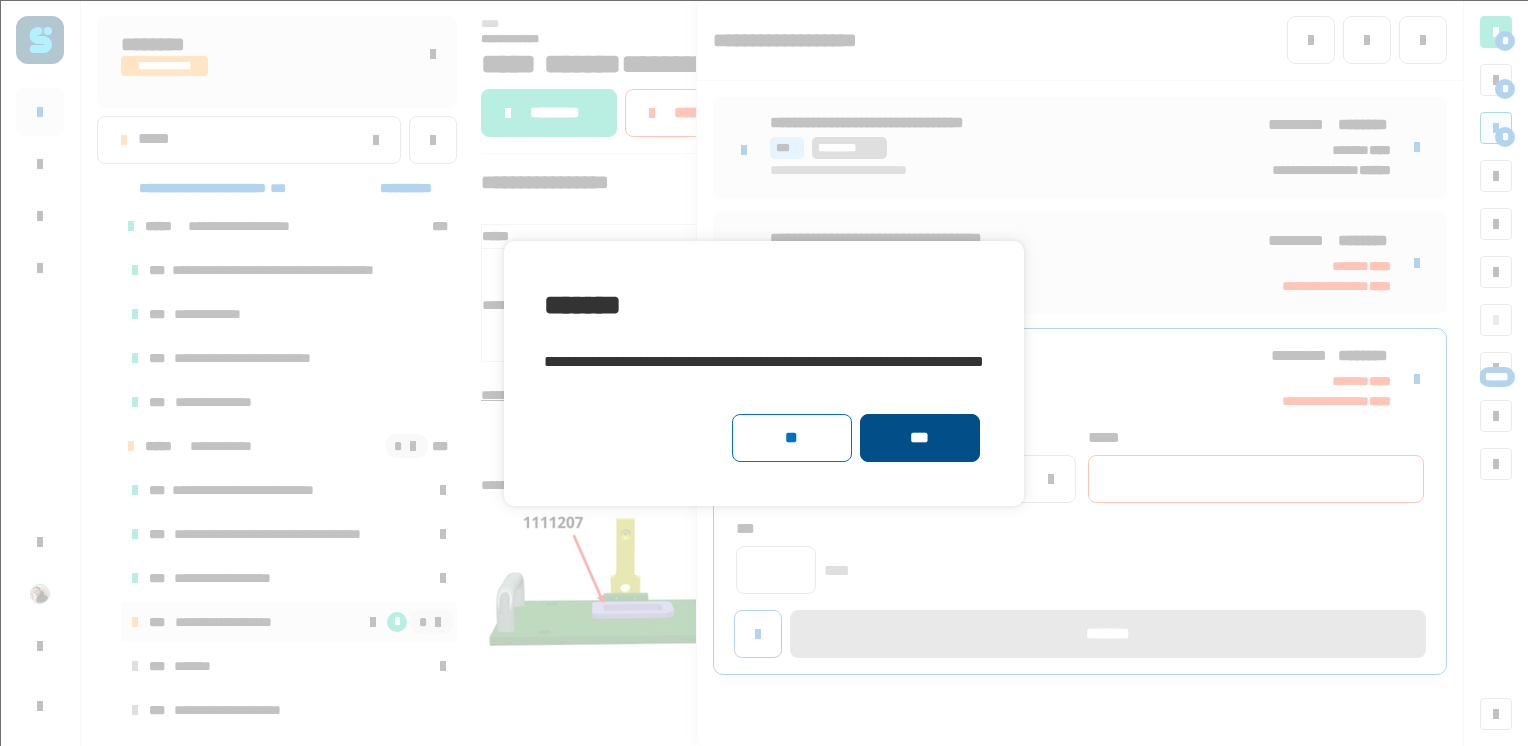 click on "***" 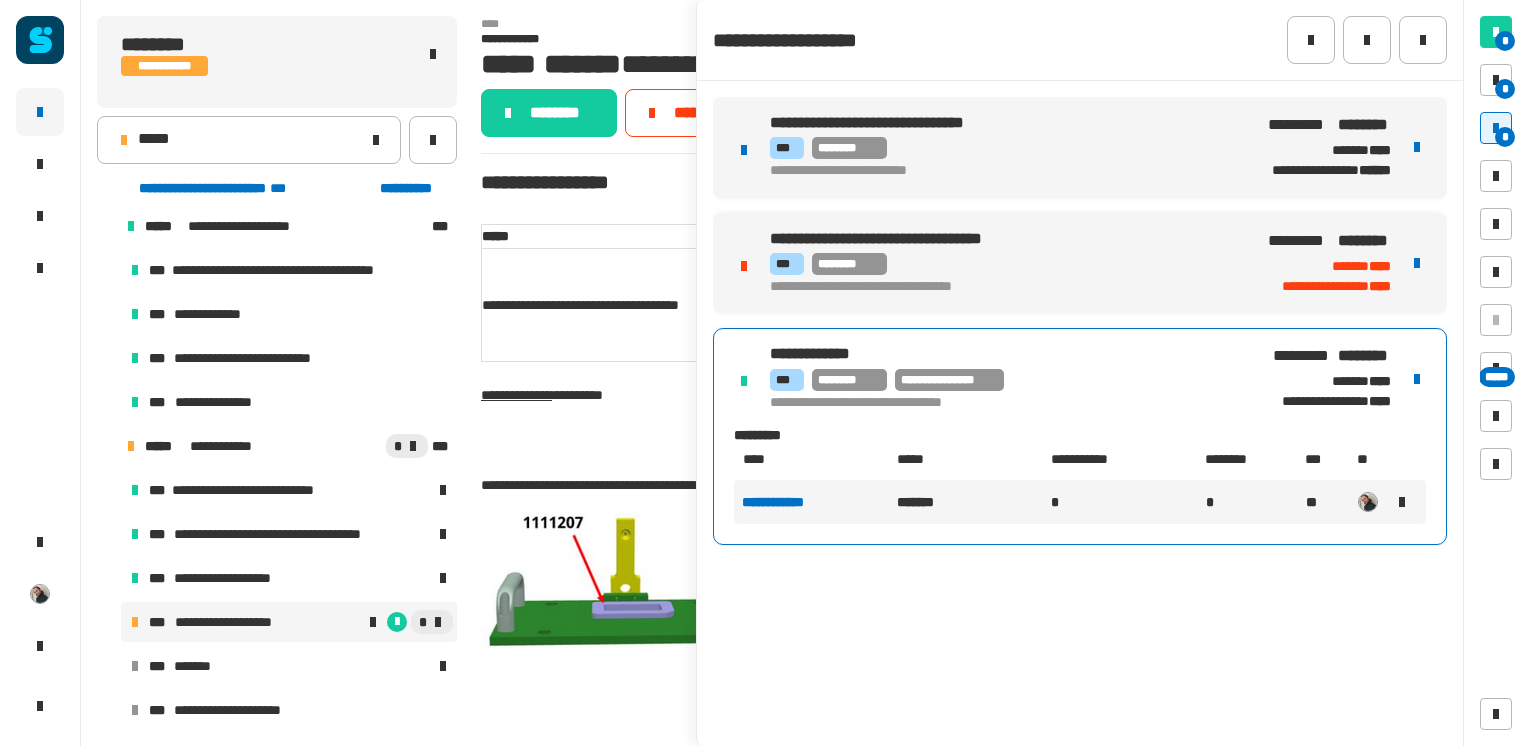 click on "**********" at bounding box center (1005, 263) 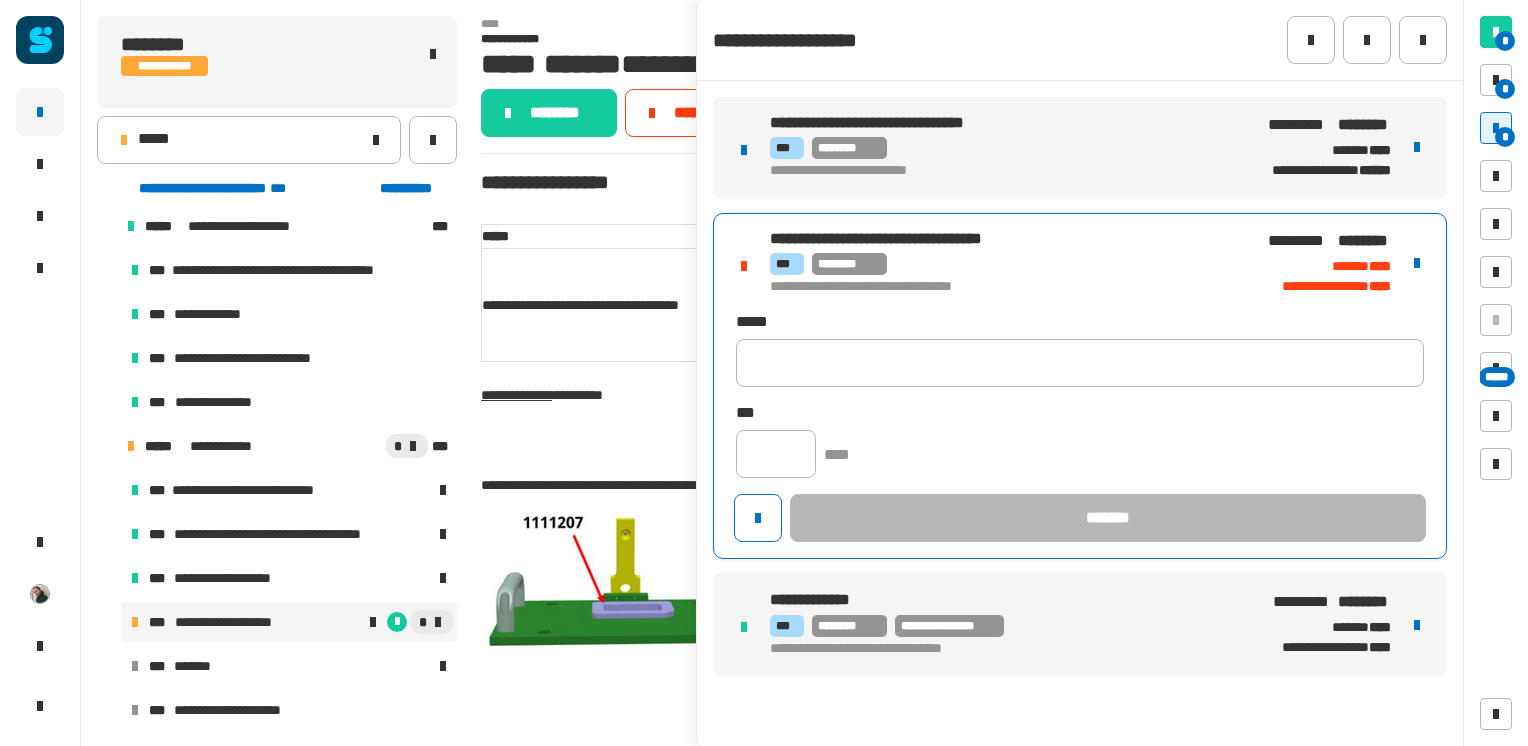 type on "**********" 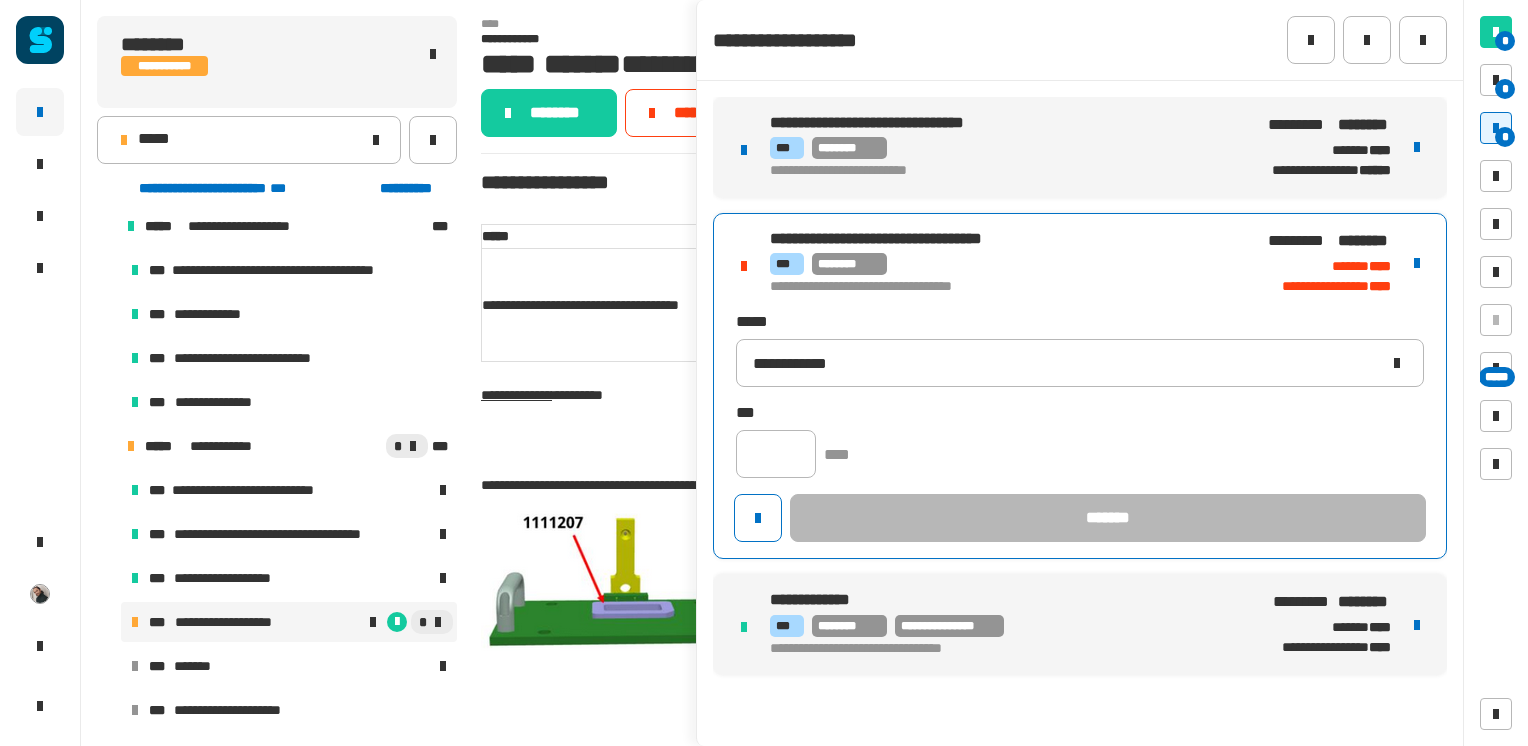type 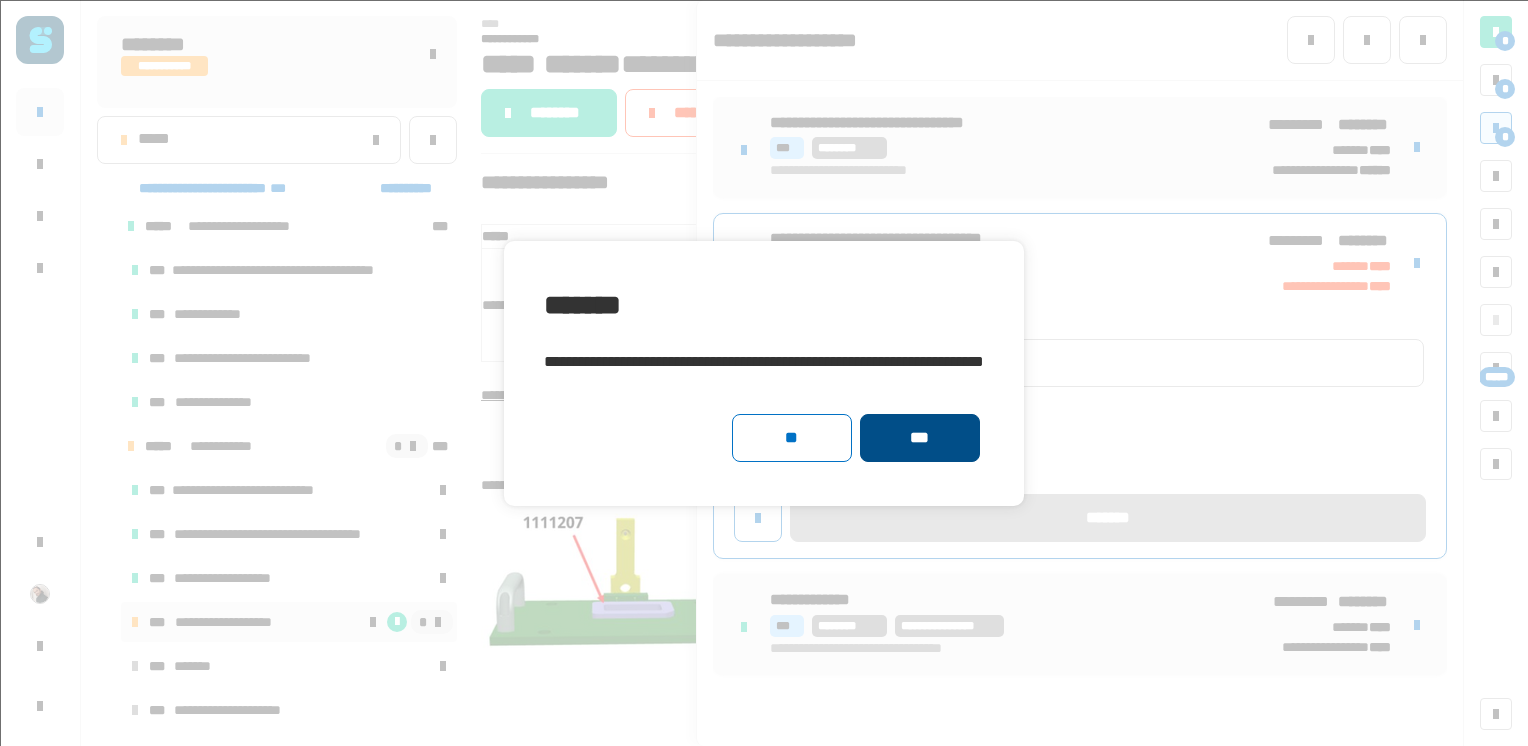 click on "***" 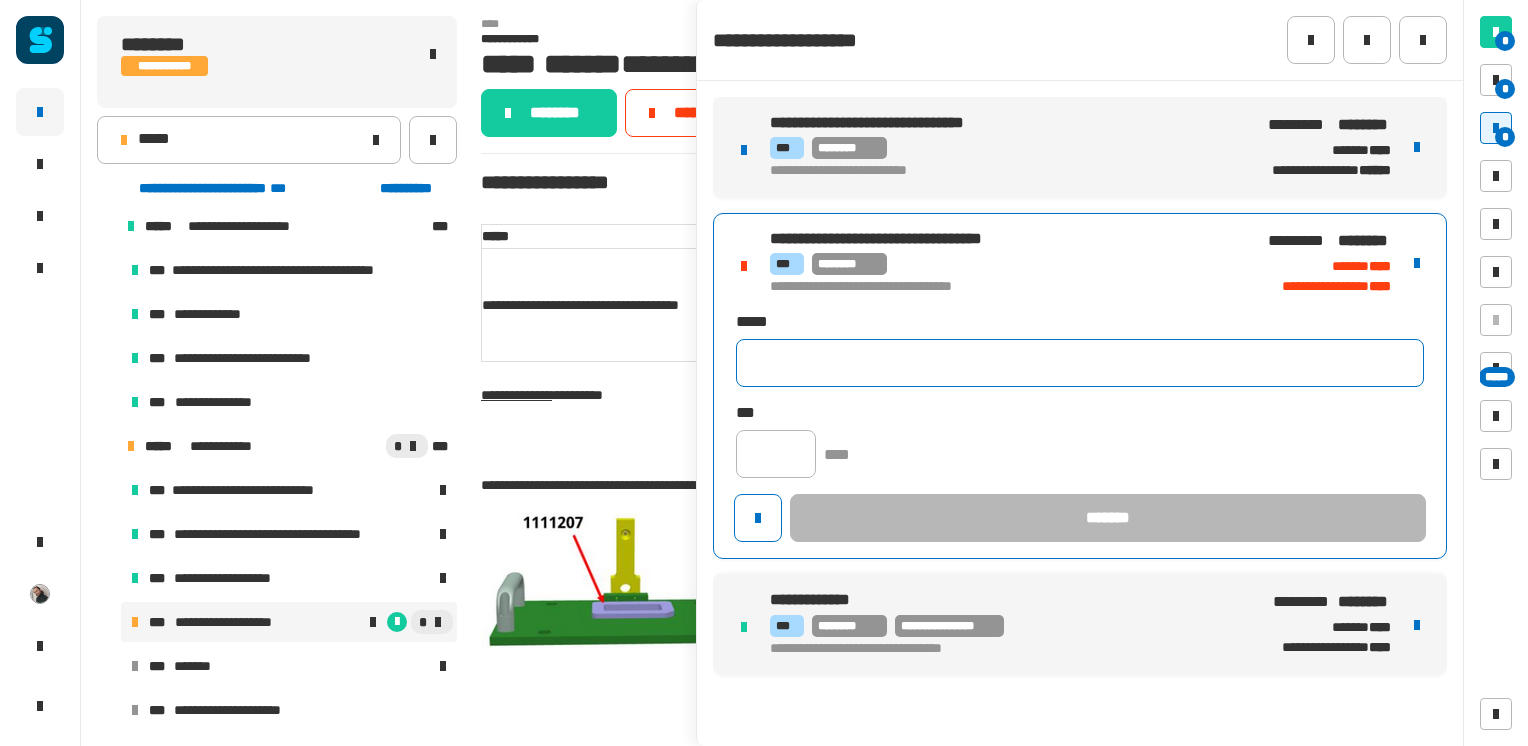 type 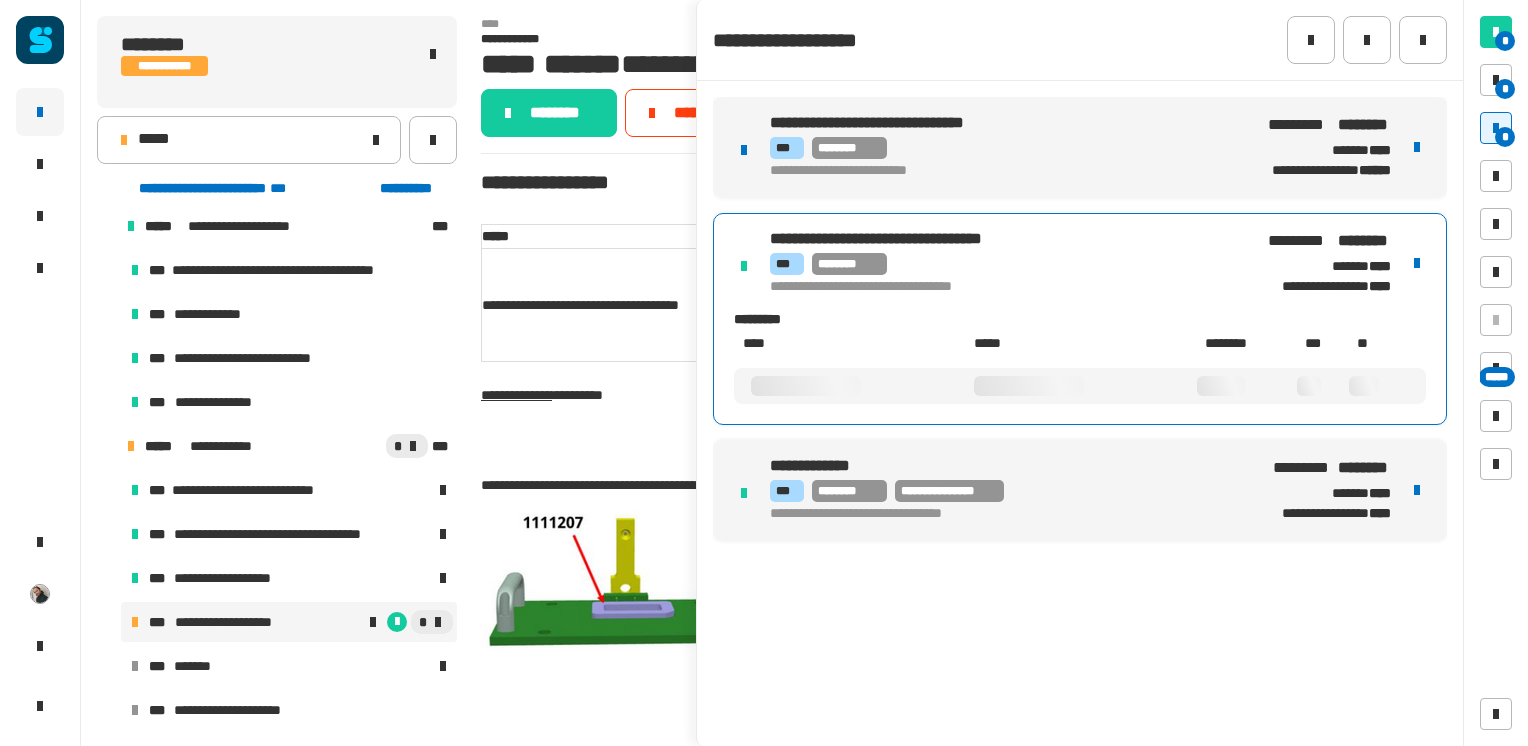 click on "*** ********" at bounding box center [1005, 264] 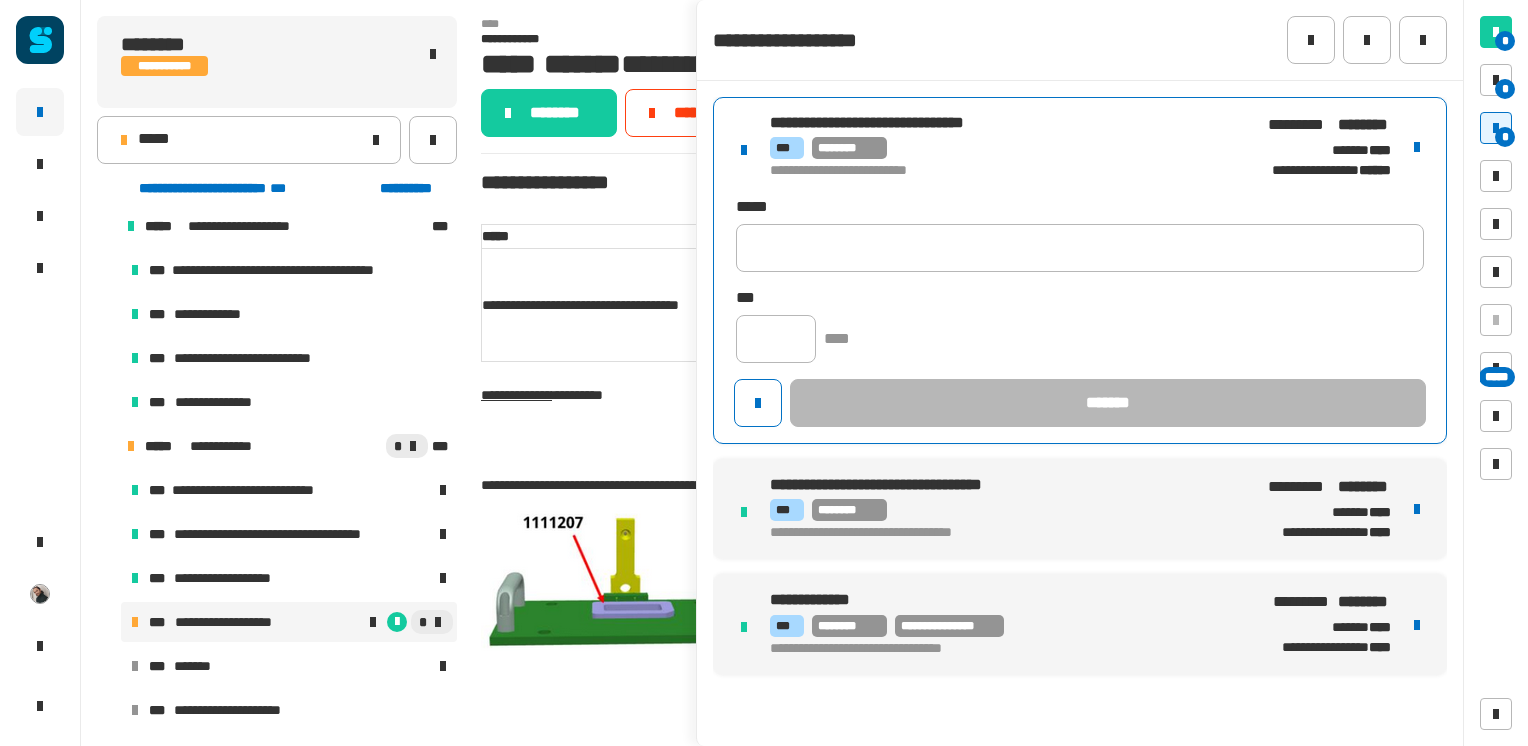 click on "**********" at bounding box center [997, 147] 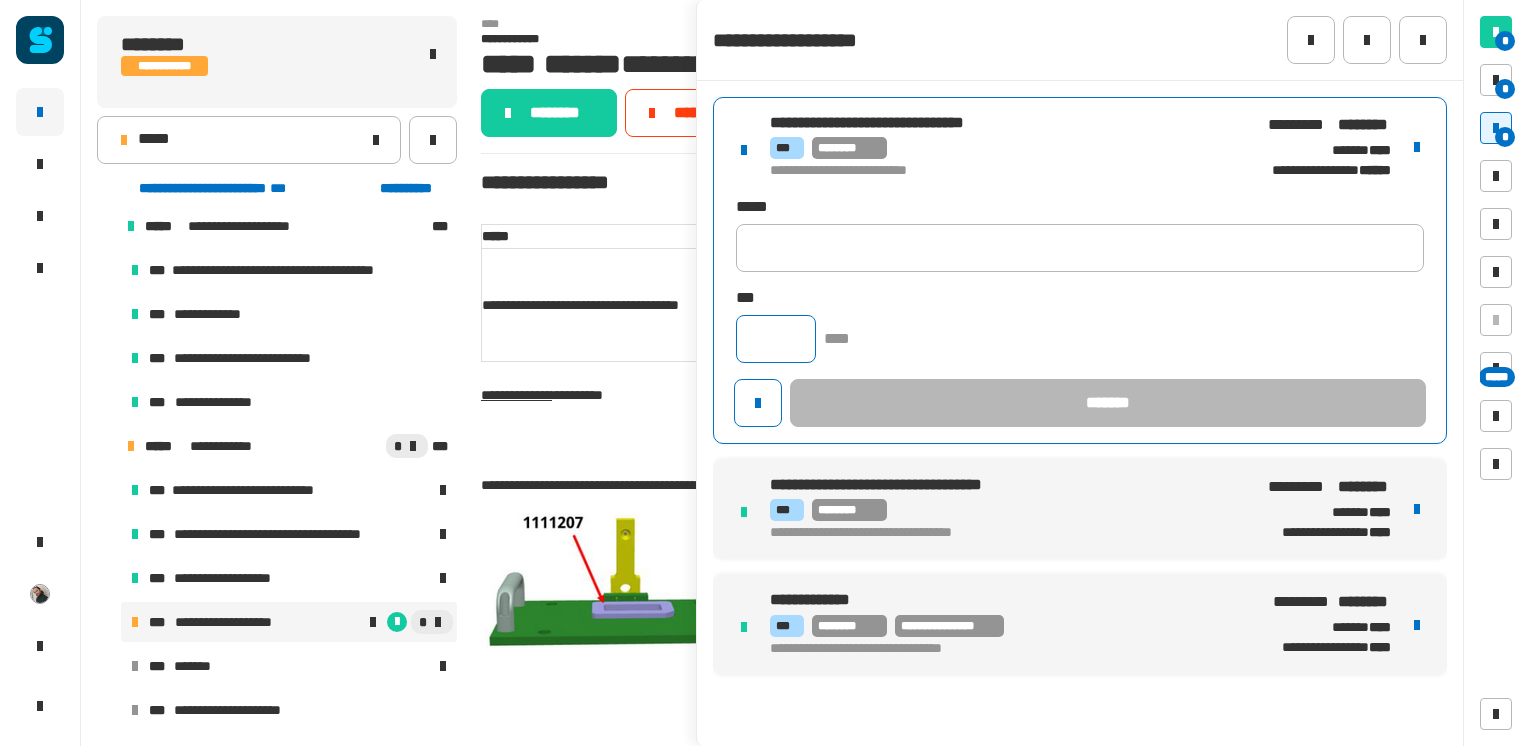 click 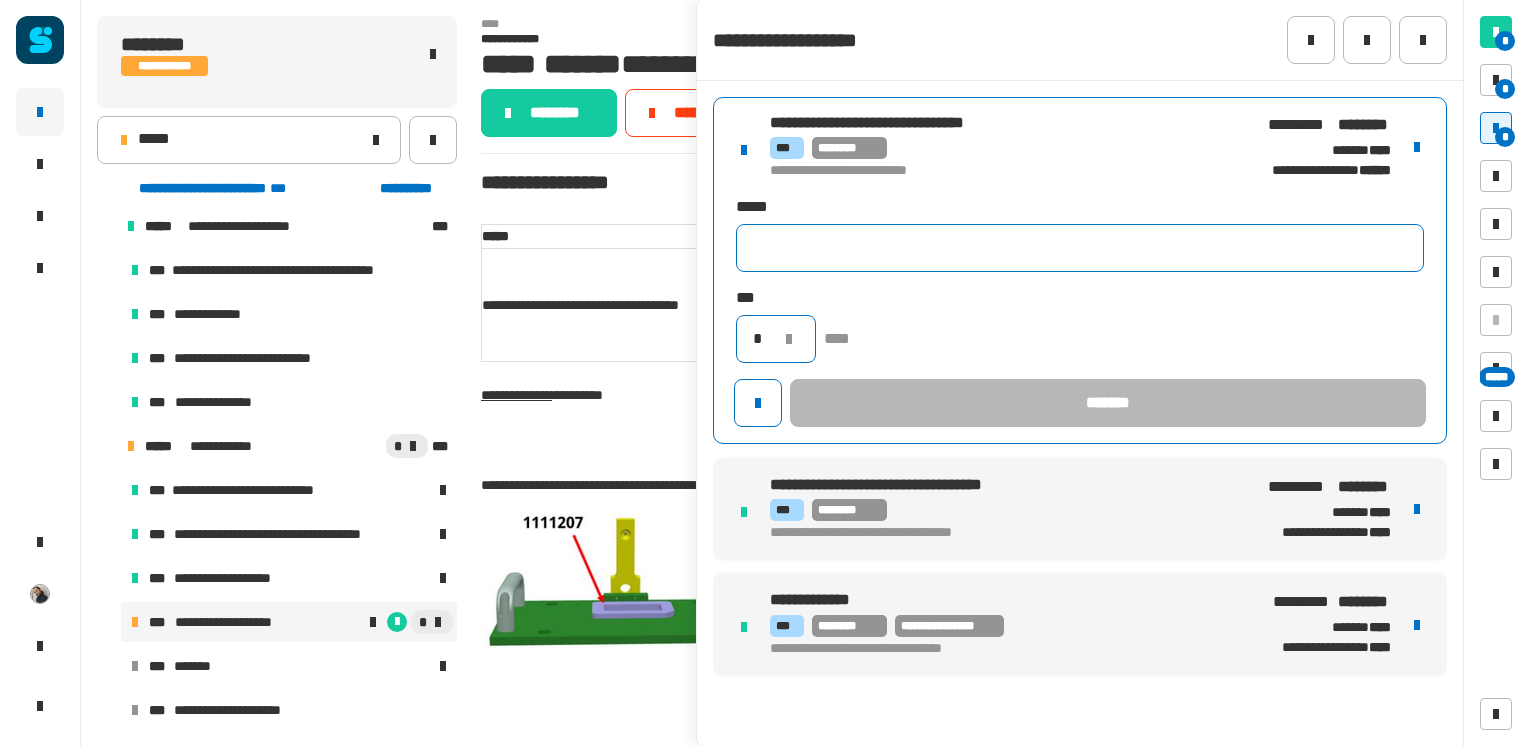 type on "*" 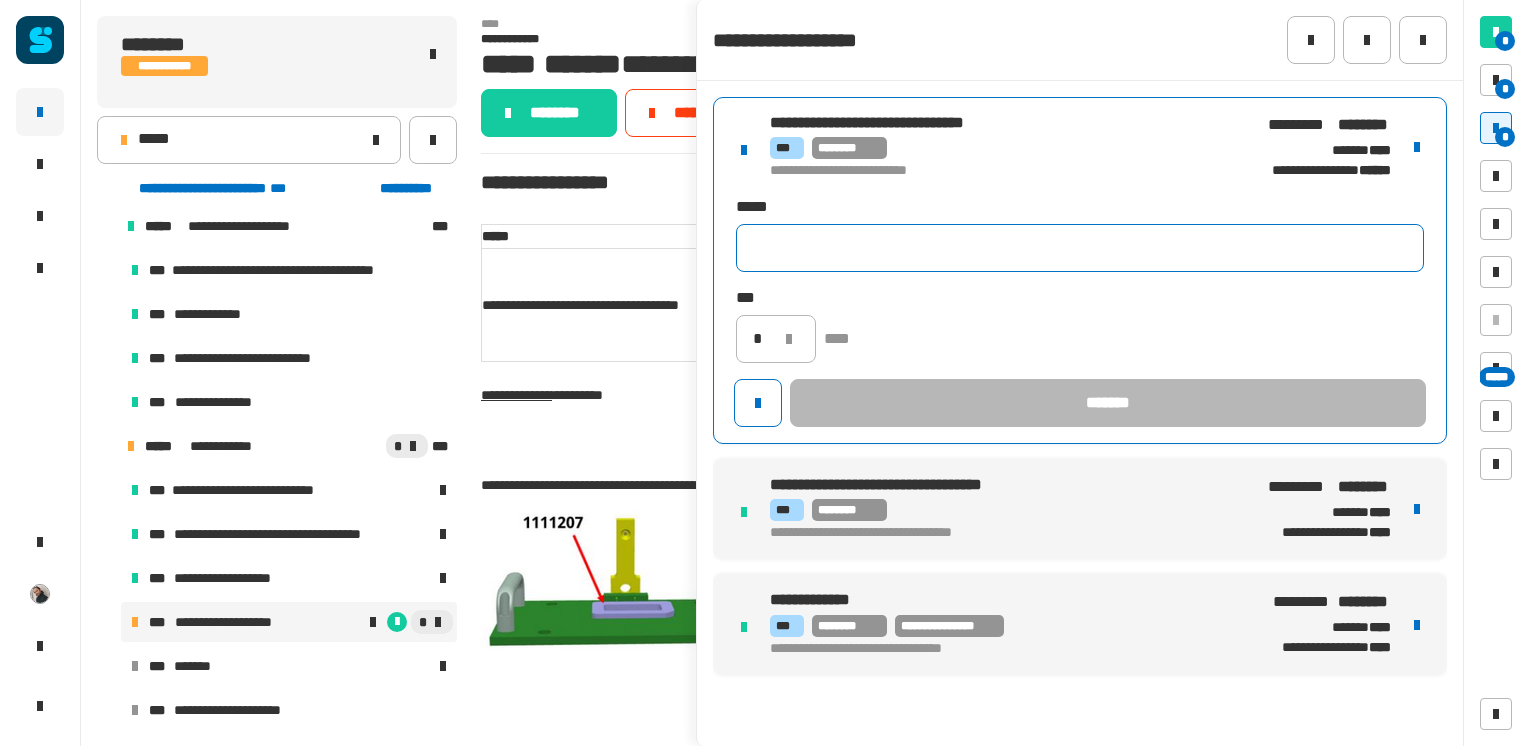 click 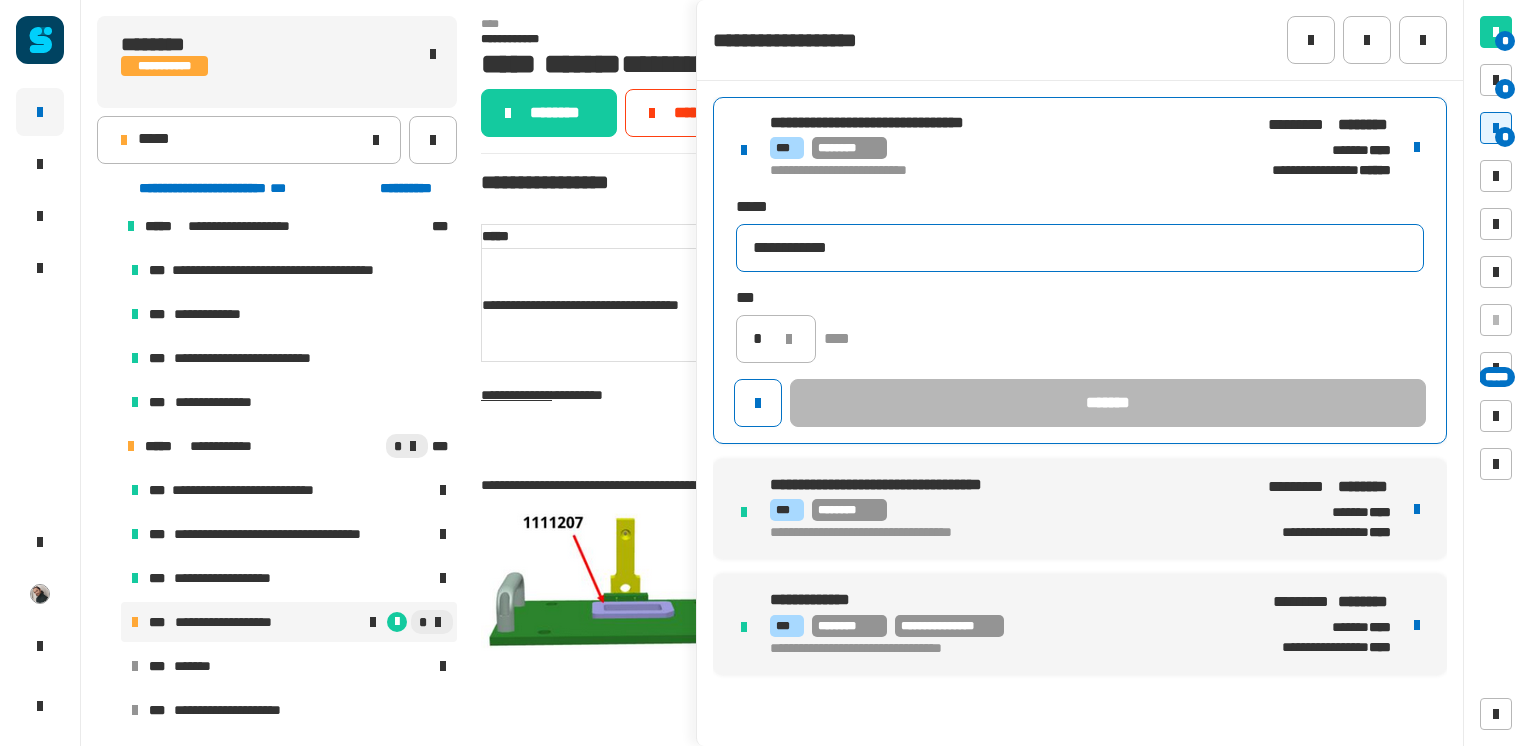 type on "**********" 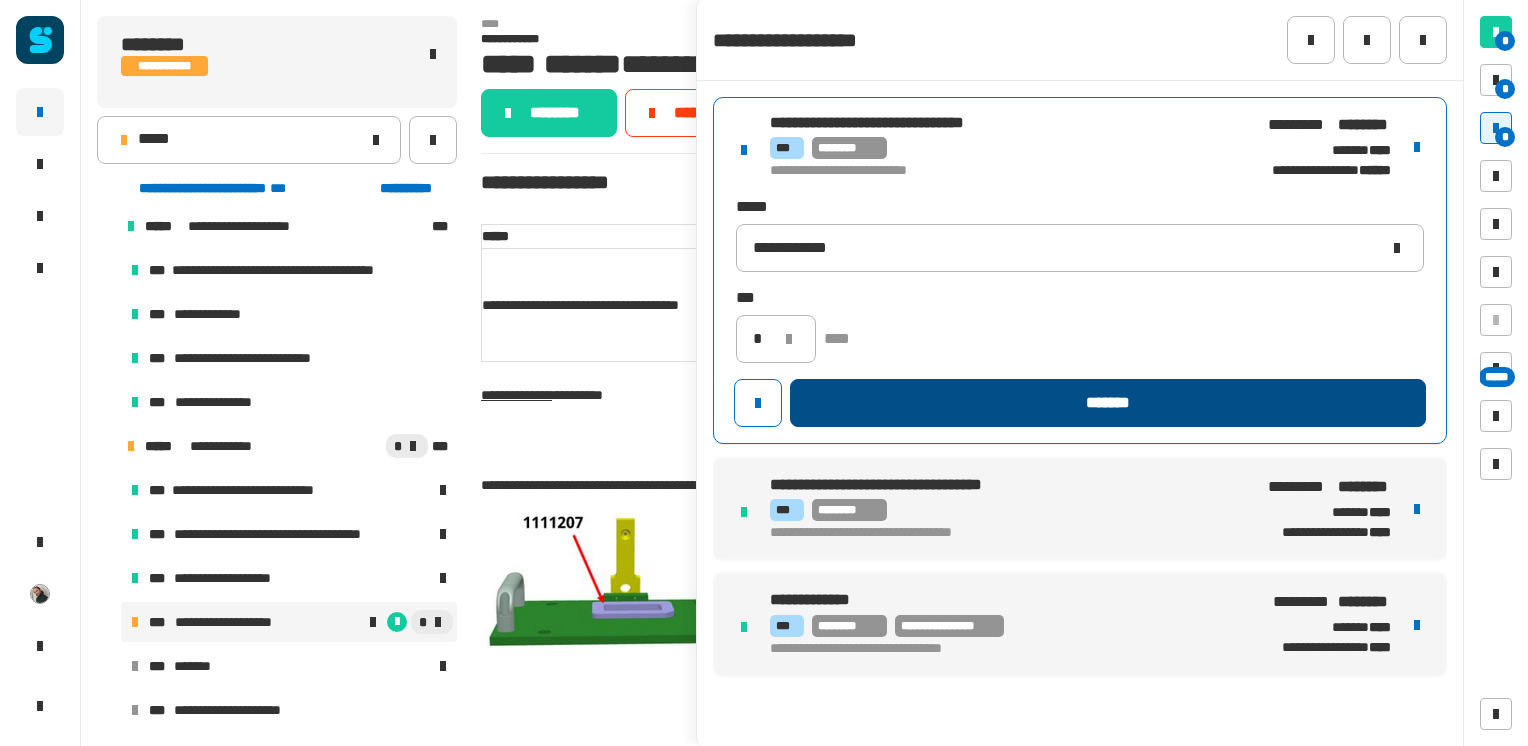 click on "*******" 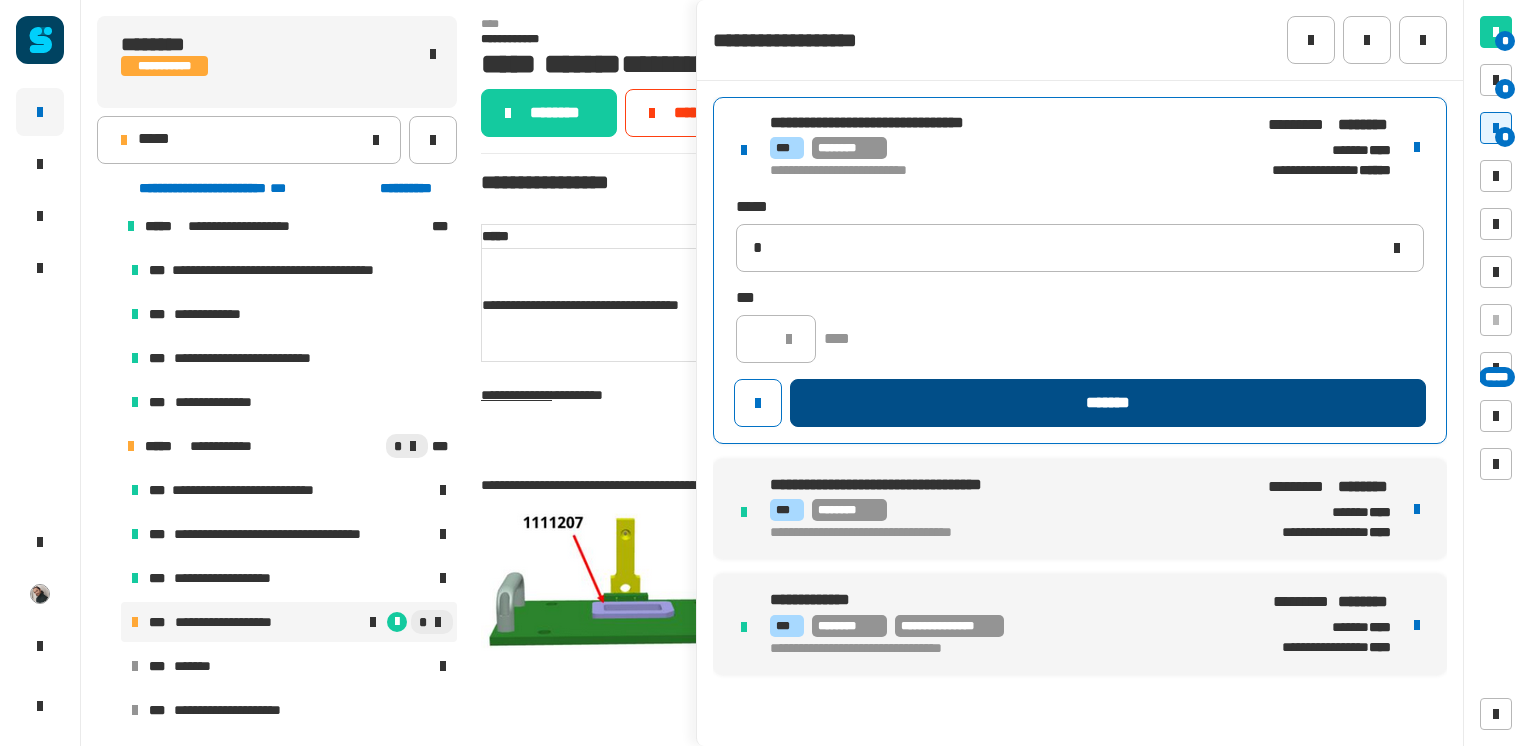 type 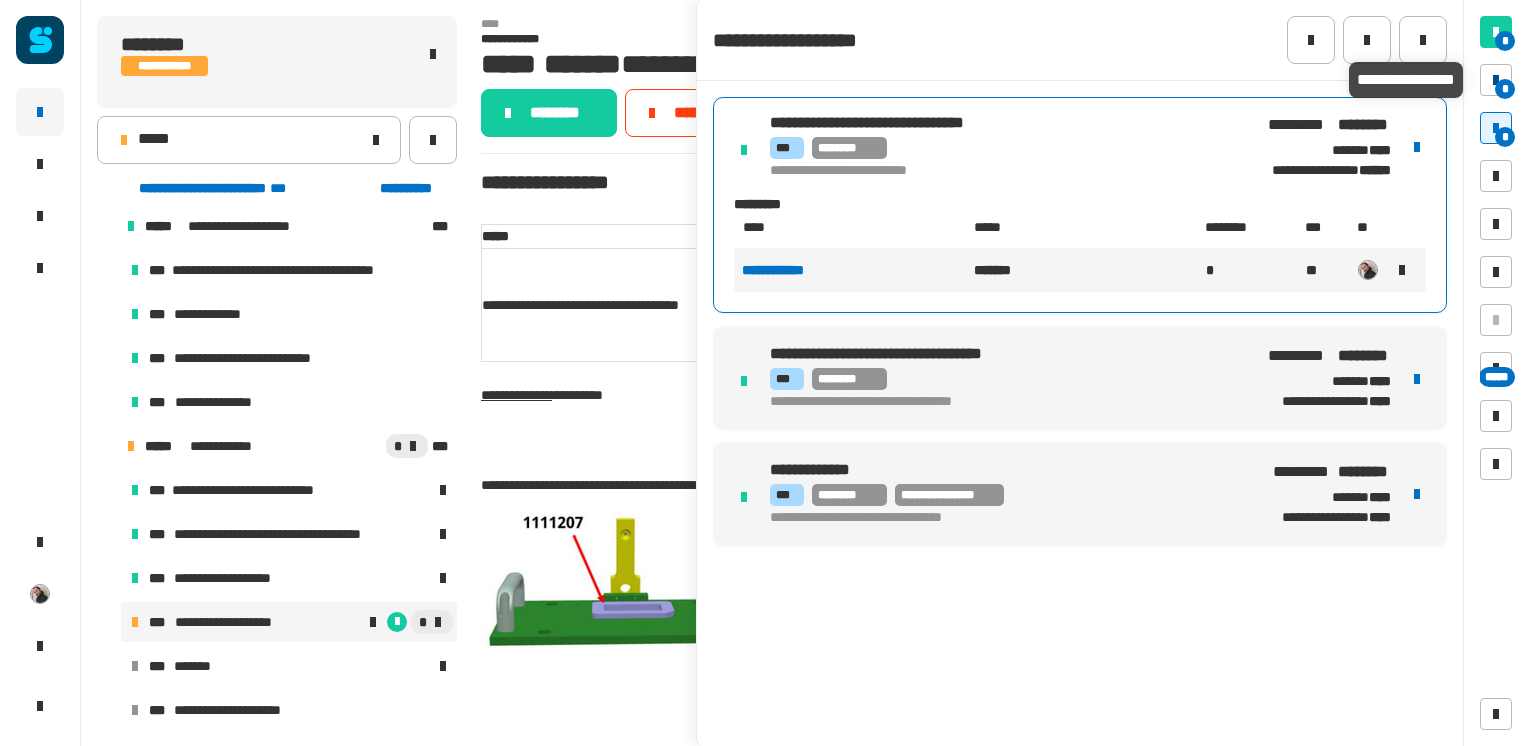 click on "*" at bounding box center (1505, 89) 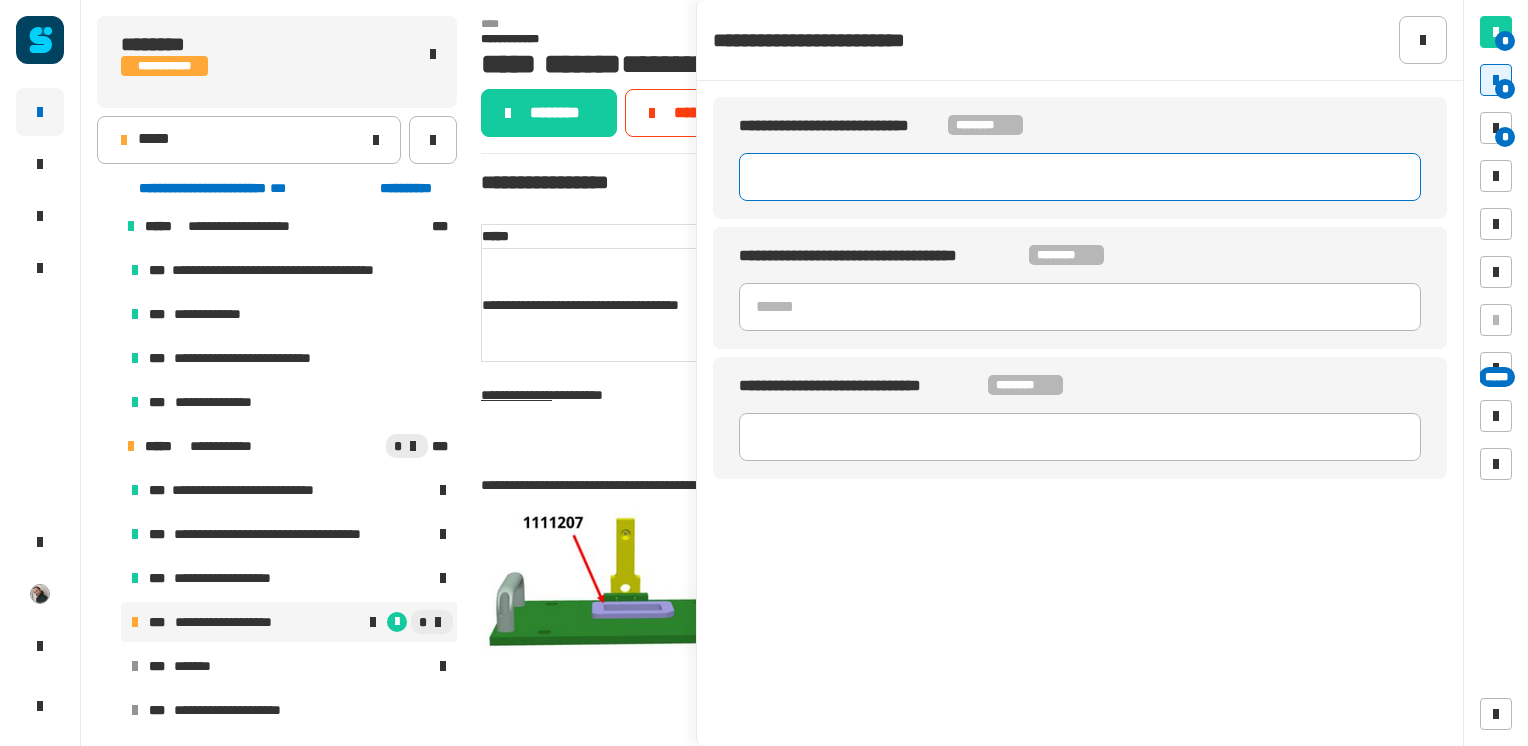 click 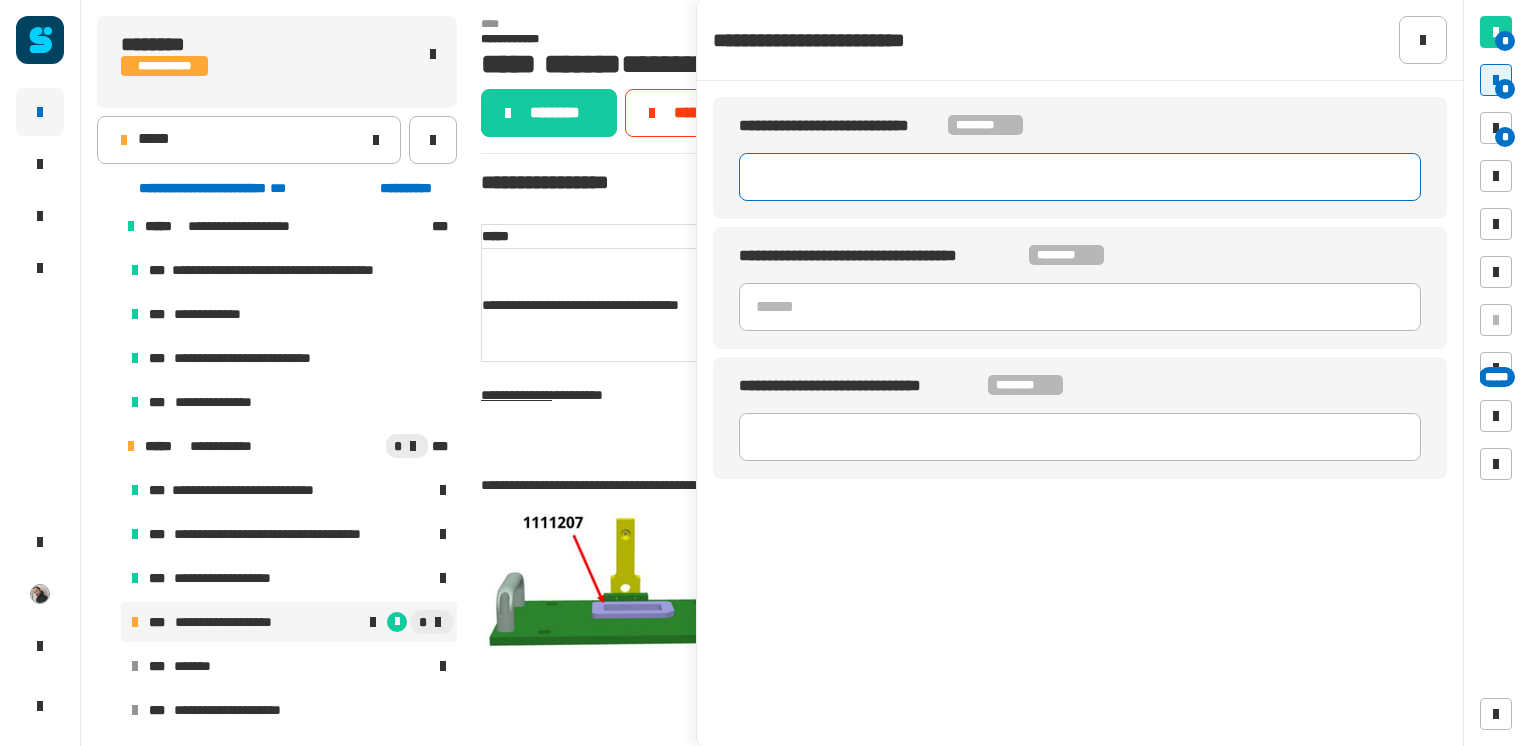 paste on "********" 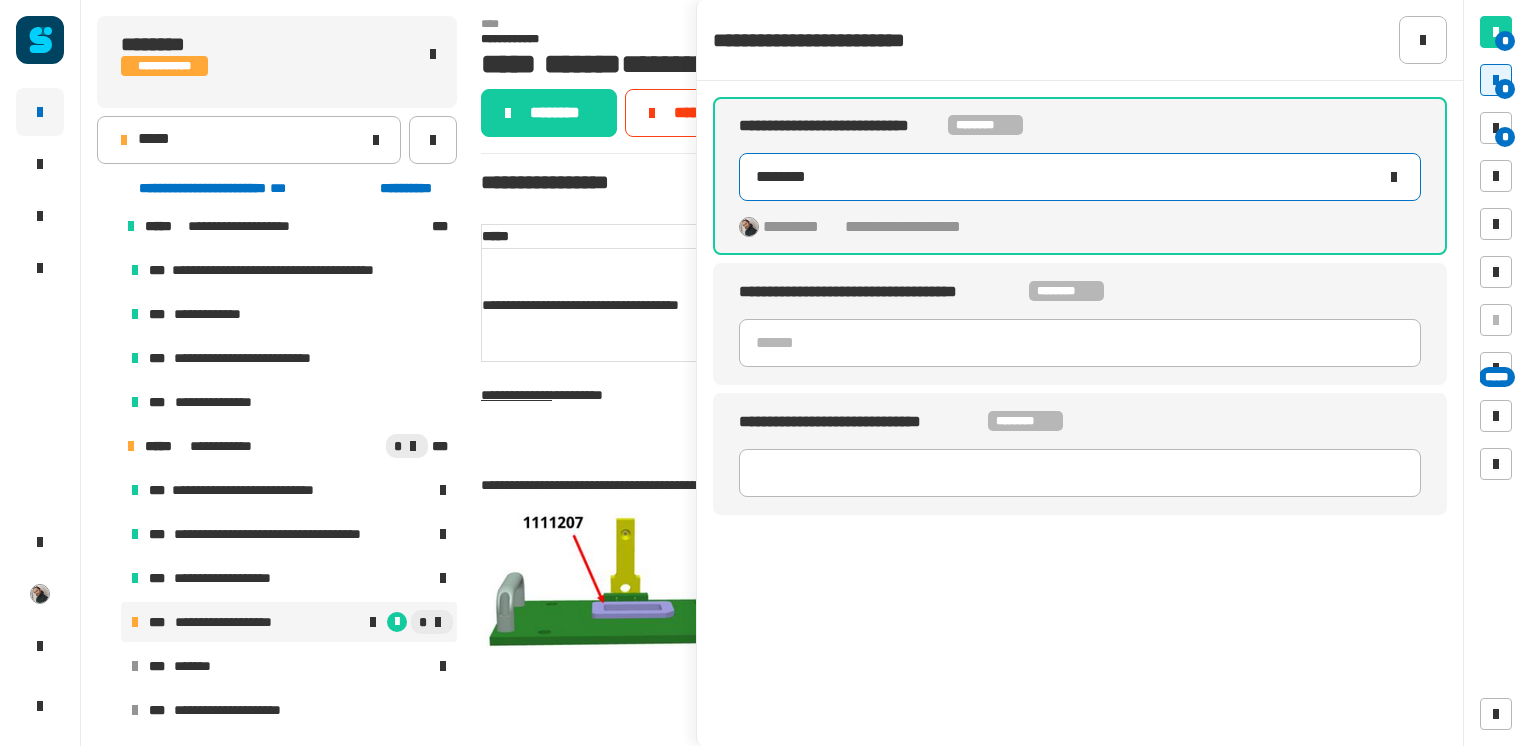 type on "********" 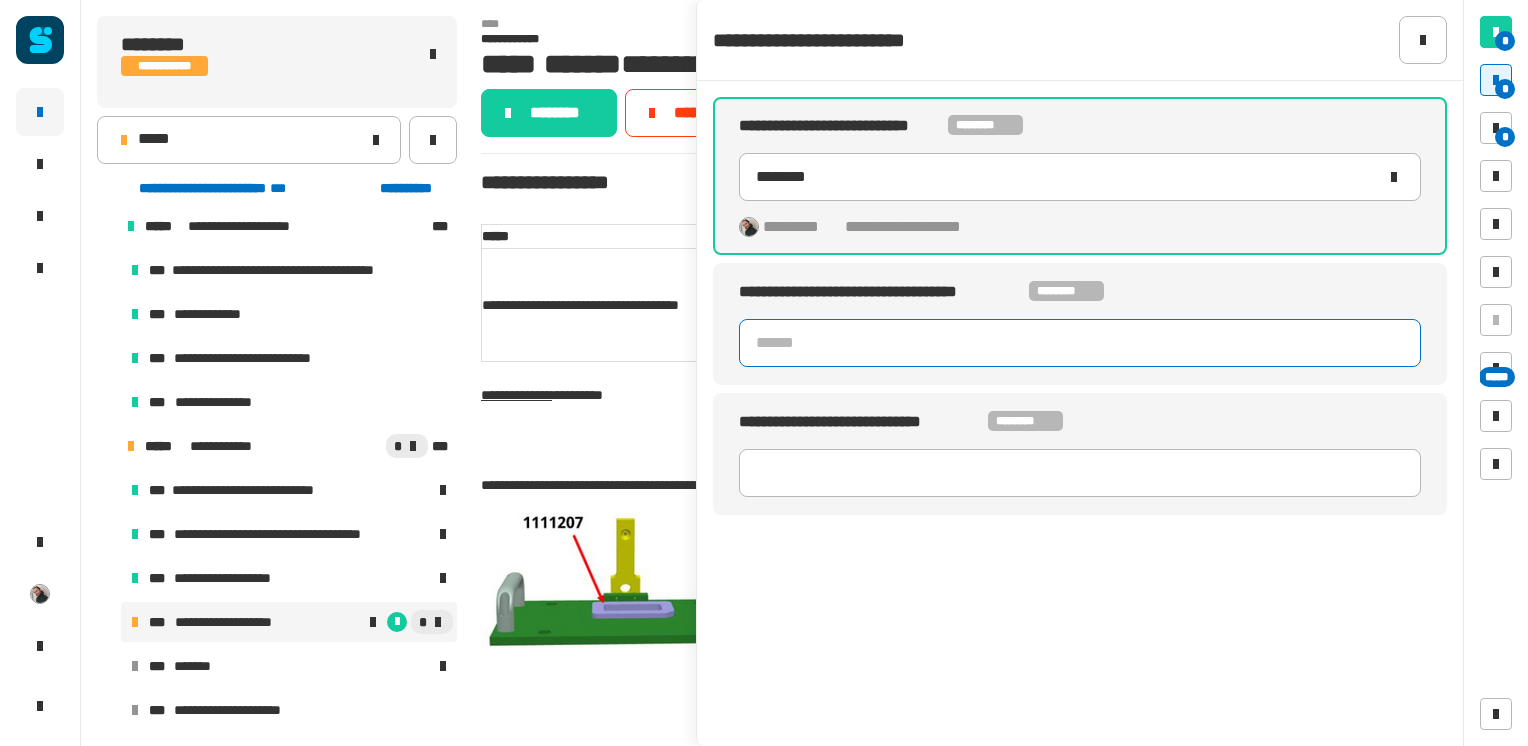 click 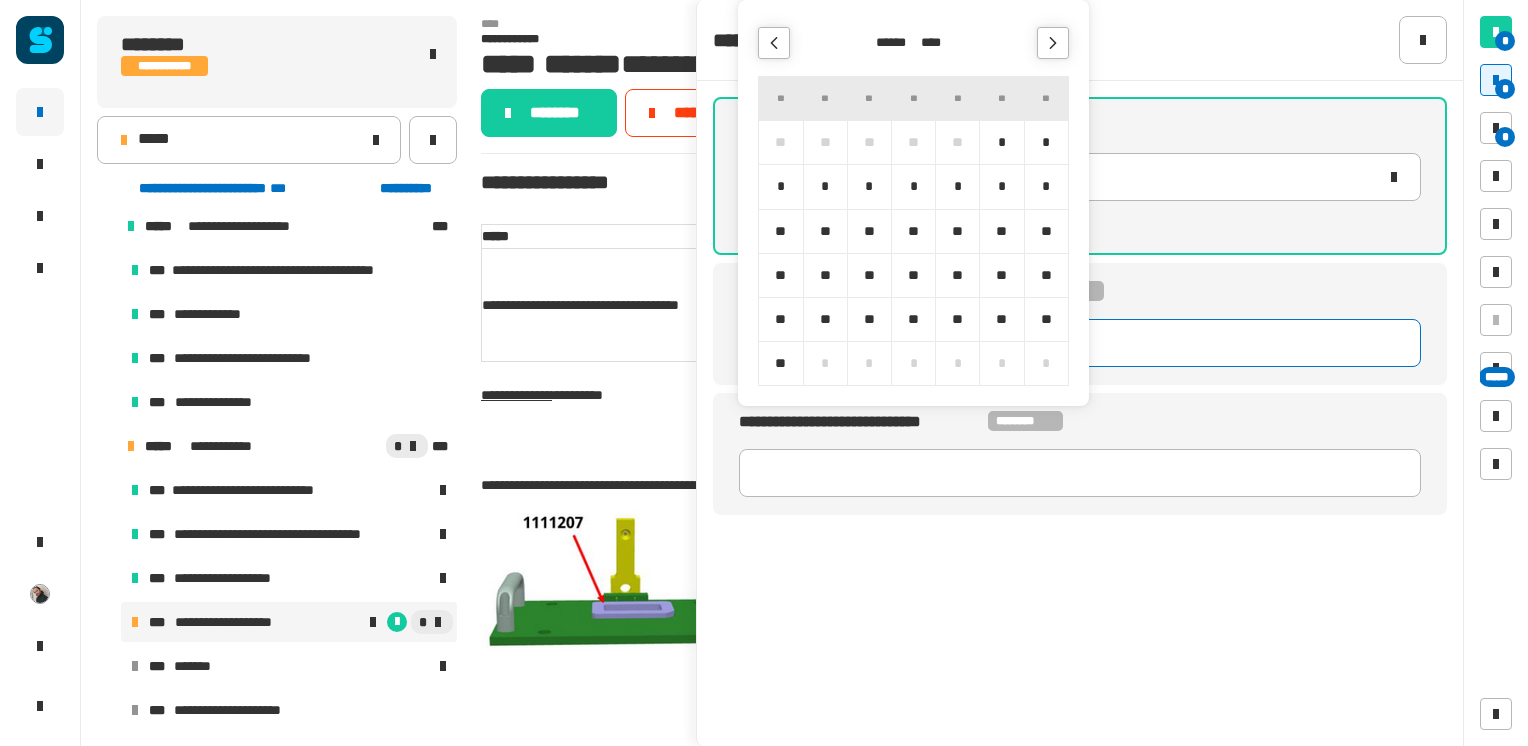 click on "****" at bounding box center (936, 43) 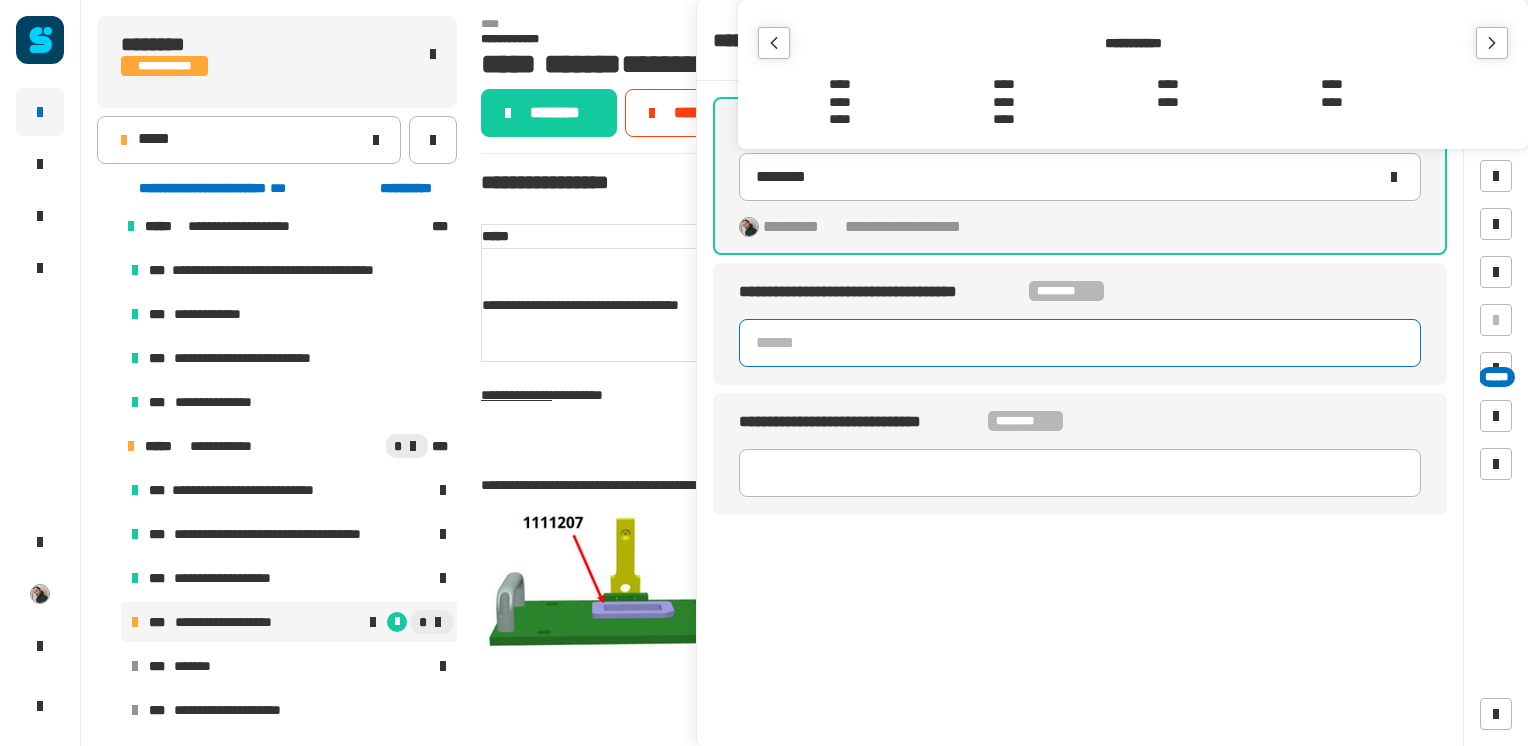 click 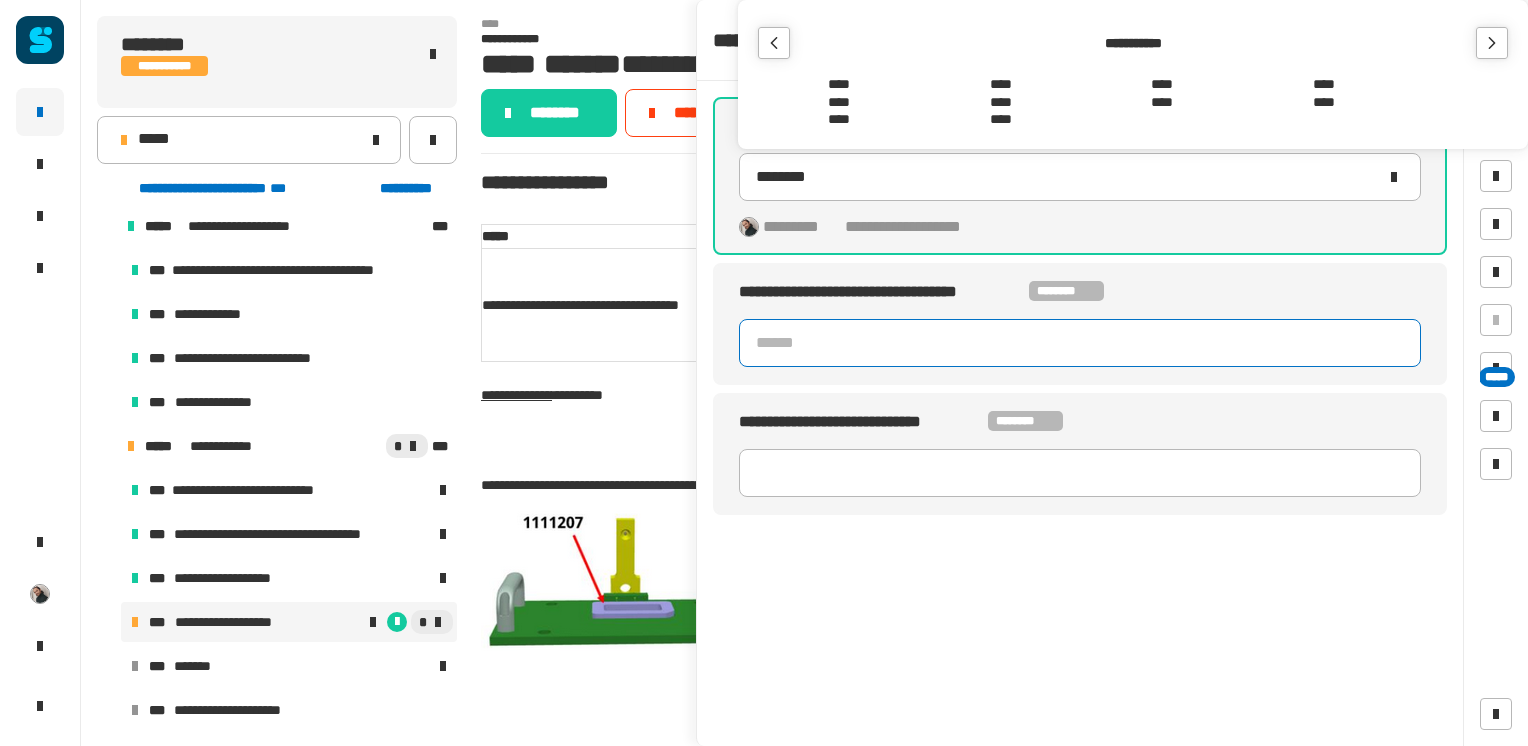click on "****" at bounding box center (1324, 85) 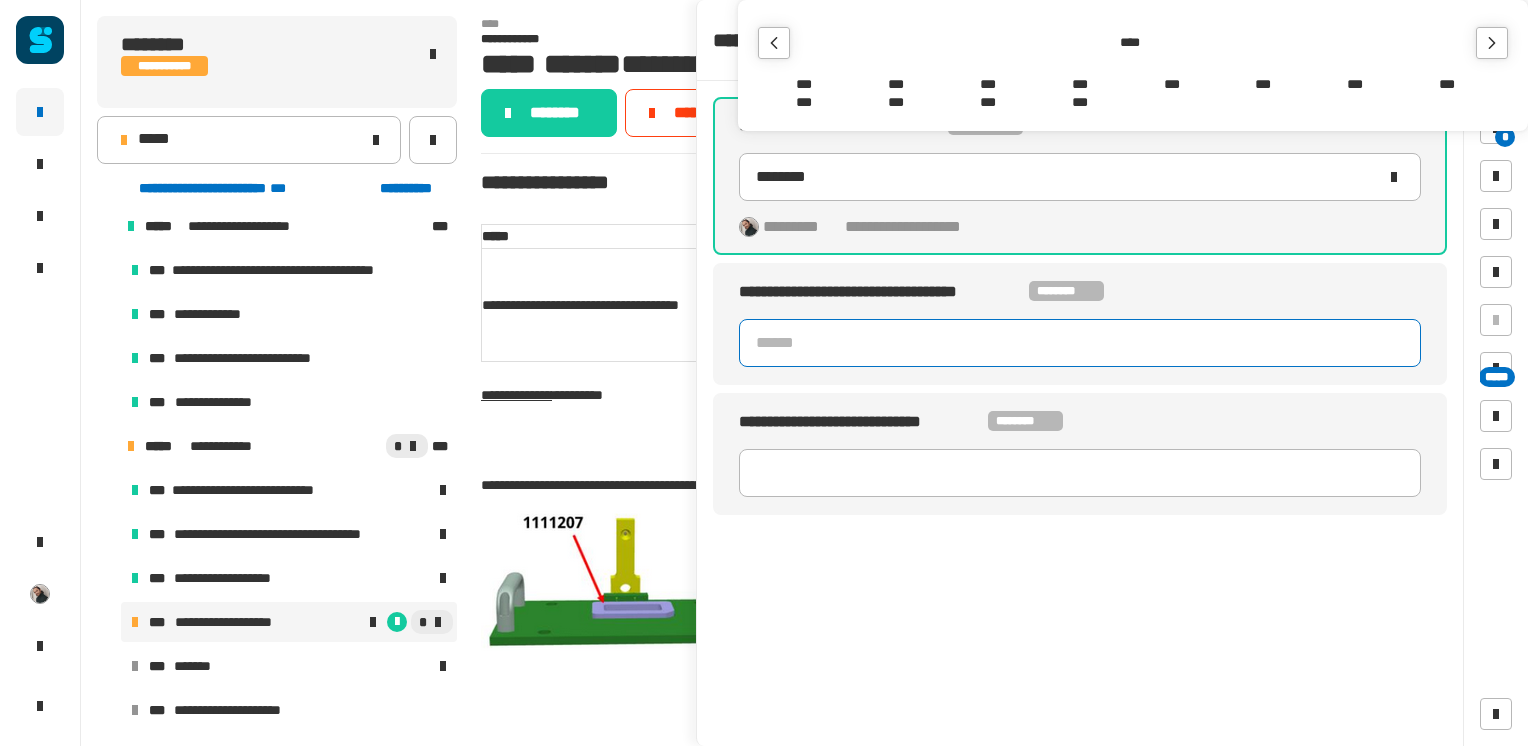 click on "***" at bounding box center [1172, 85] 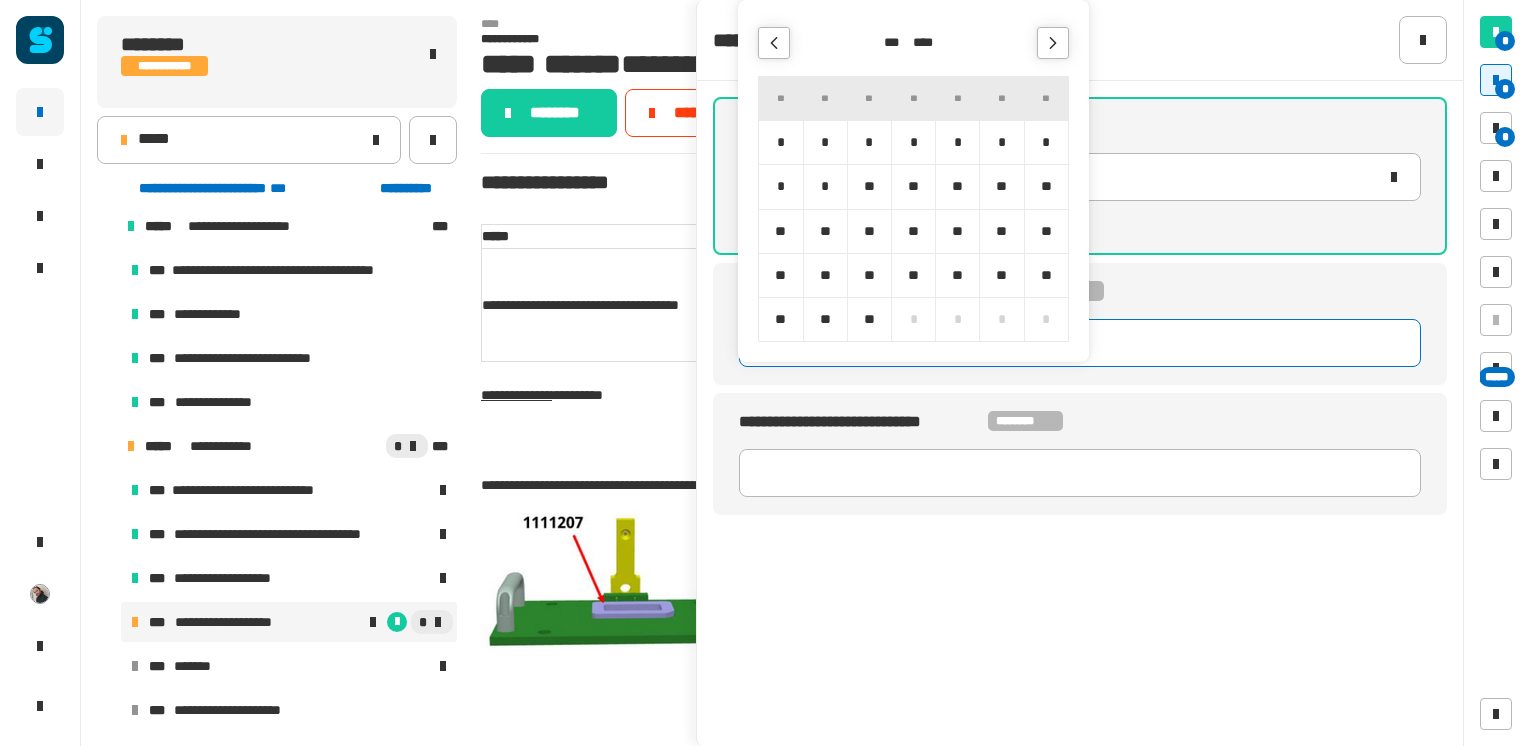 click on "*" at bounding box center [957, 142] 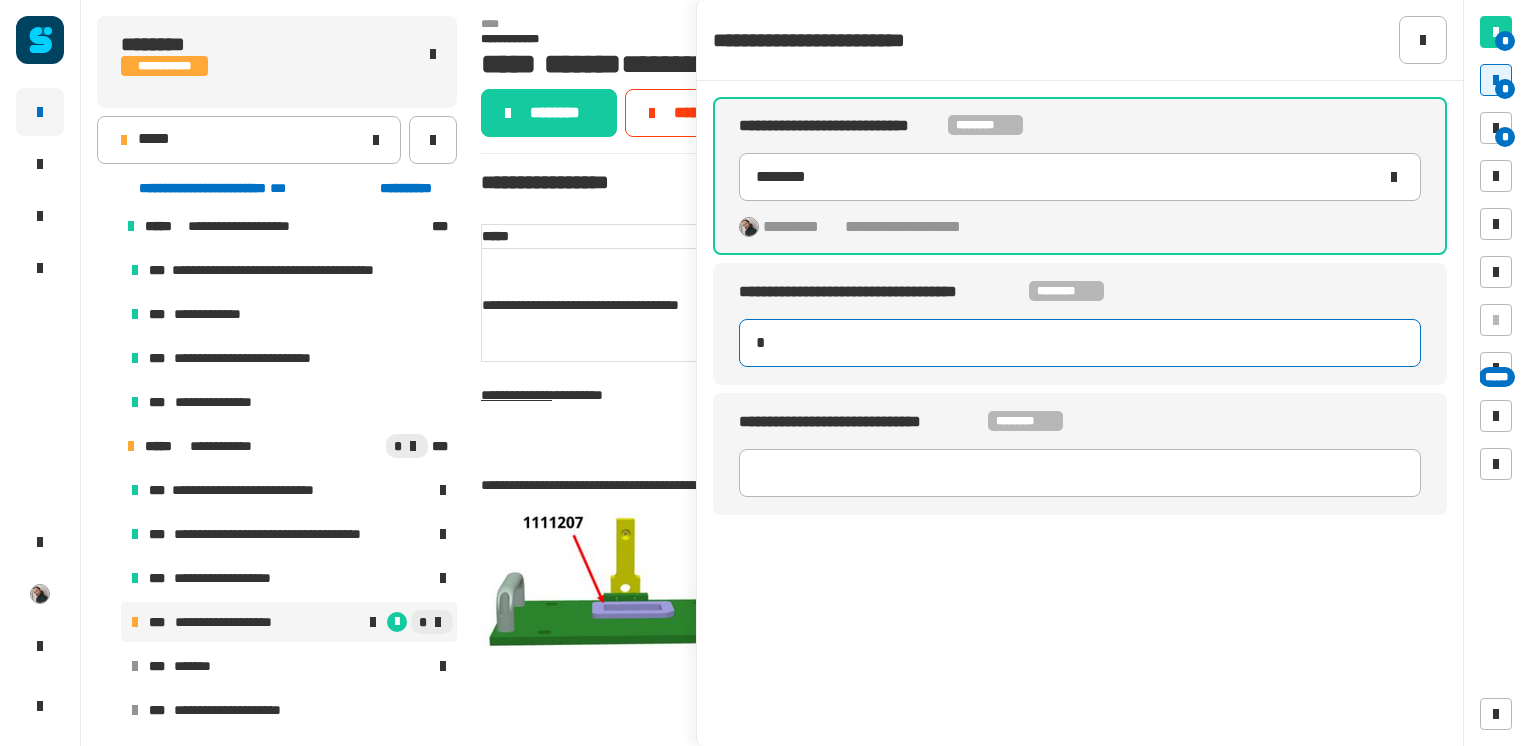 type on "**********" 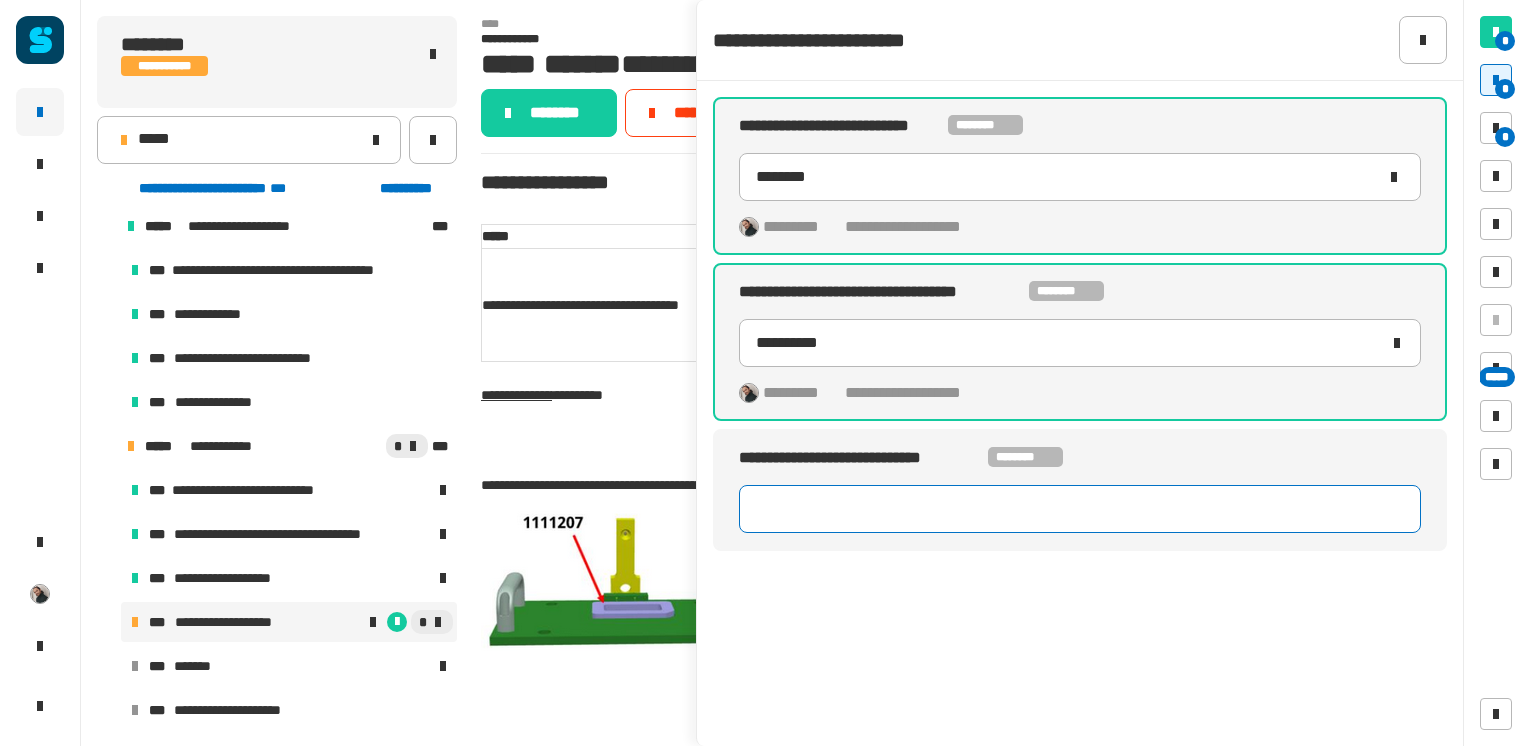 click 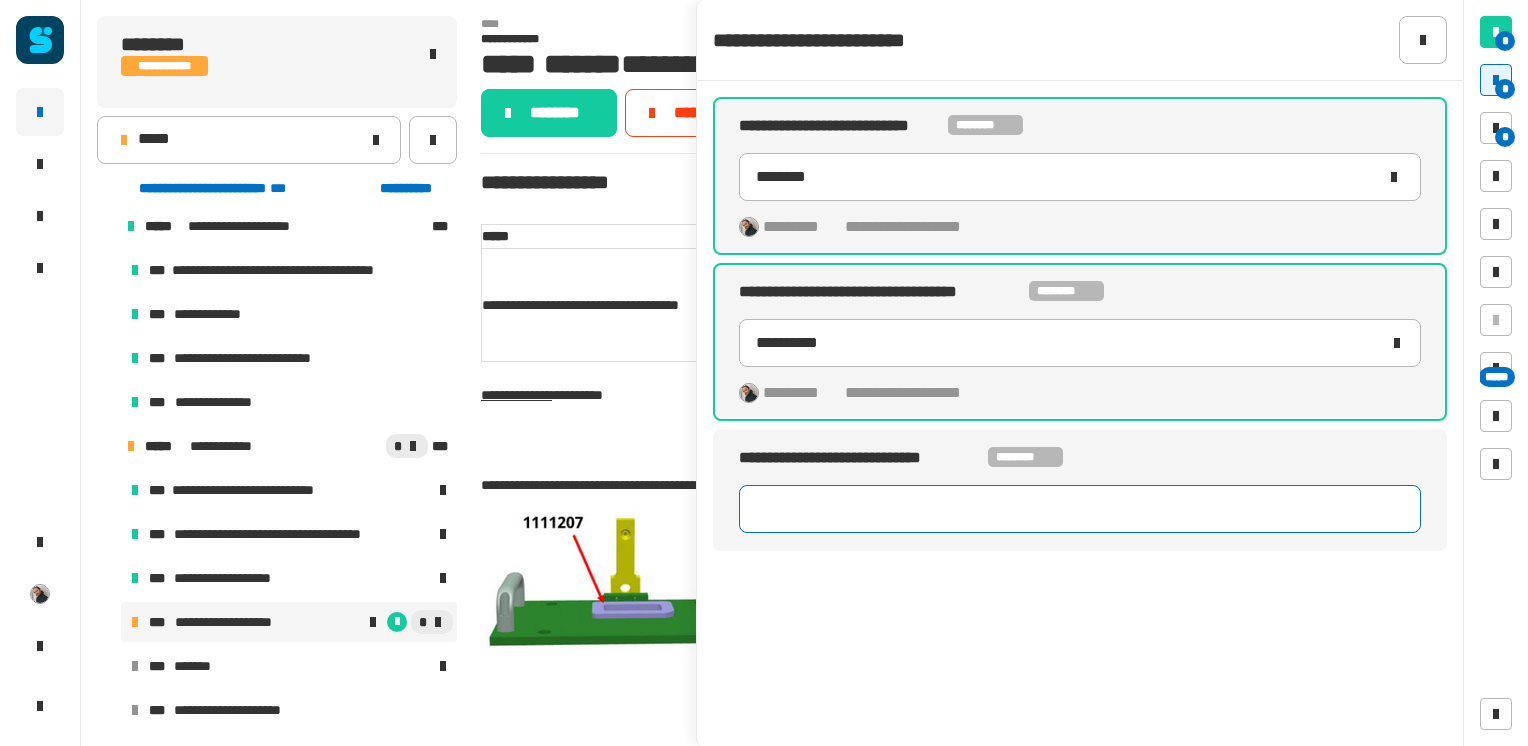 paste on "**********" 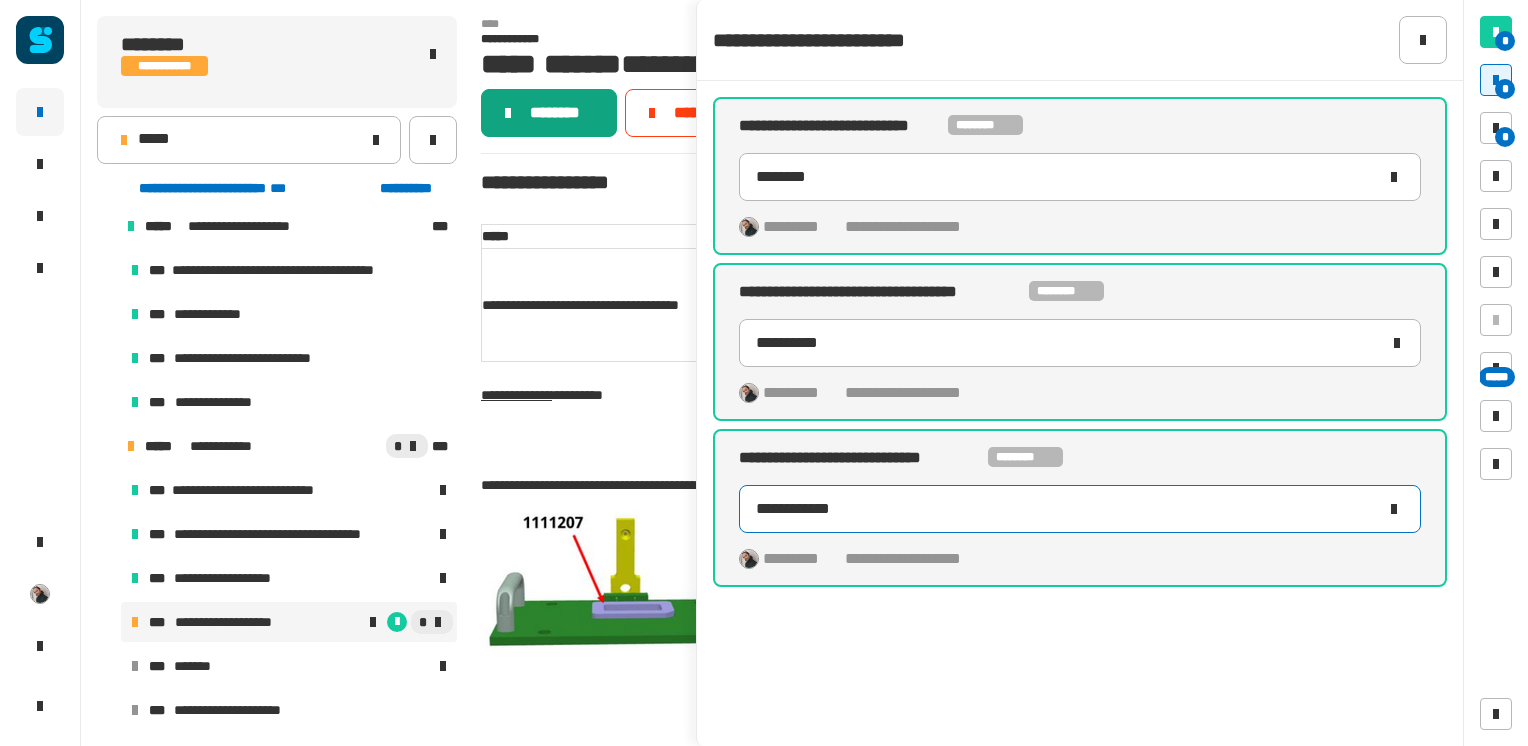 type on "**********" 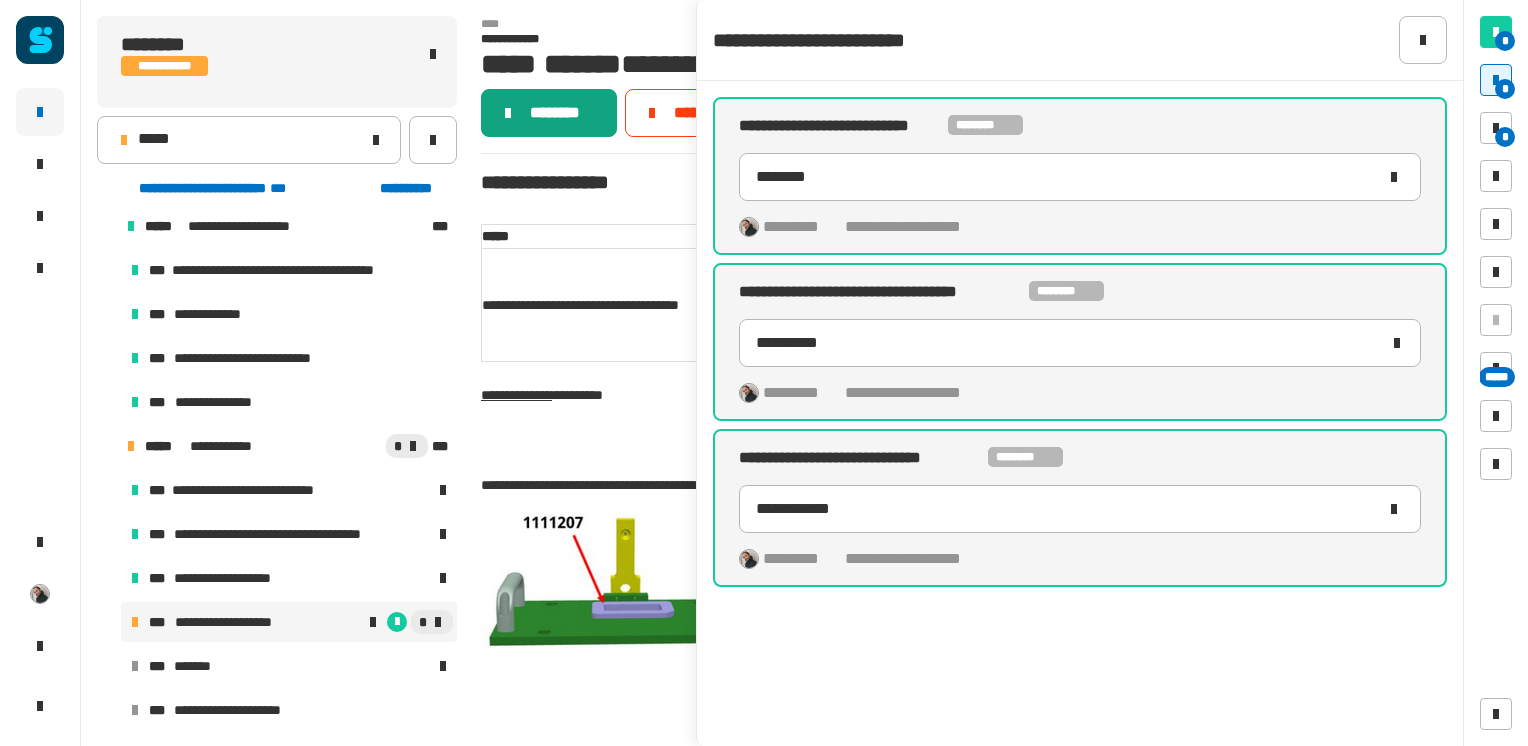 click on "********" 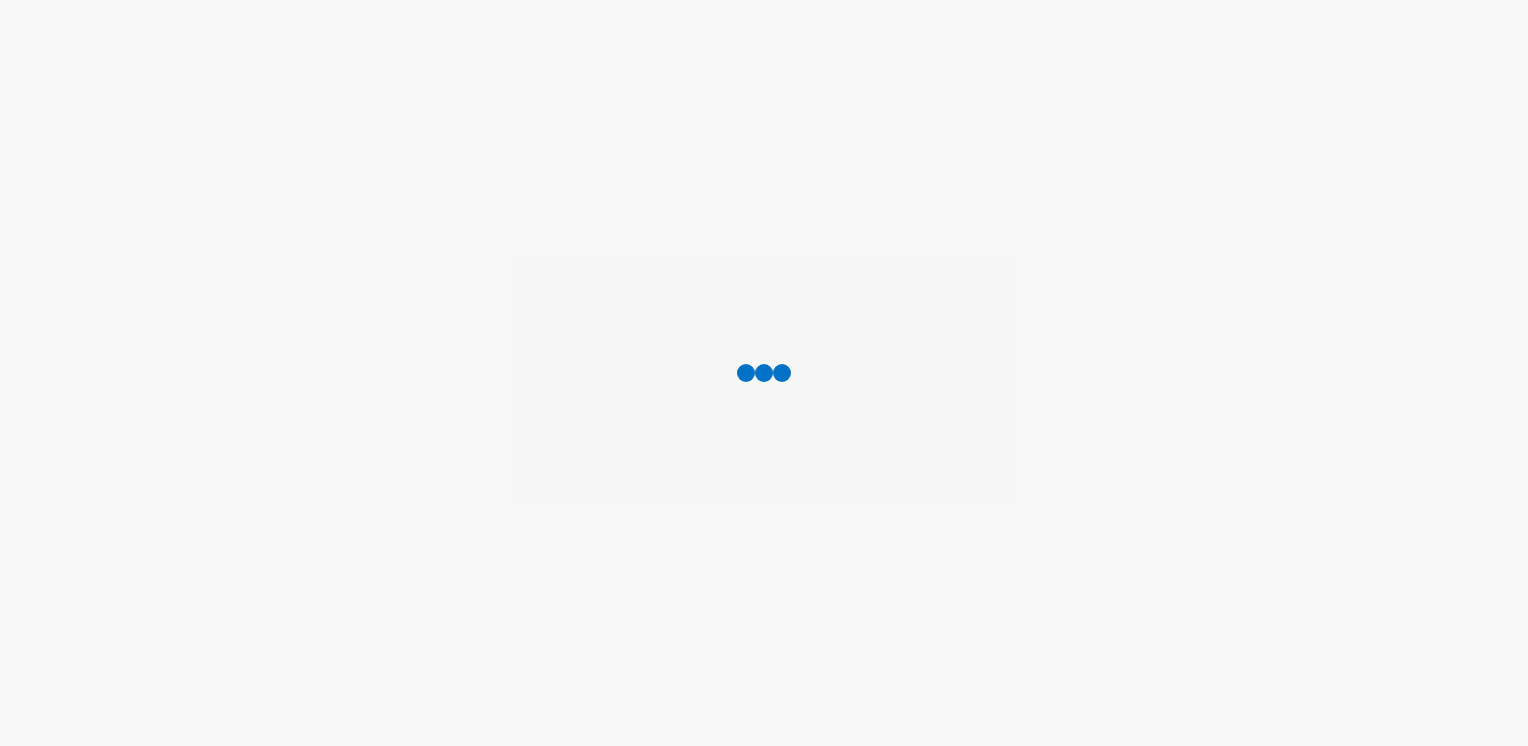scroll, scrollTop: 0, scrollLeft: 0, axis: both 